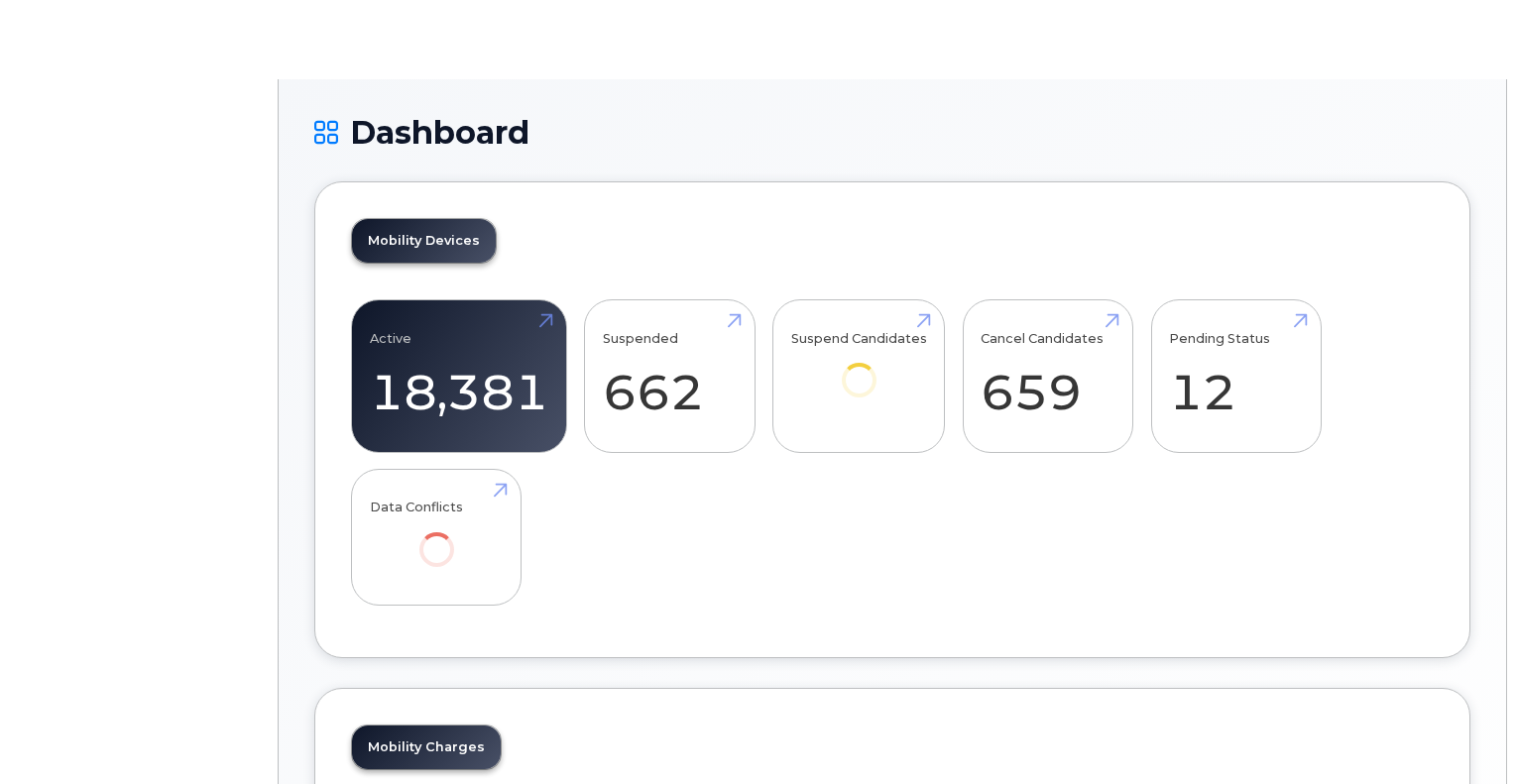 scroll, scrollTop: 0, scrollLeft: 0, axis: both 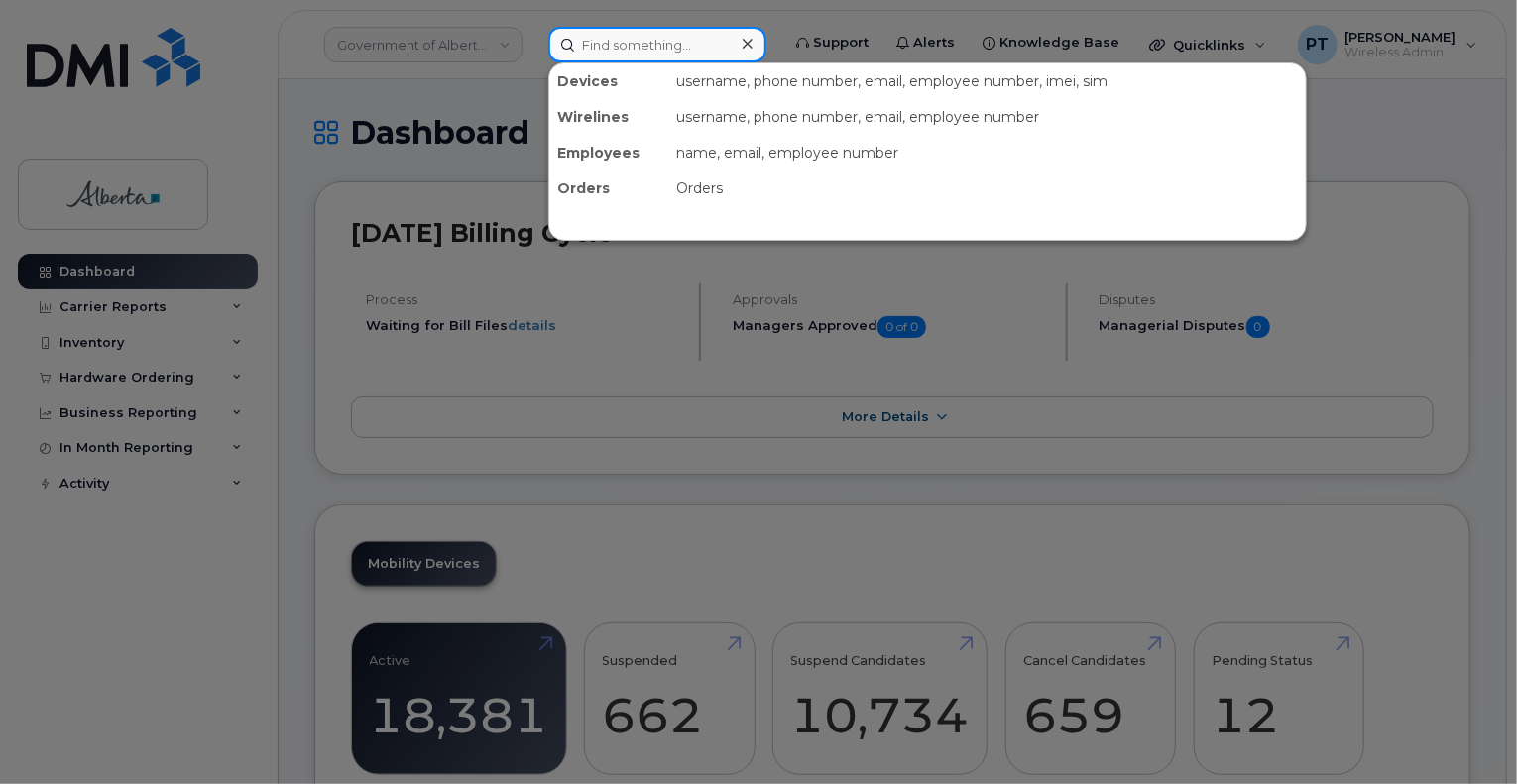 click at bounding box center (657, 45) 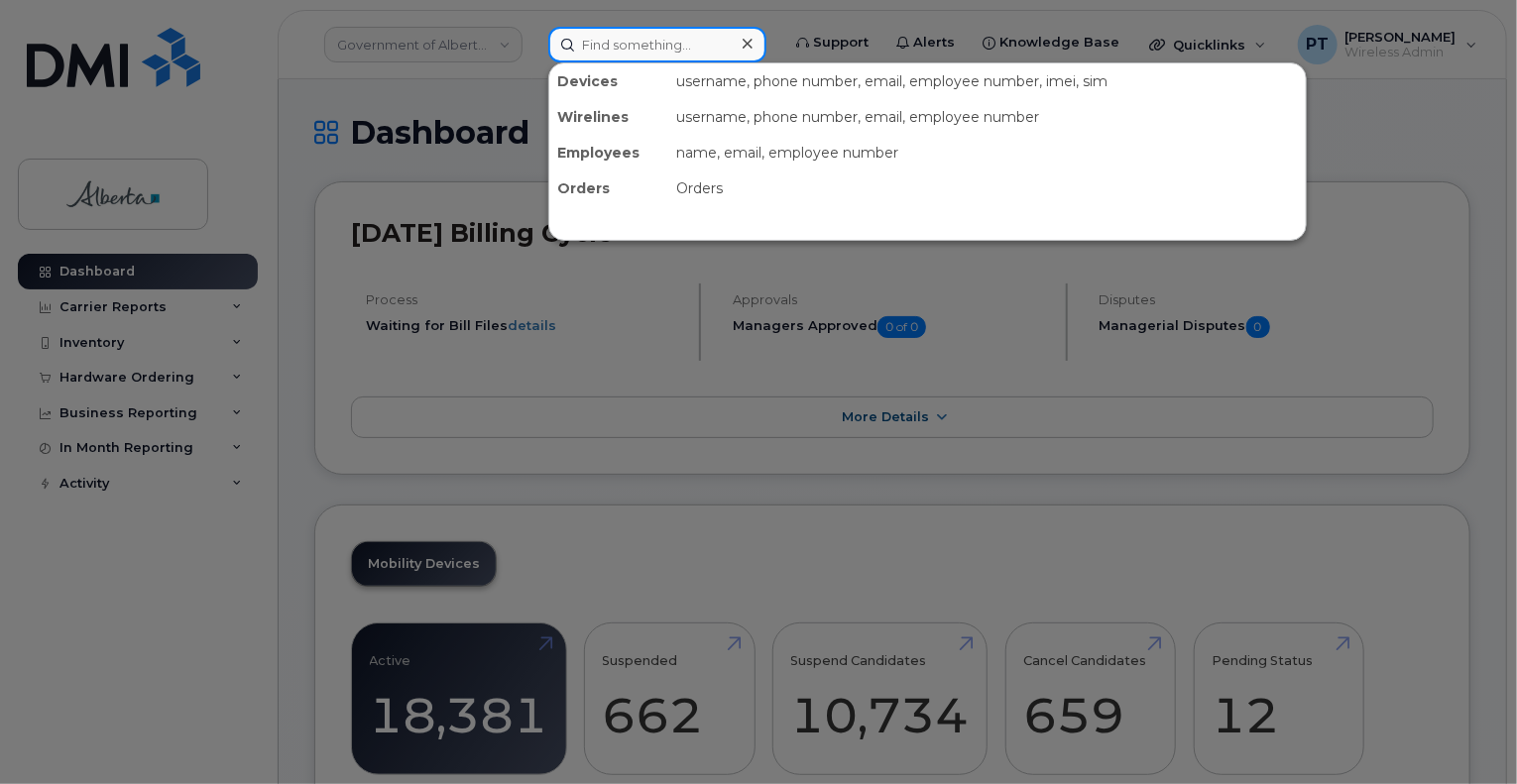 paste on "7805568426" 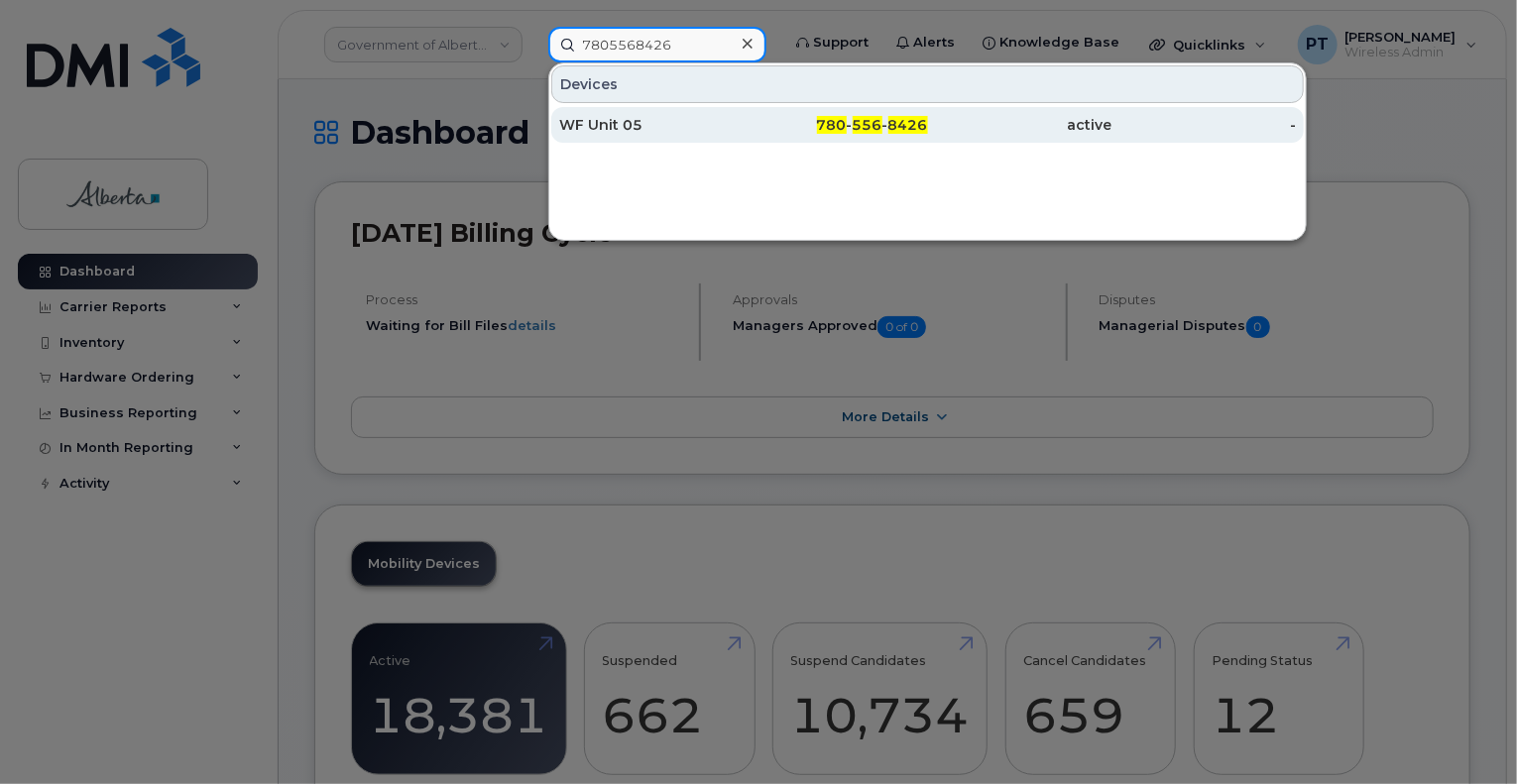 type on "7805568426" 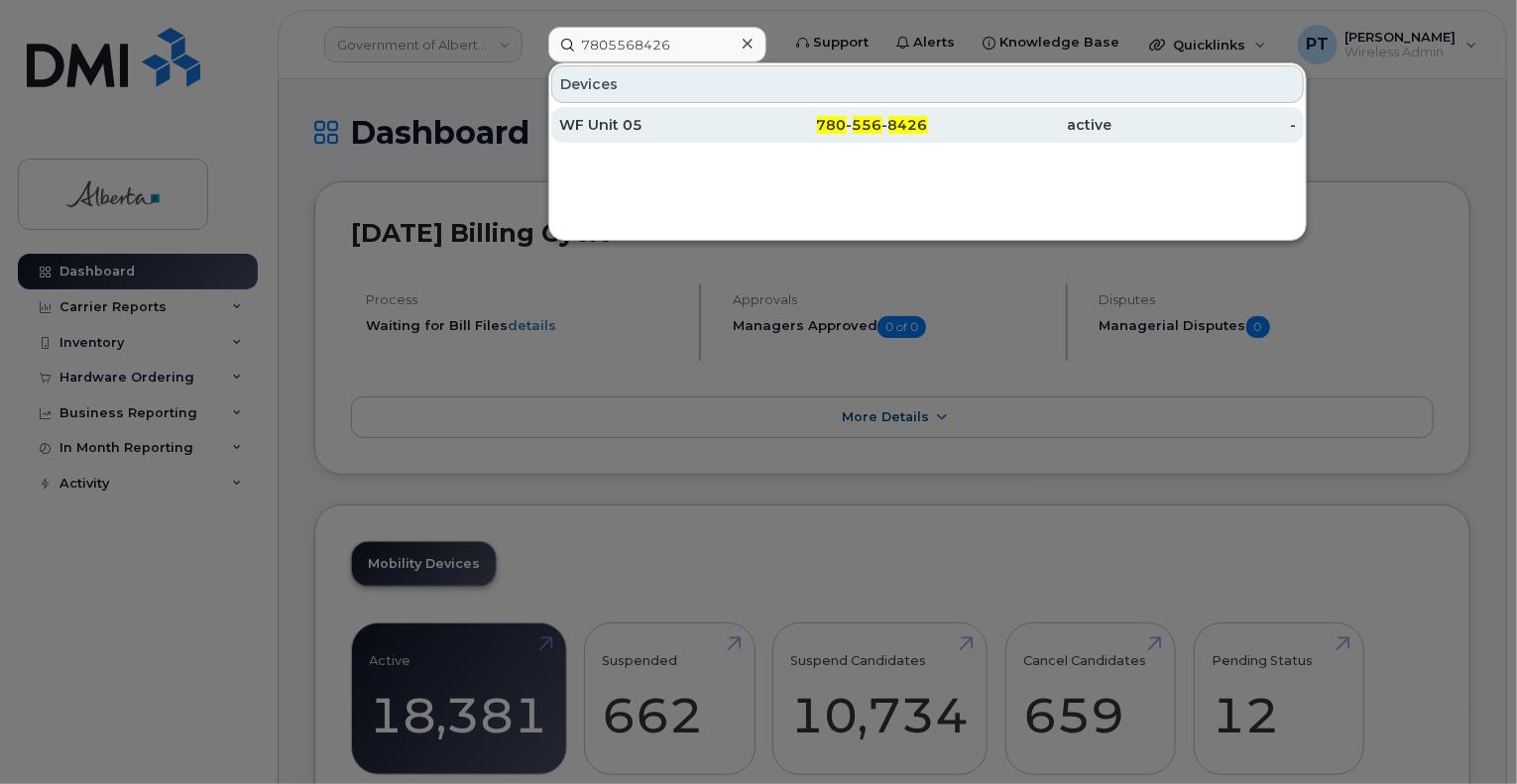 click on "WF Unit 05" at bounding box center [651, 125] 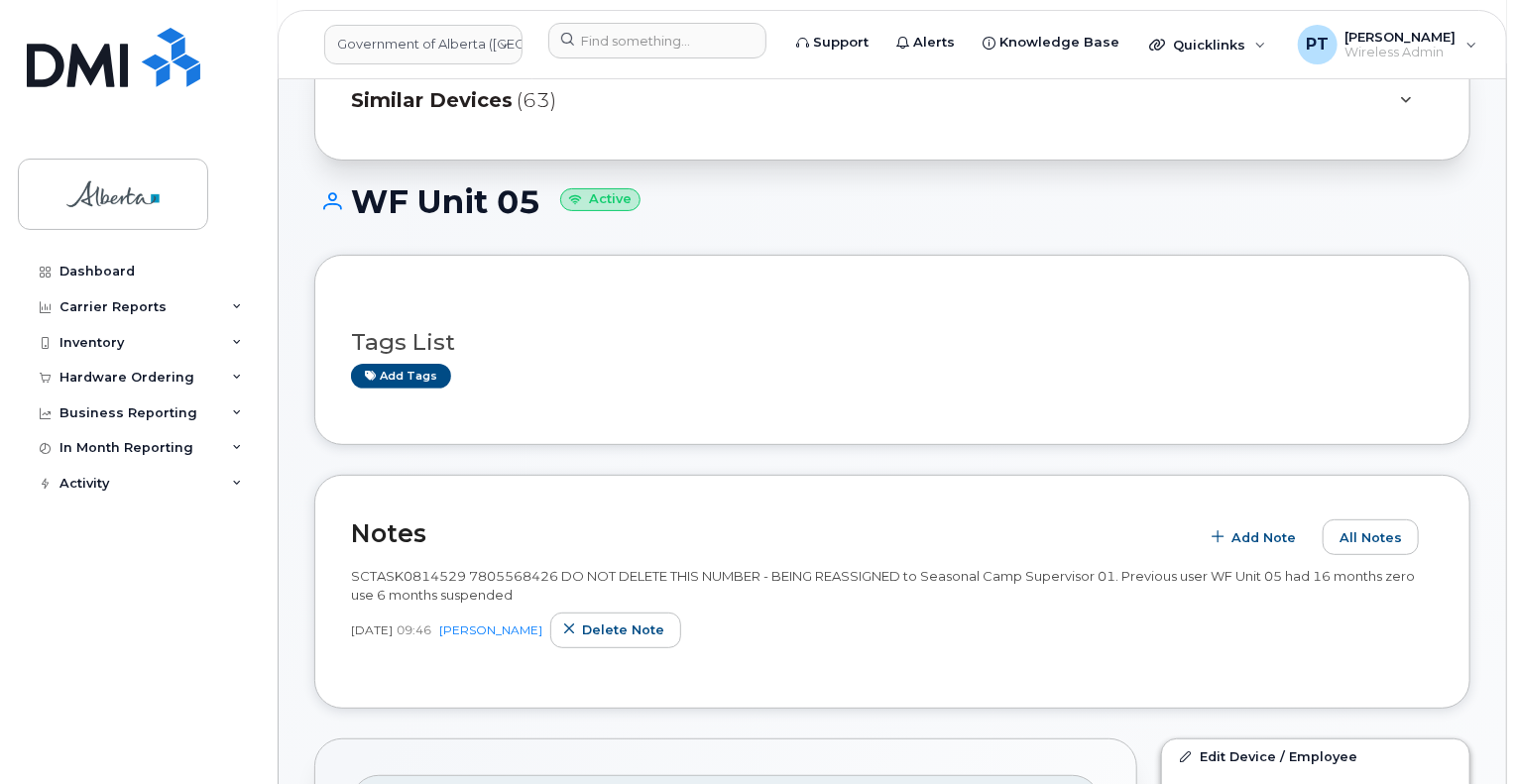 scroll, scrollTop: 297, scrollLeft: 0, axis: vertical 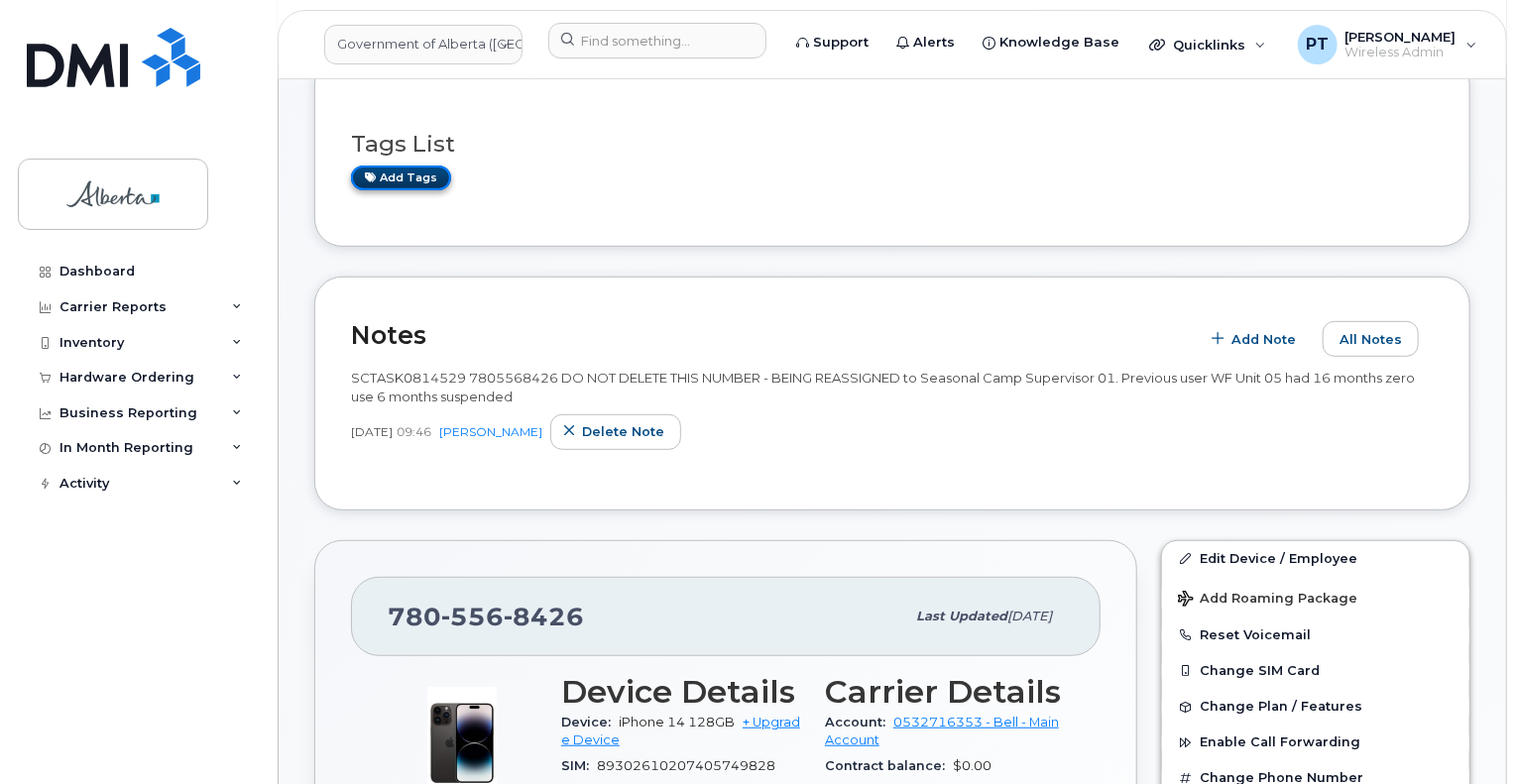 click on "Add tags" at bounding box center (401, 177) 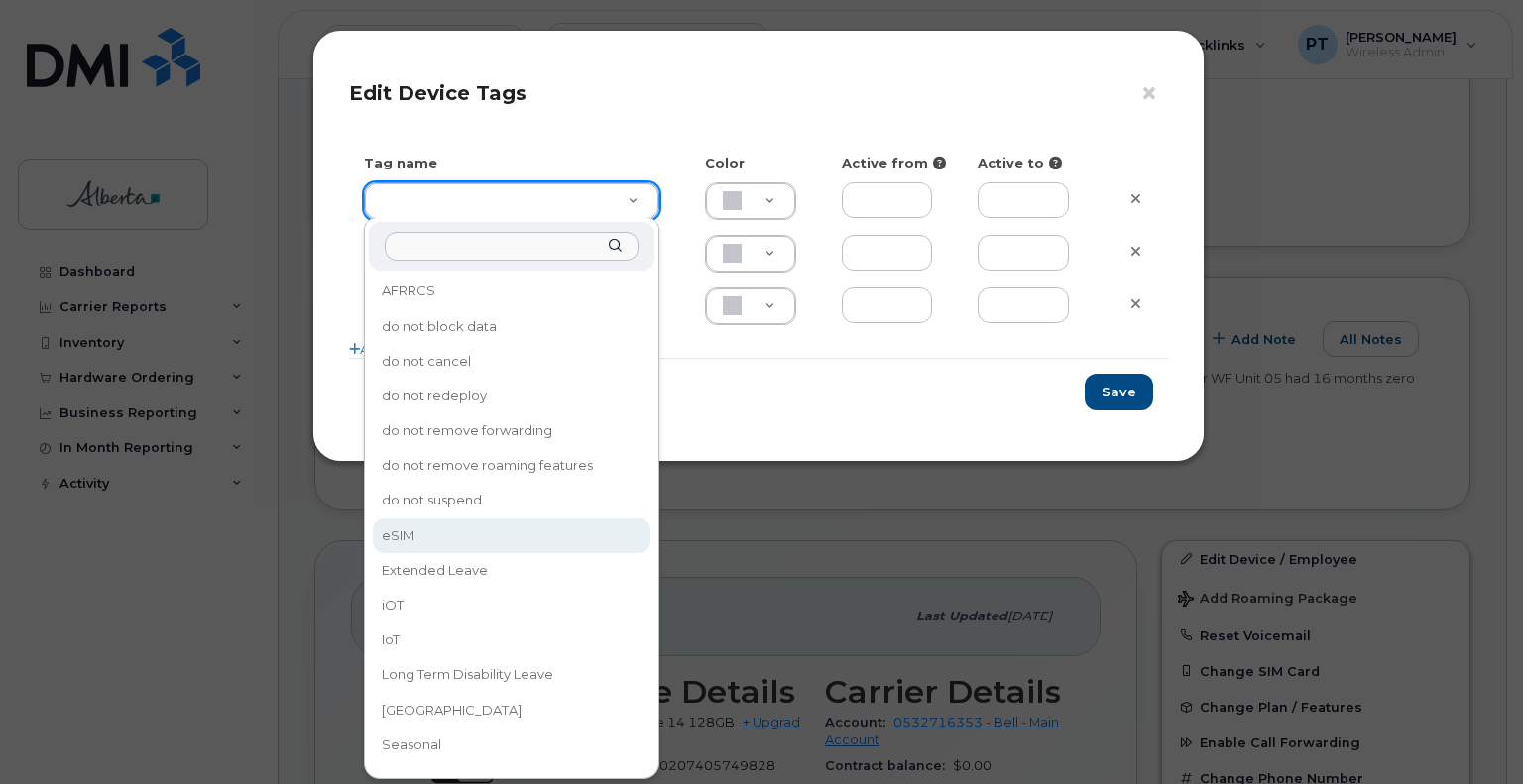 type on "eSIM" 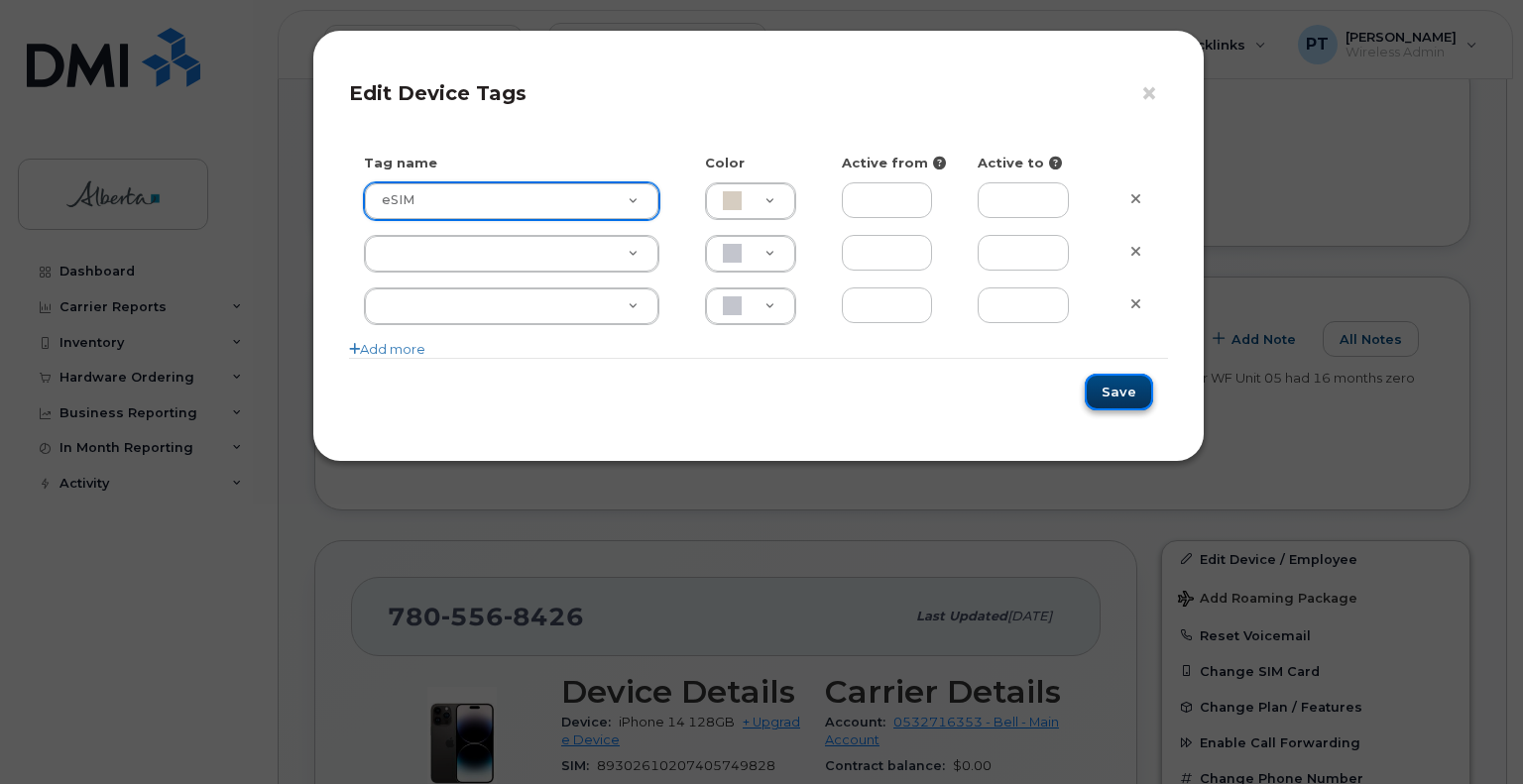click on "Save" at bounding box center [1118, 392] 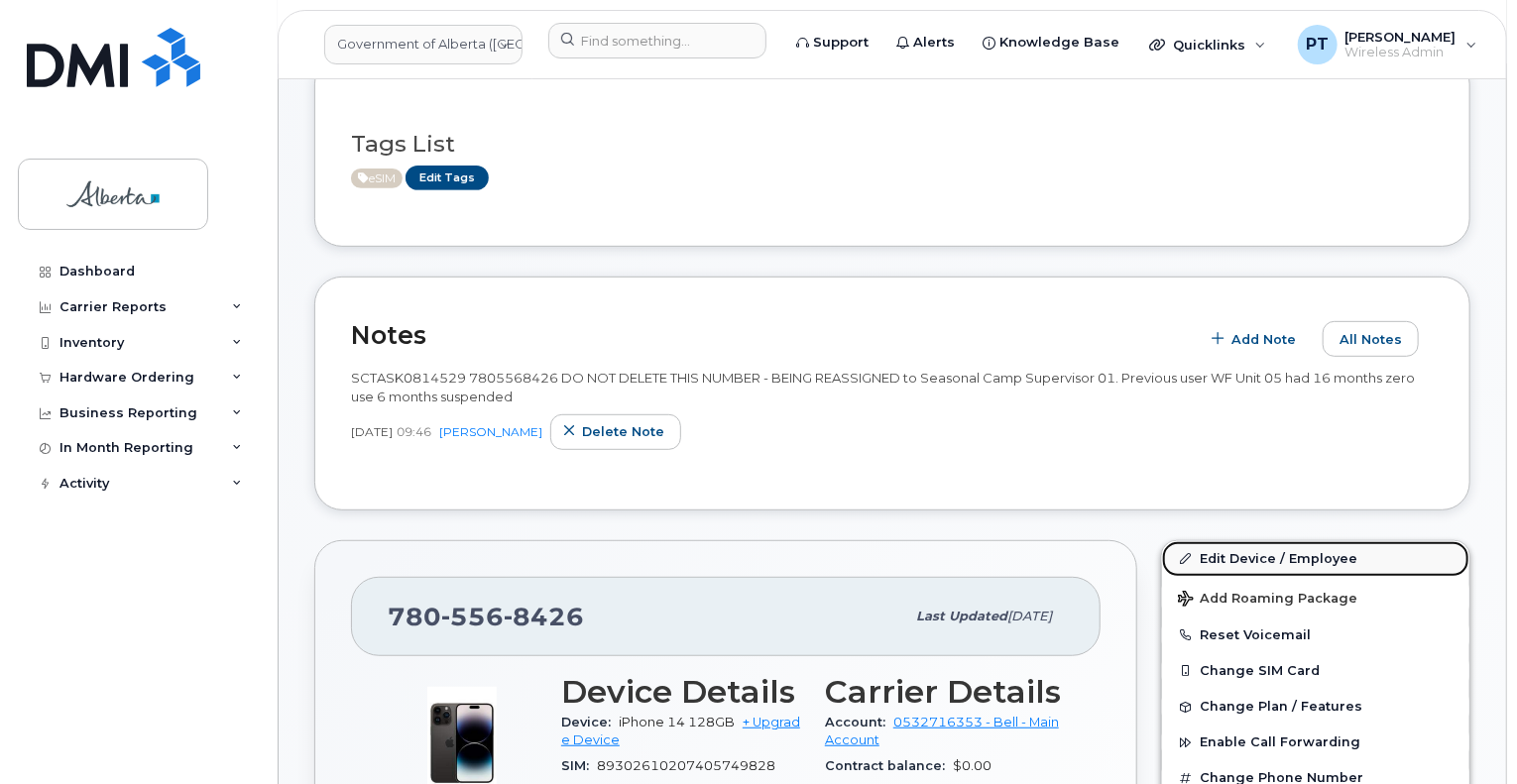 click on "Edit Device / Employee" at bounding box center [1316, 559] 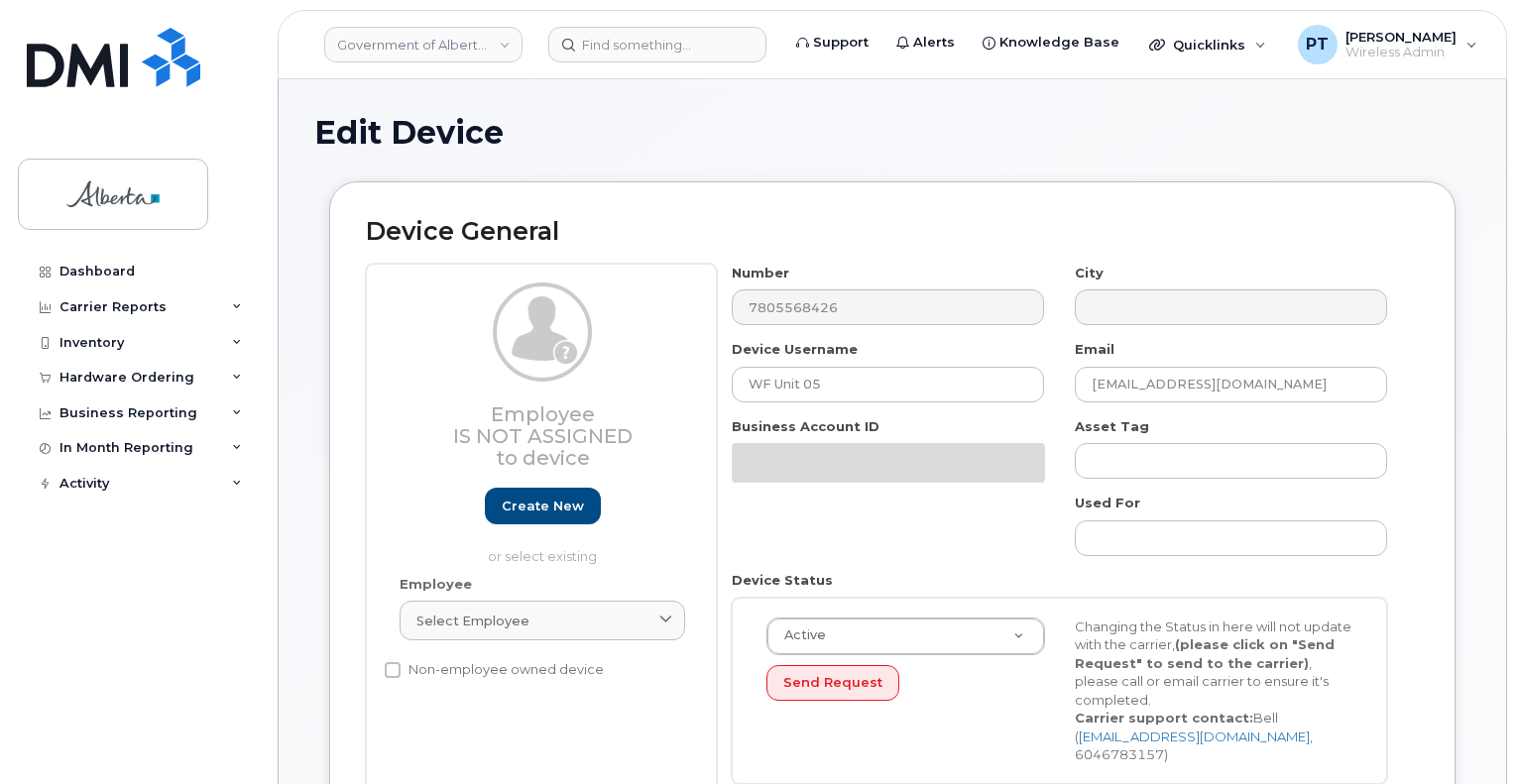 select on "4797726" 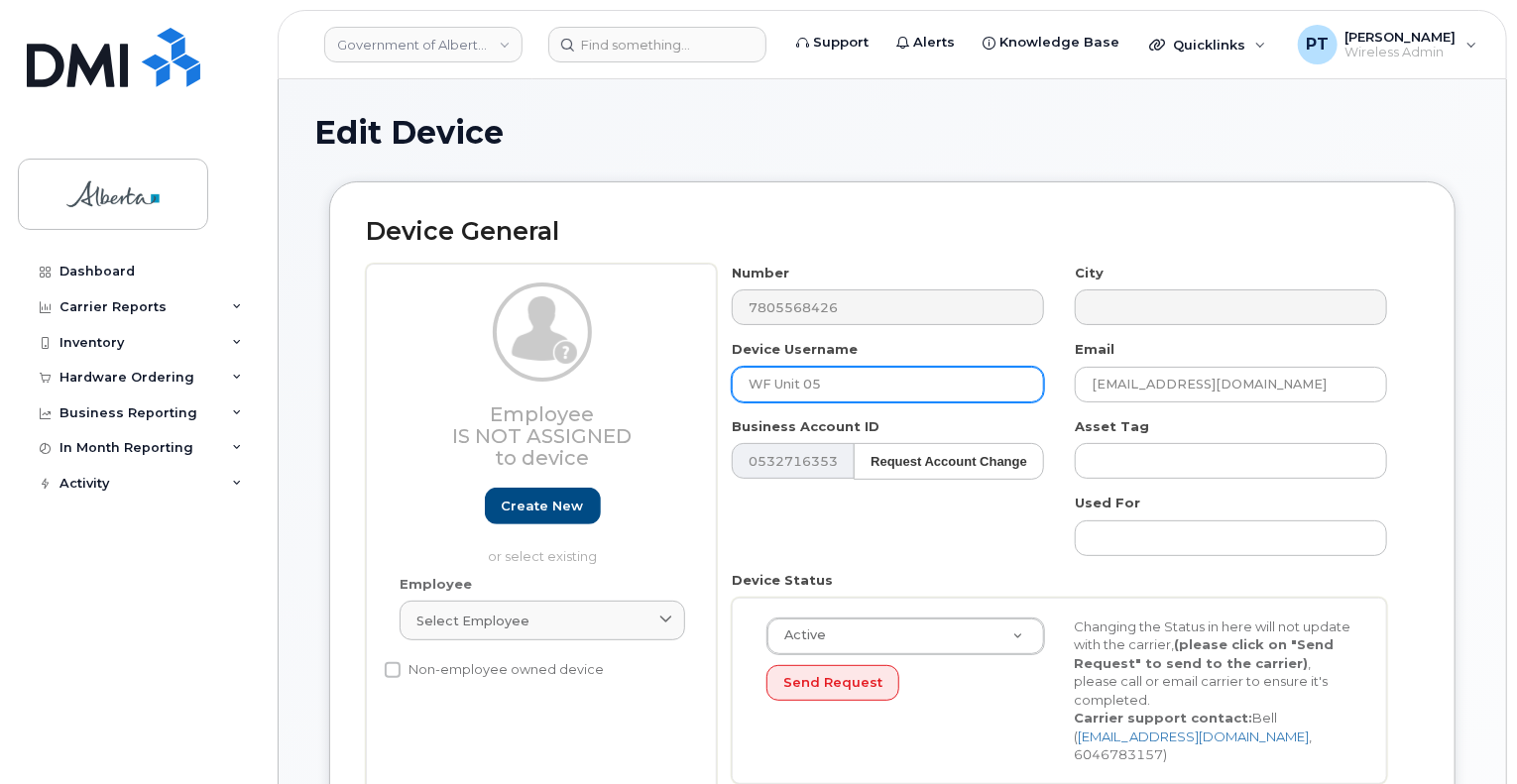 drag, startPoint x: 828, startPoint y: 382, endPoint x: 707, endPoint y: 392, distance: 121.41252 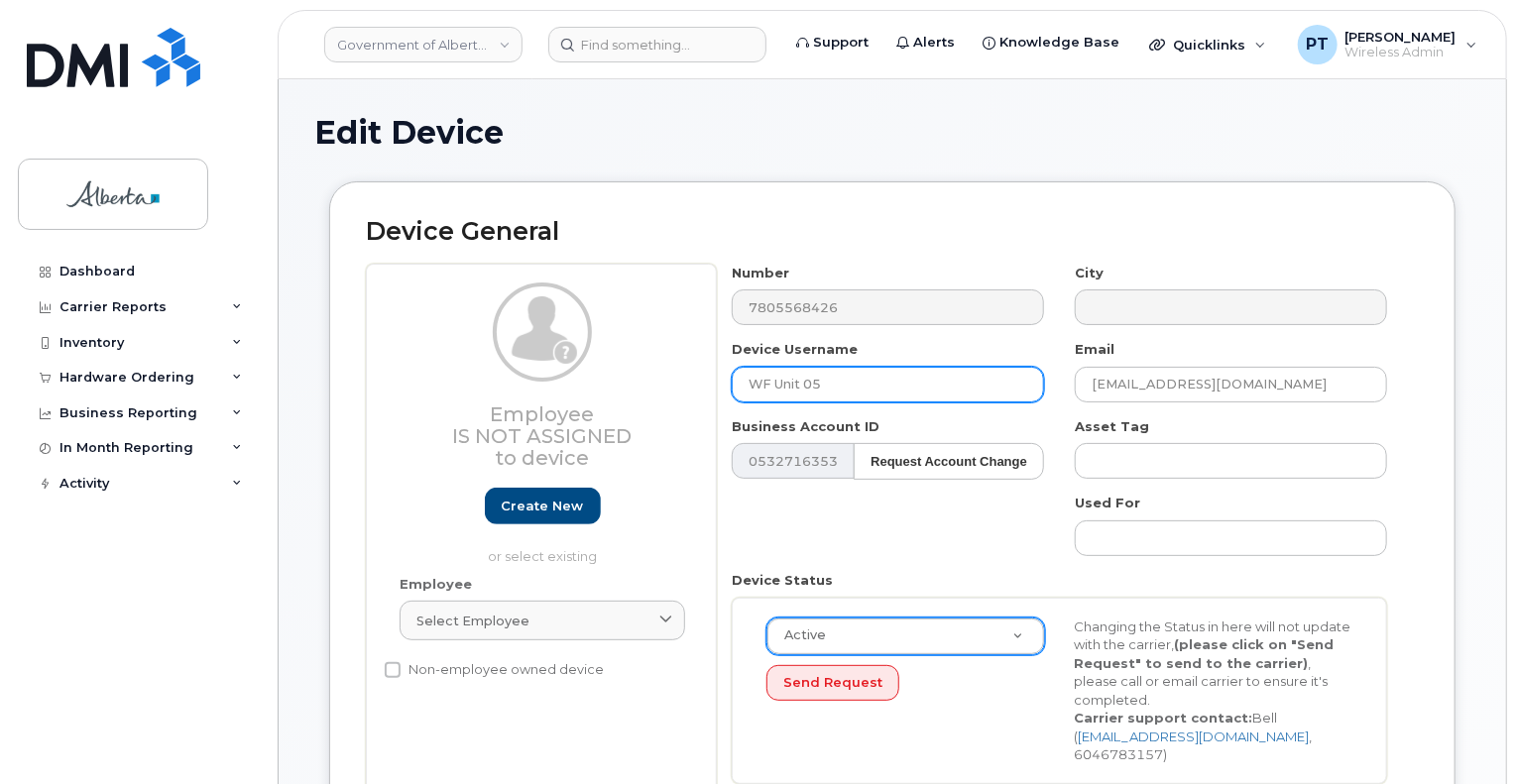 paste on "Seasonal Camp Supervisor 01" 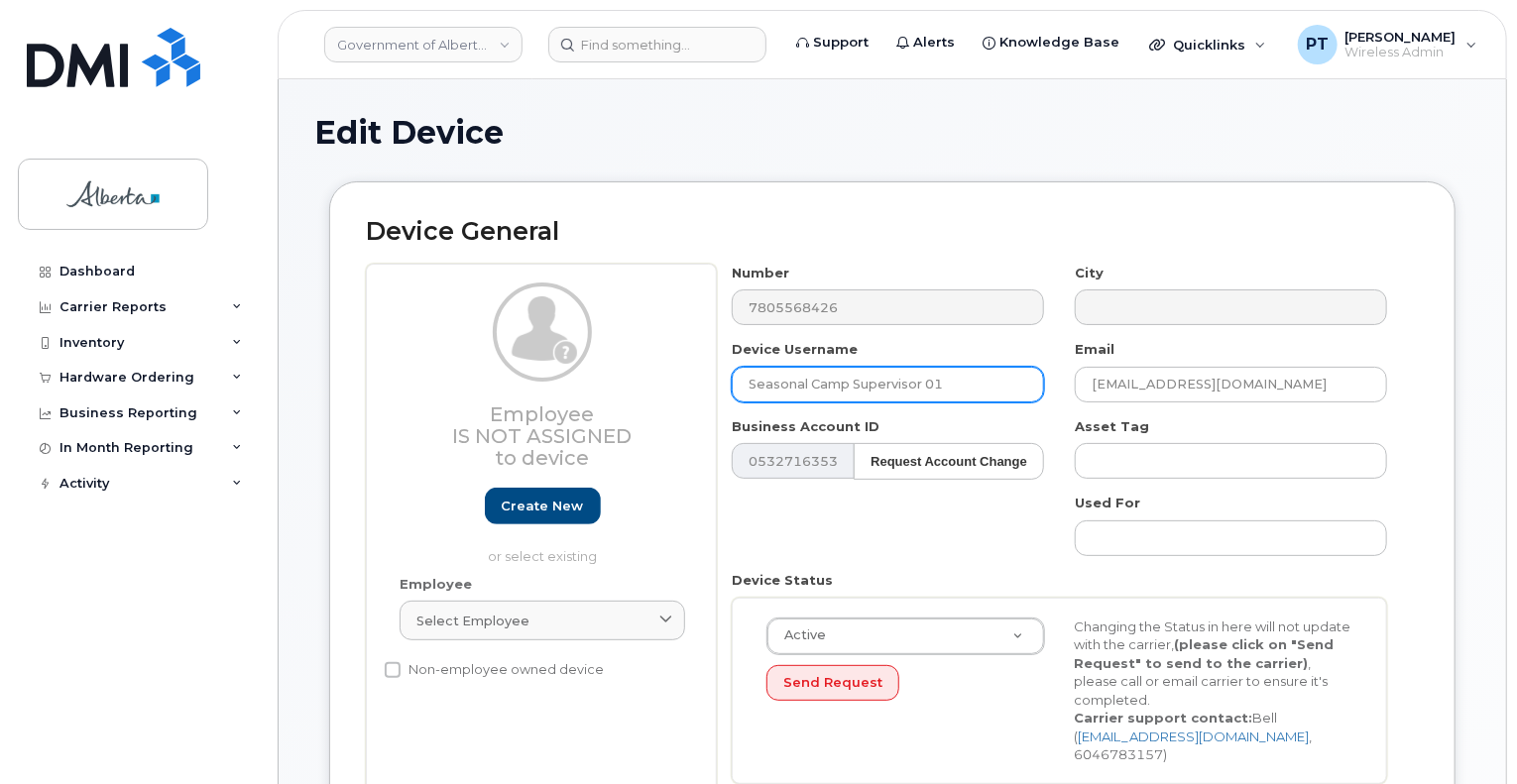 type on "Seasonal Camp Supervisor 01" 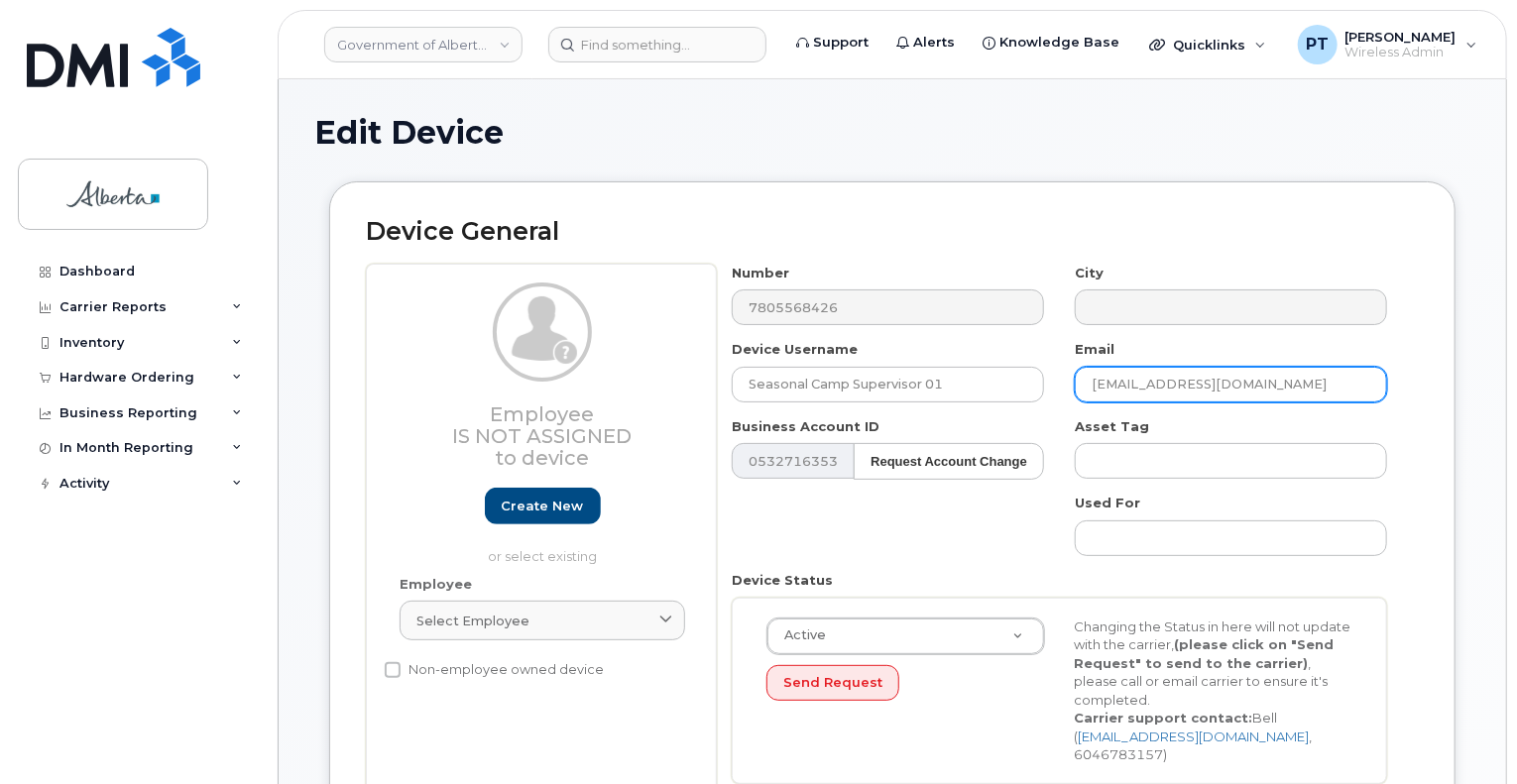 drag, startPoint x: 1269, startPoint y: 380, endPoint x: 1000, endPoint y: 405, distance: 270.1592 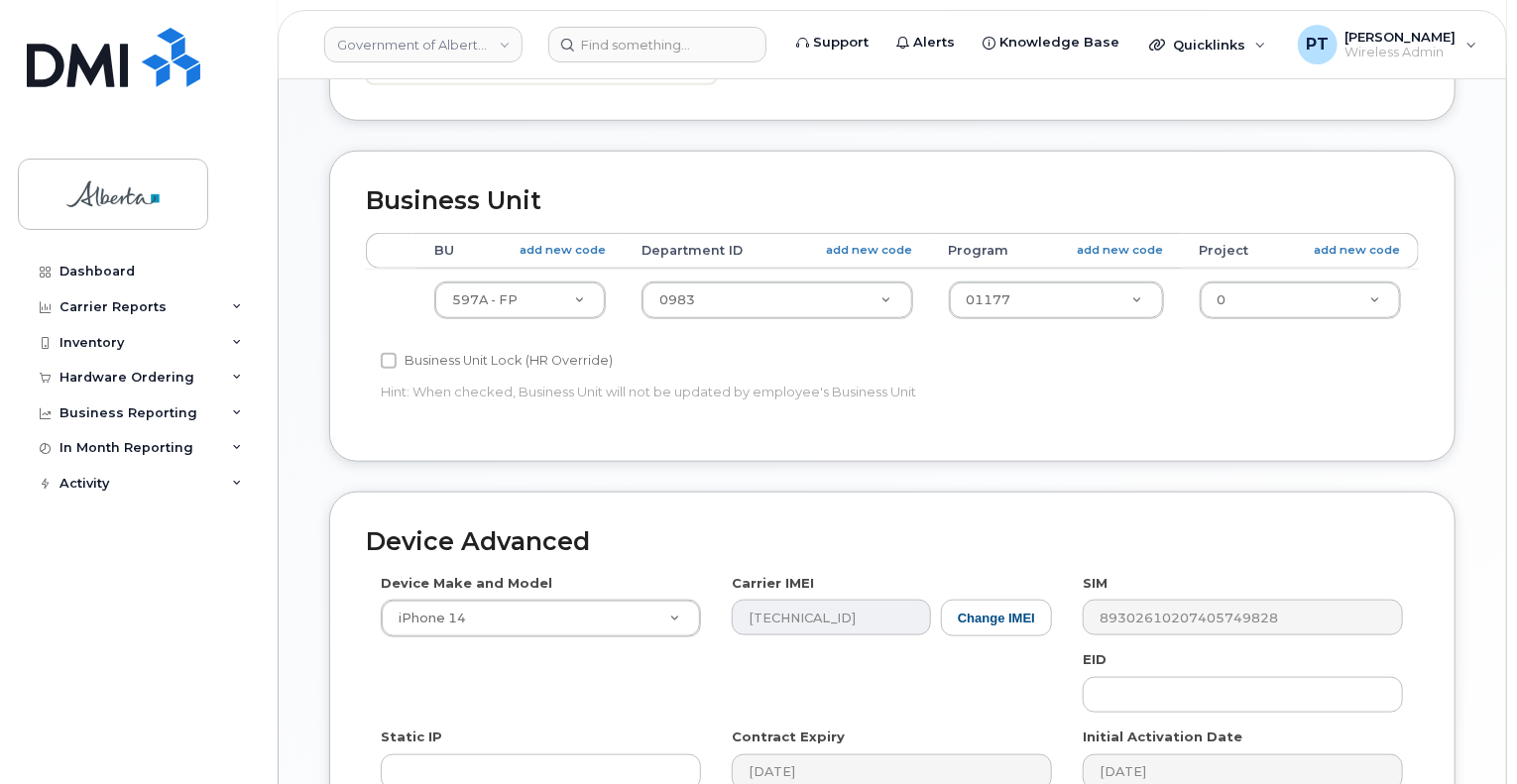 scroll, scrollTop: 793, scrollLeft: 0, axis: vertical 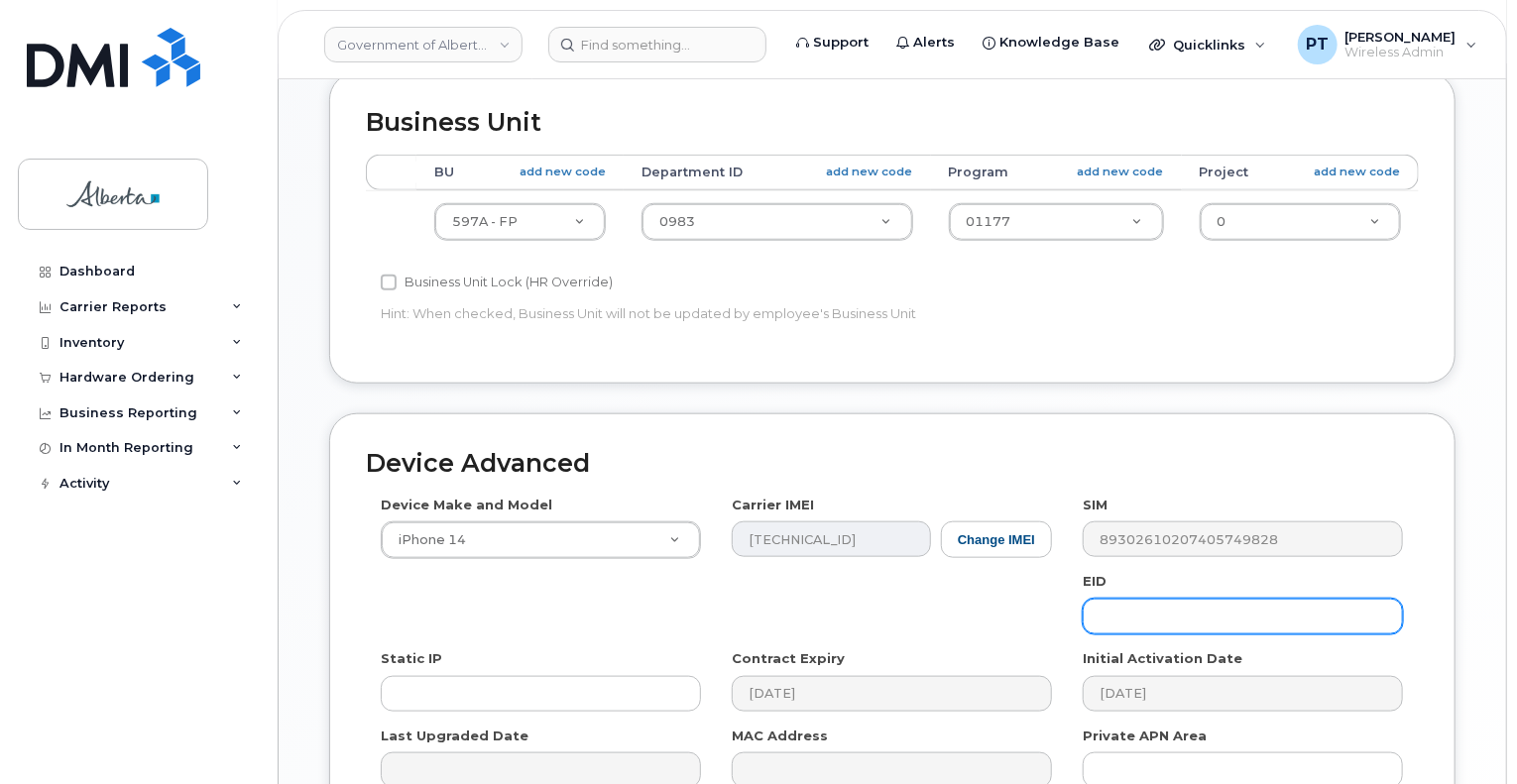 type on "[PERSON_NAME][EMAIL_ADDRESS][PERSON_NAME][DOMAIN_NAME]" 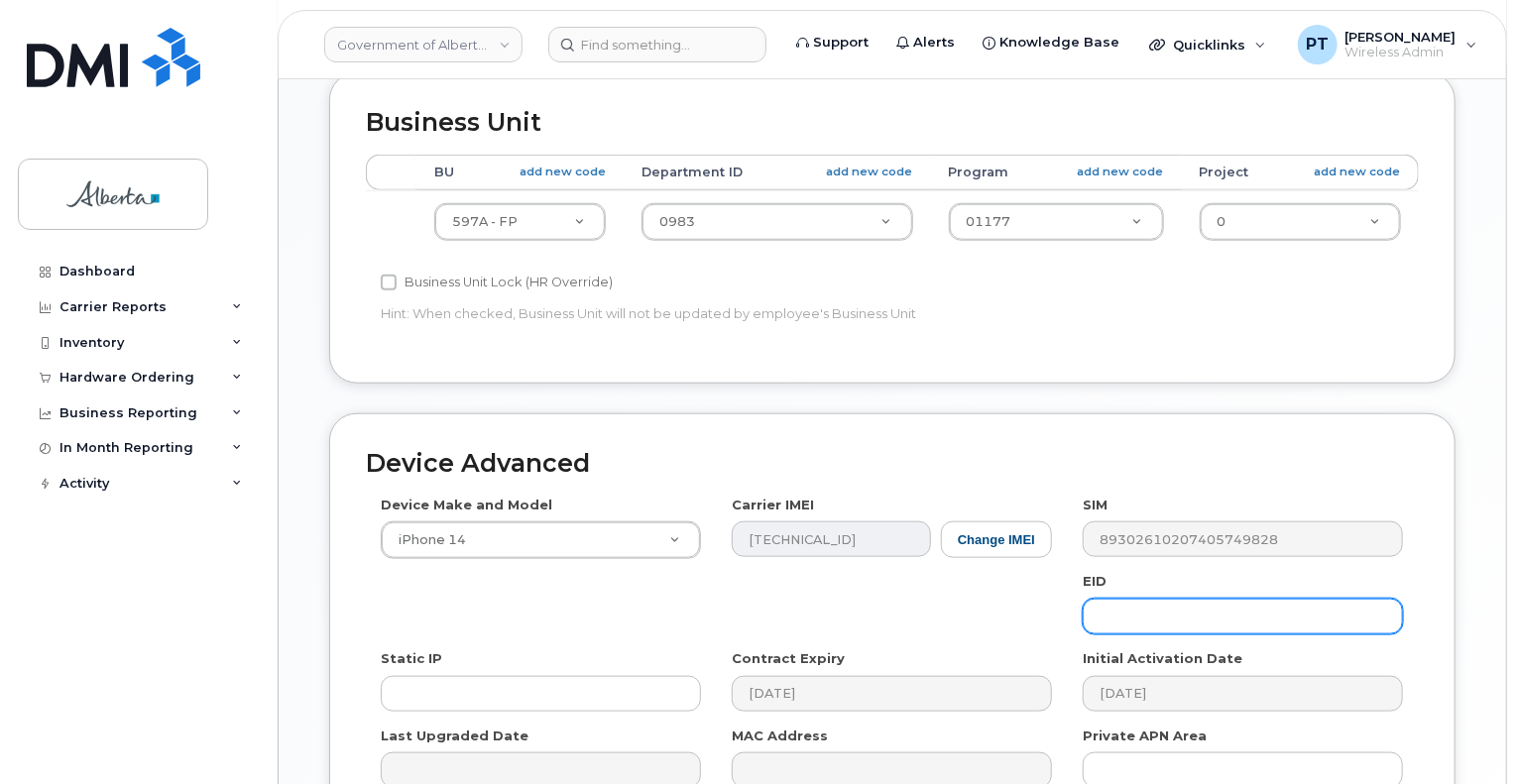 click at bounding box center [1242, 616] 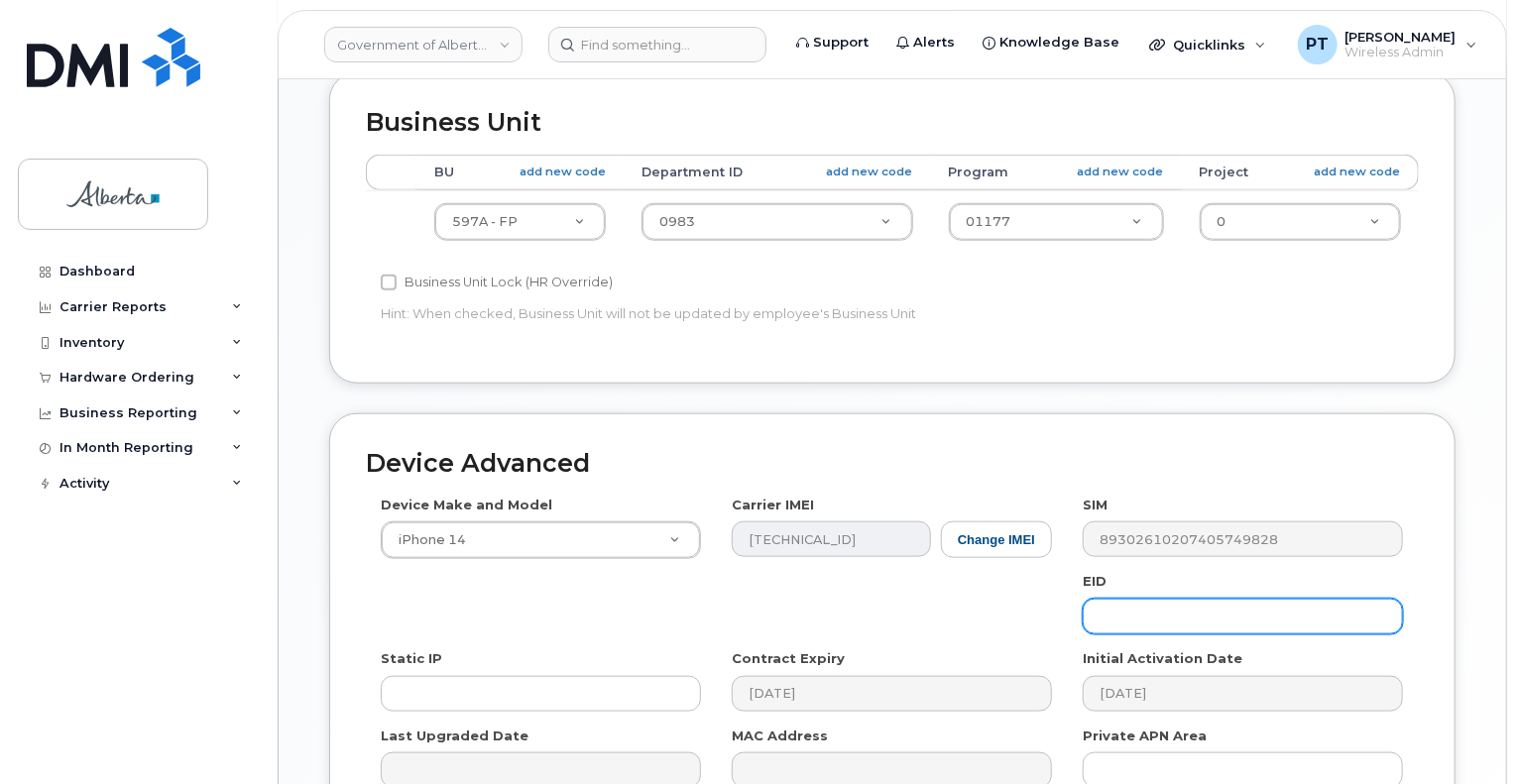 paste on "89049032004008882600018613571121" 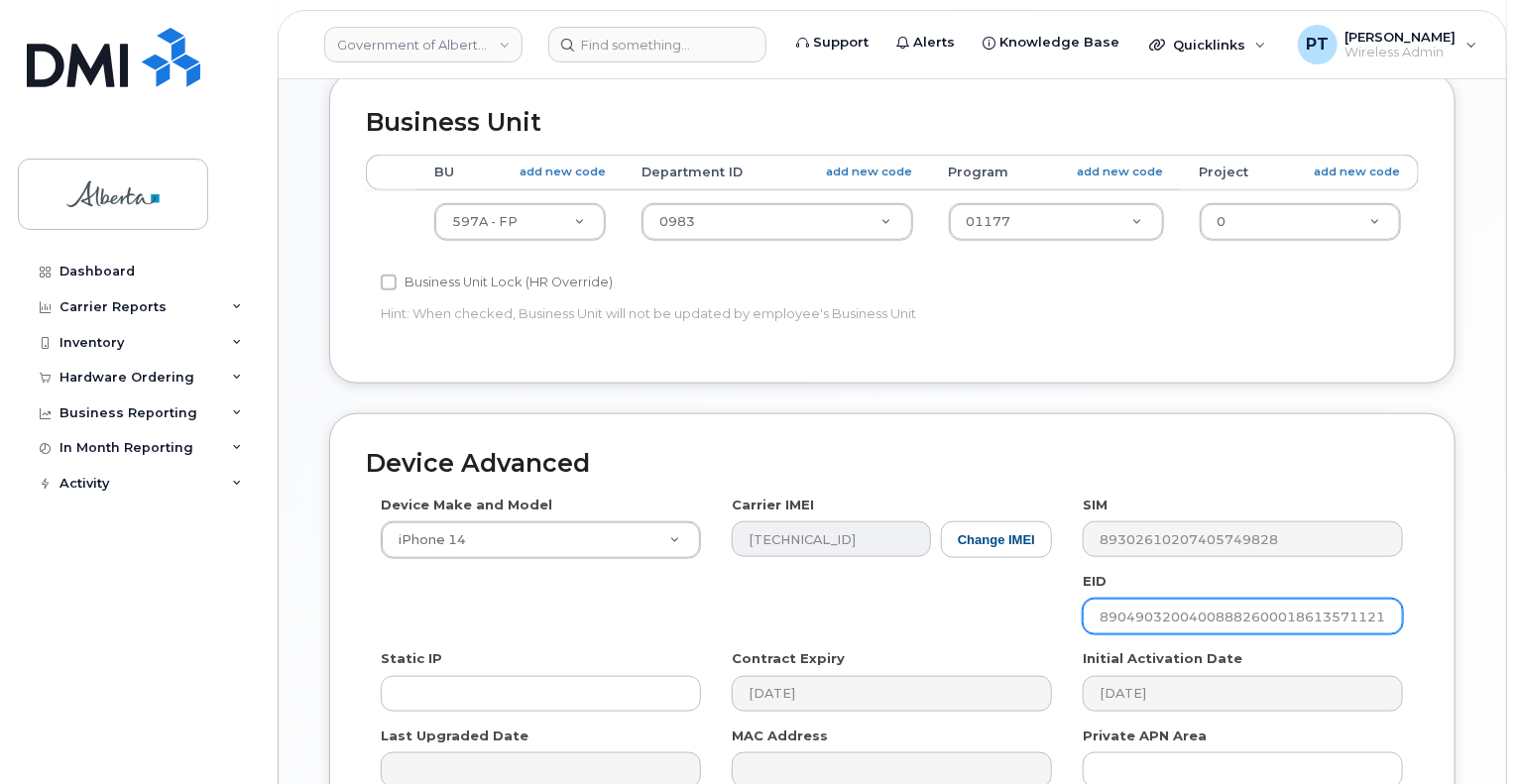 type on "89049032004008882600018613571121" 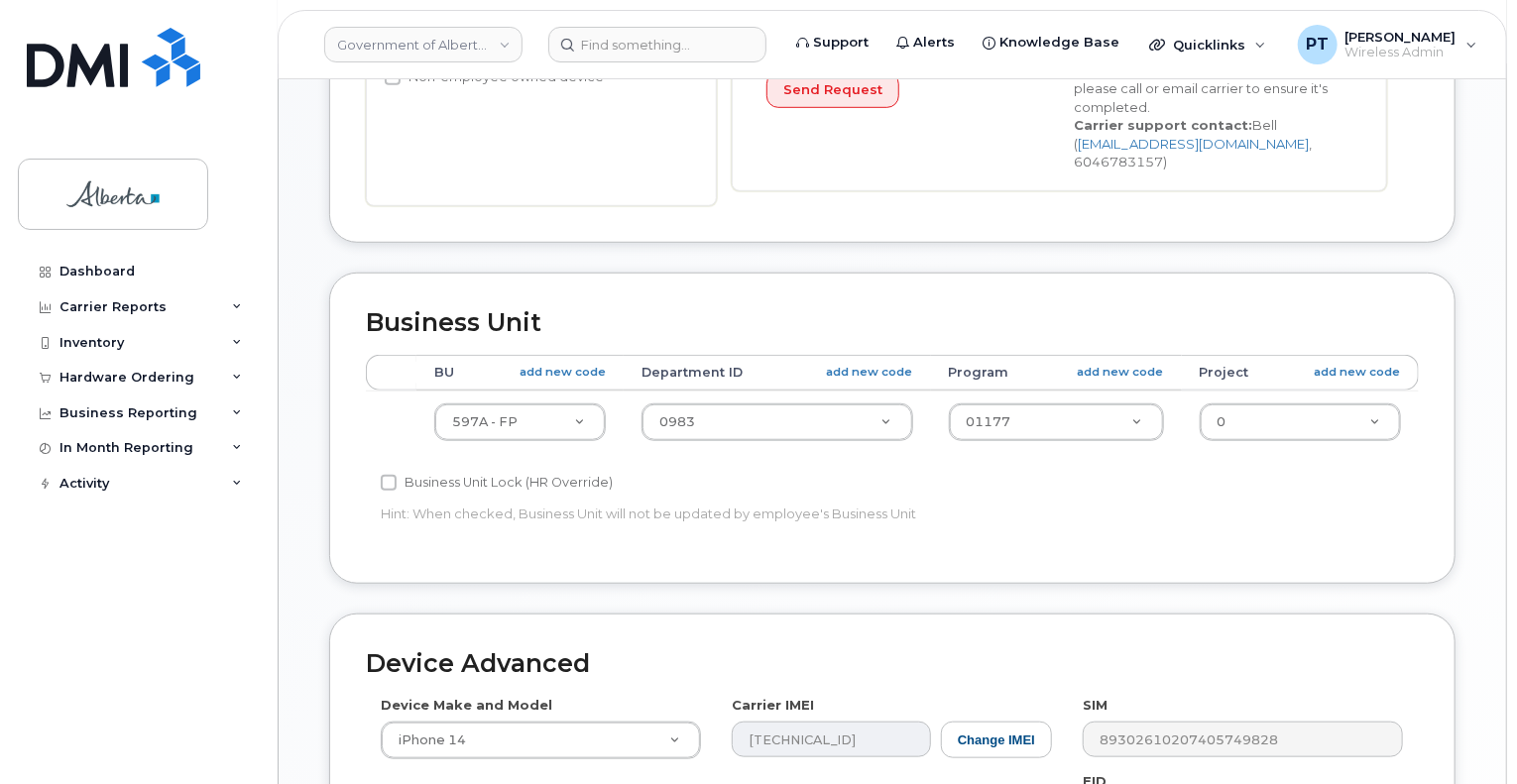 scroll, scrollTop: 595, scrollLeft: 0, axis: vertical 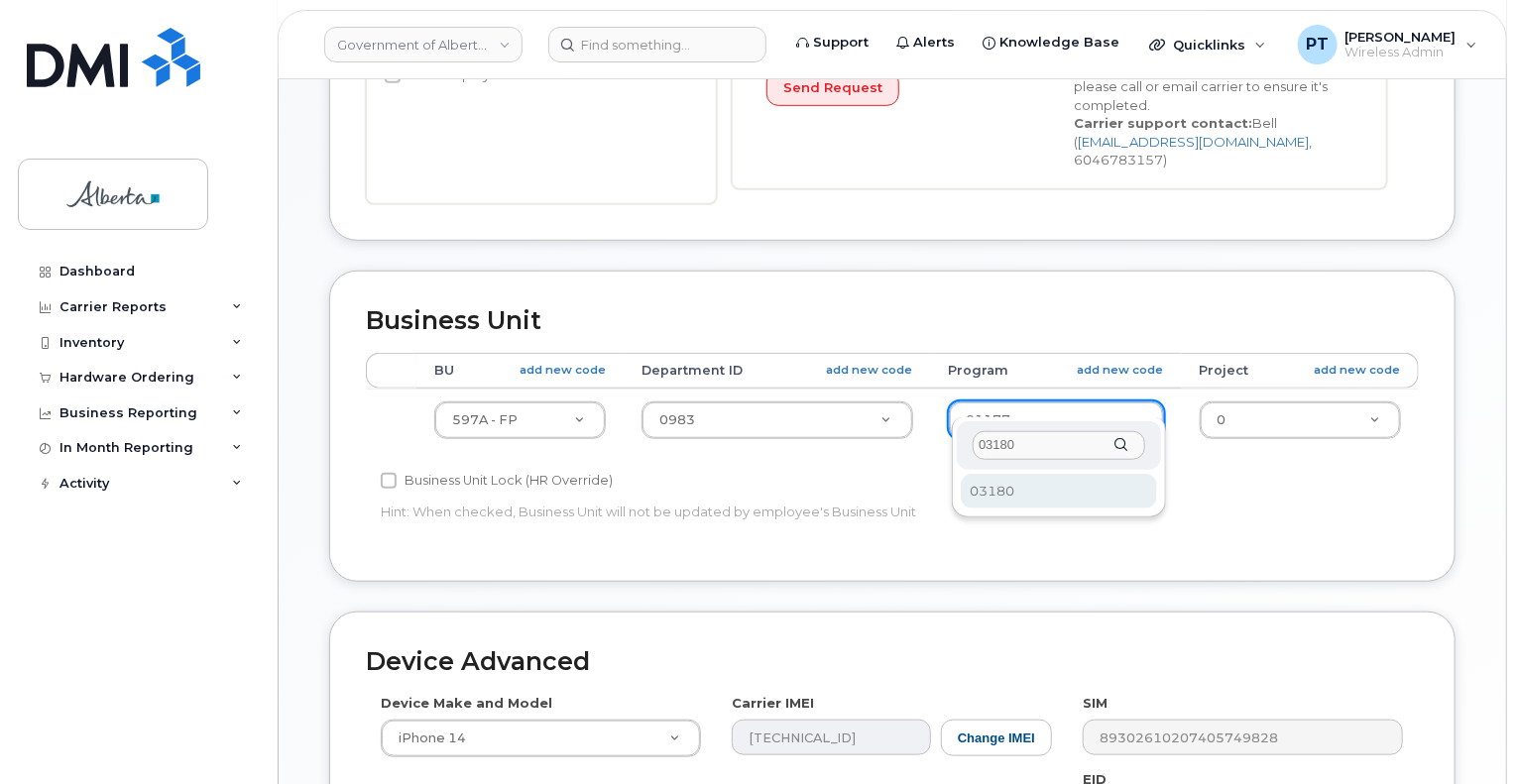 type on "03180" 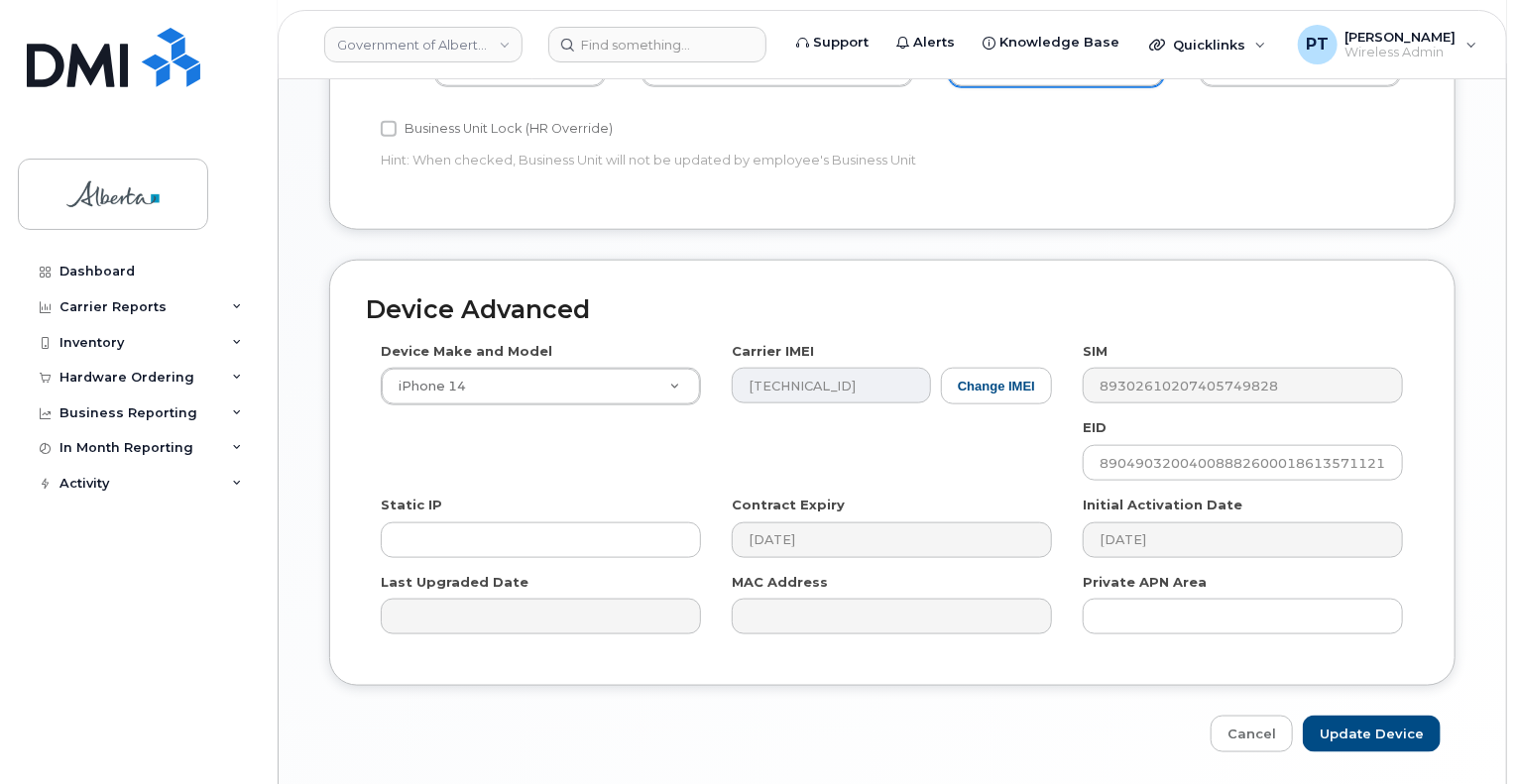 scroll, scrollTop: 991, scrollLeft: 0, axis: vertical 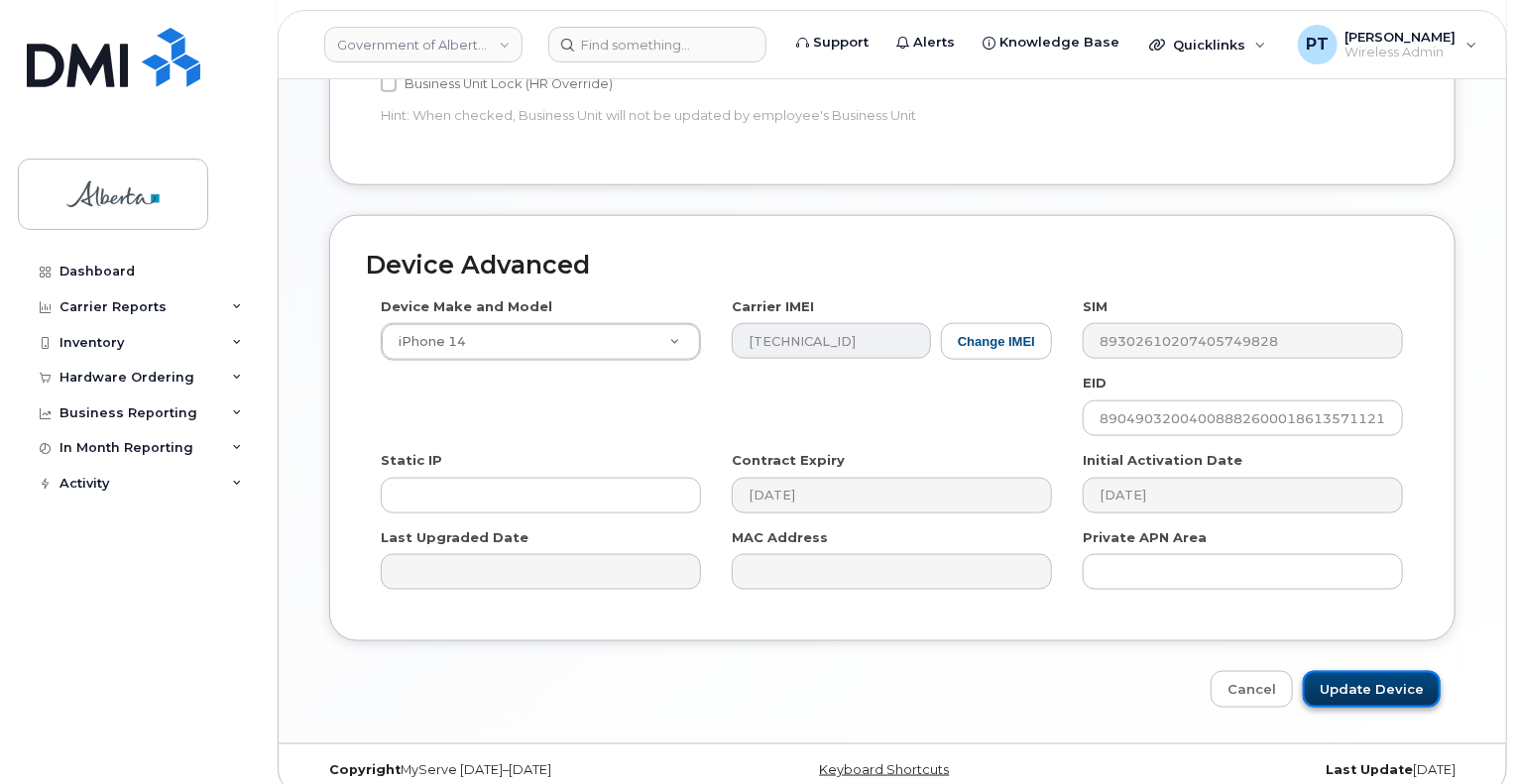 click on "Update Device" at bounding box center (1371, 689) 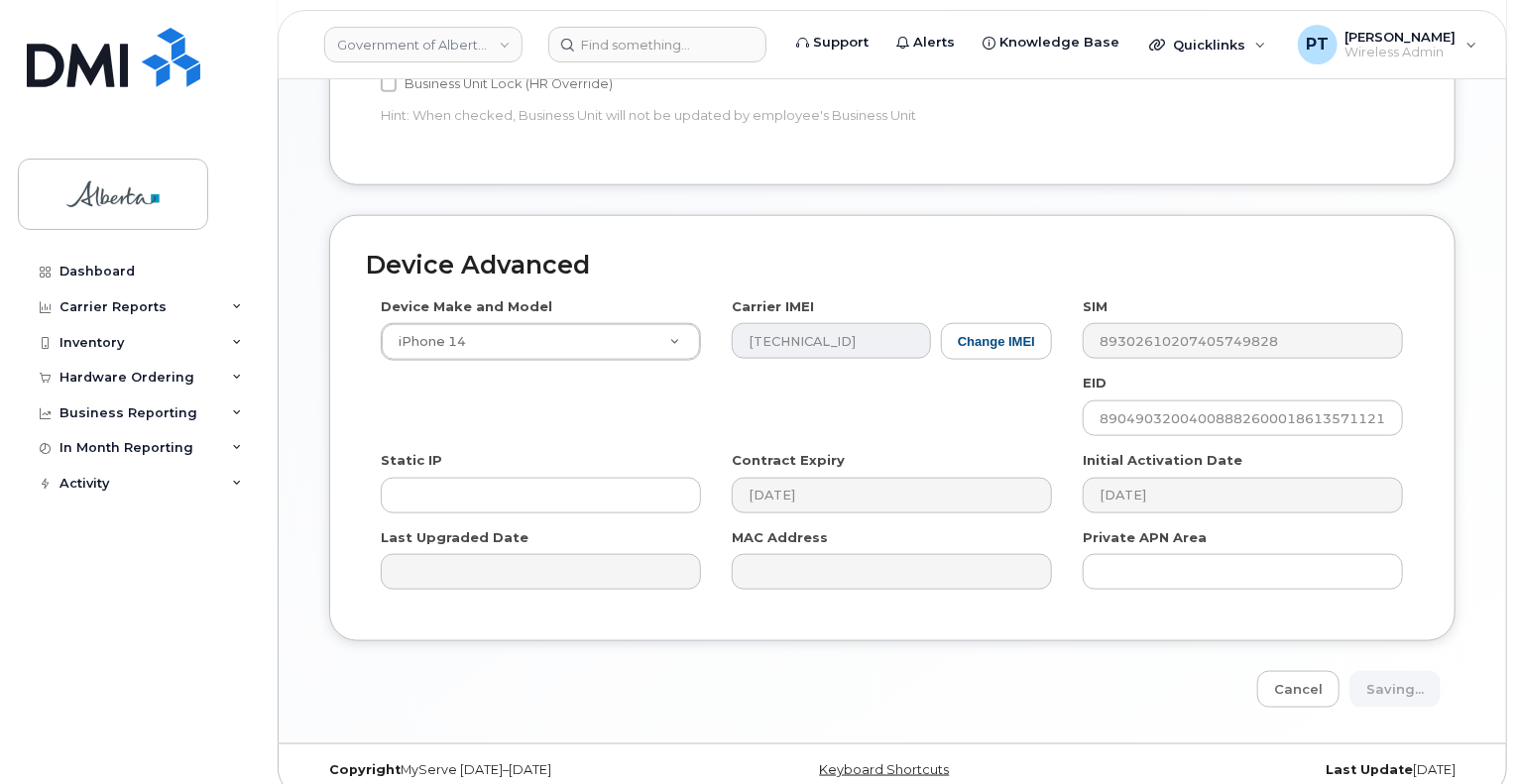 type on "Saving..." 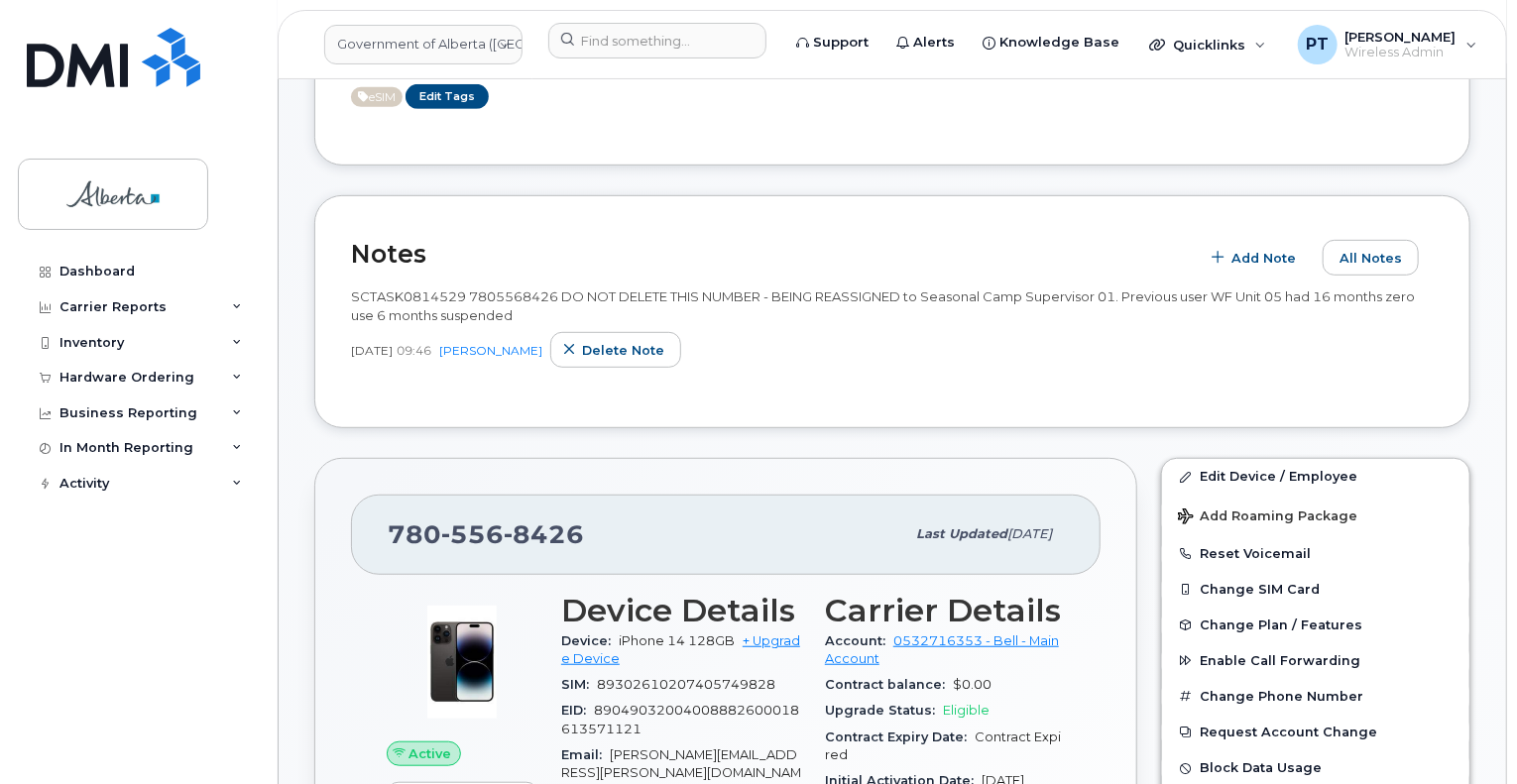 scroll, scrollTop: 775, scrollLeft: 0, axis: vertical 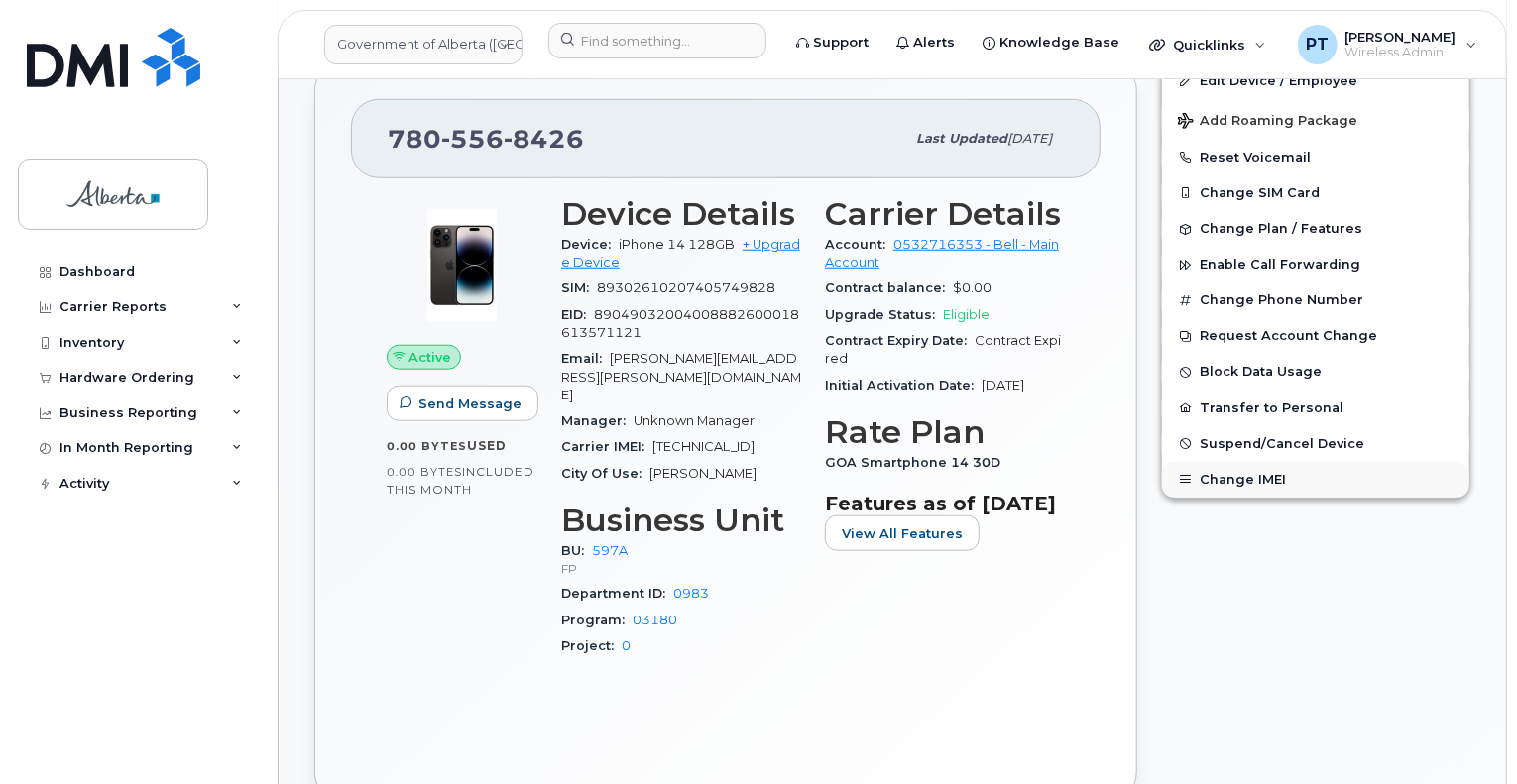 click on "Change IMEI" at bounding box center [1316, 480] 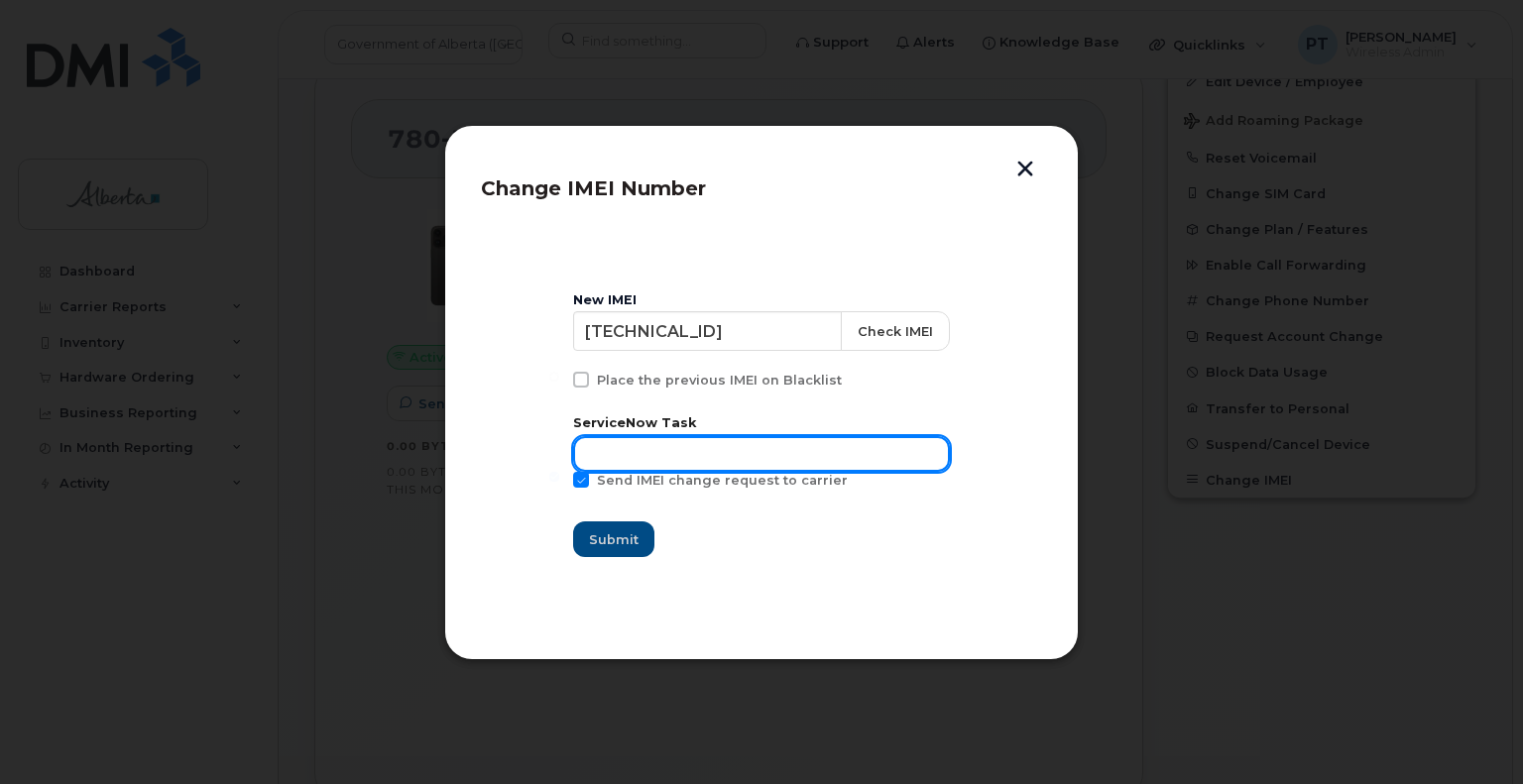 click at bounding box center [762, 454] 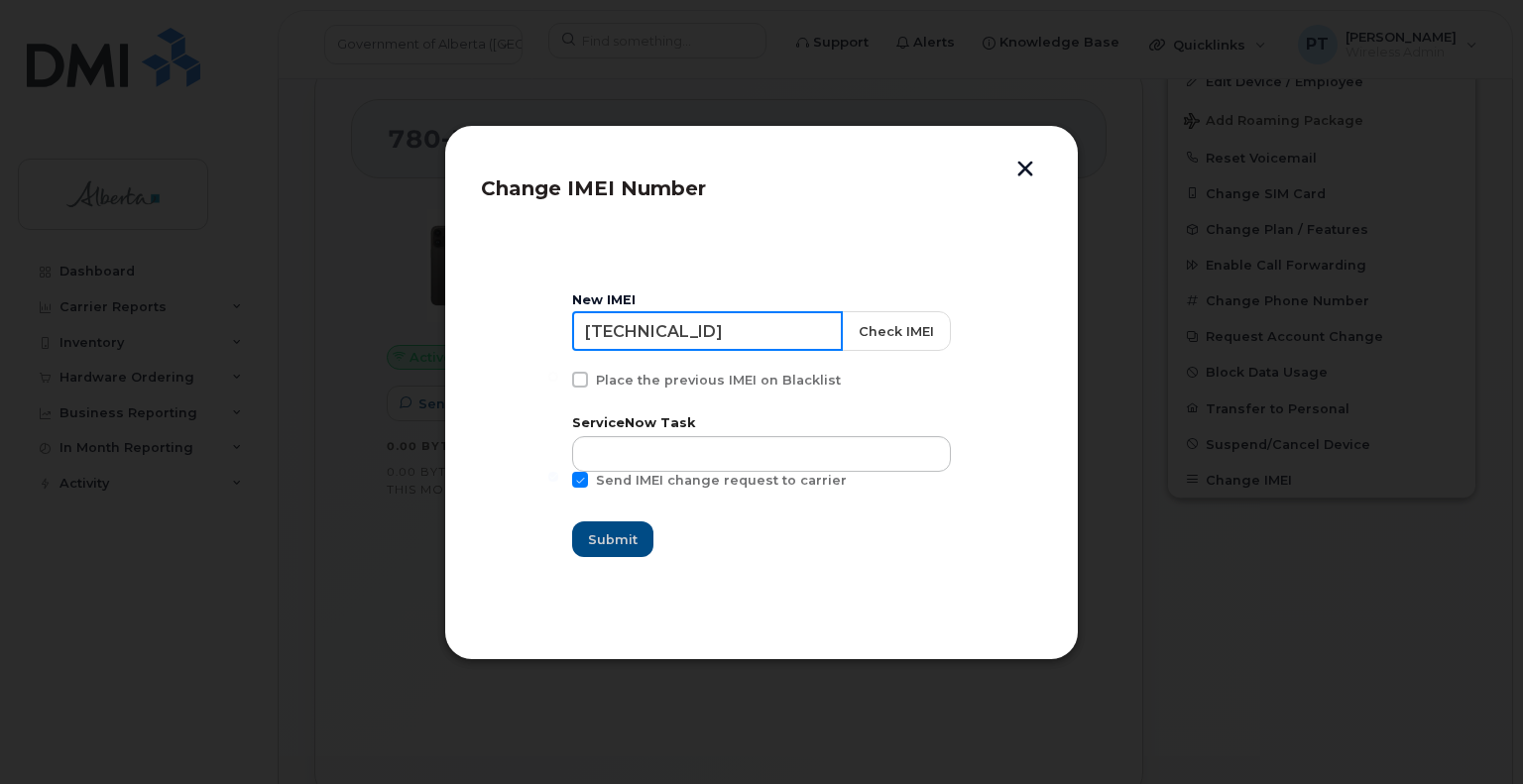 drag, startPoint x: 796, startPoint y: 460, endPoint x: 709, endPoint y: 323, distance: 162.2899 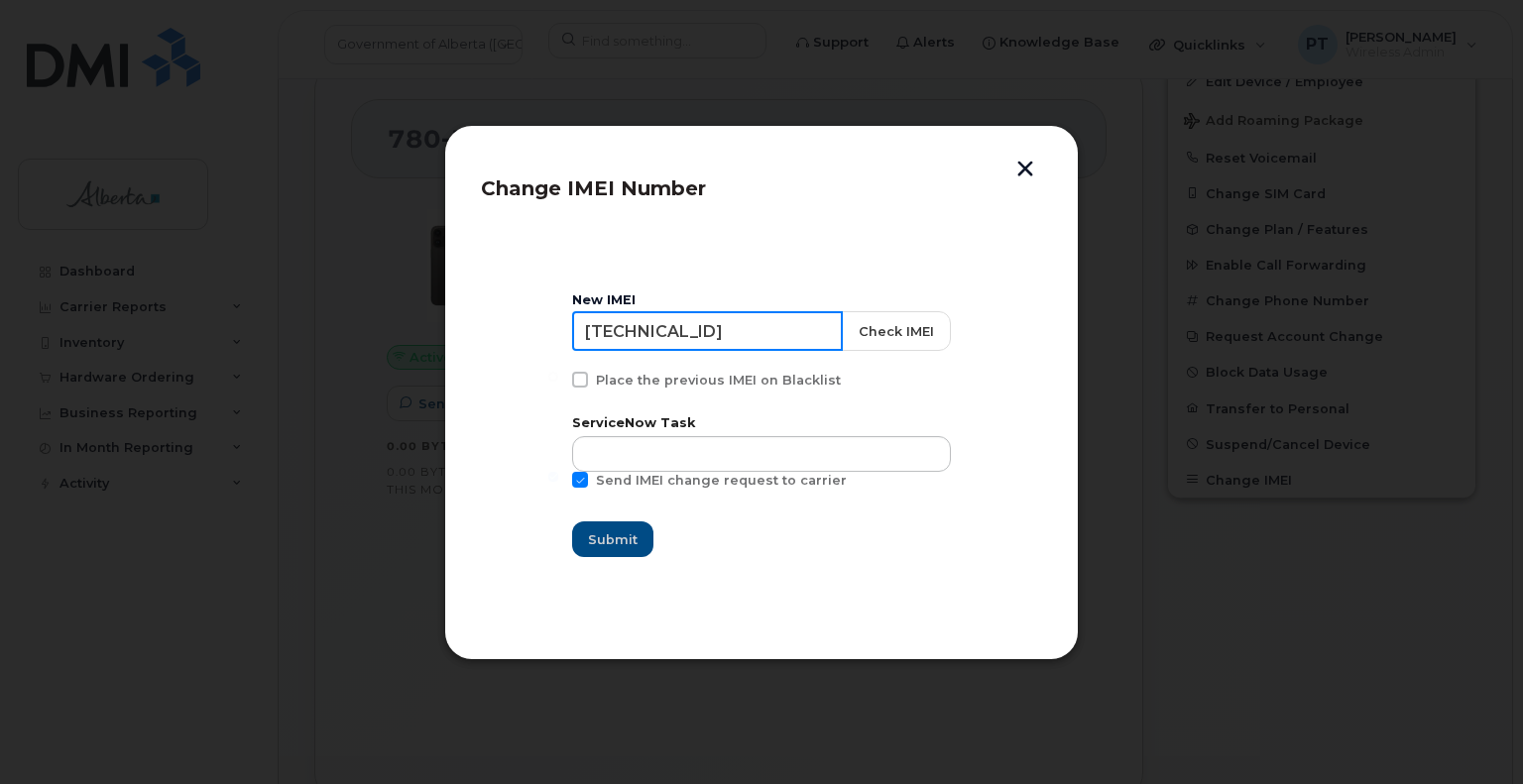 click on "[TECHNICAL_ID]" at bounding box center (707, 331) 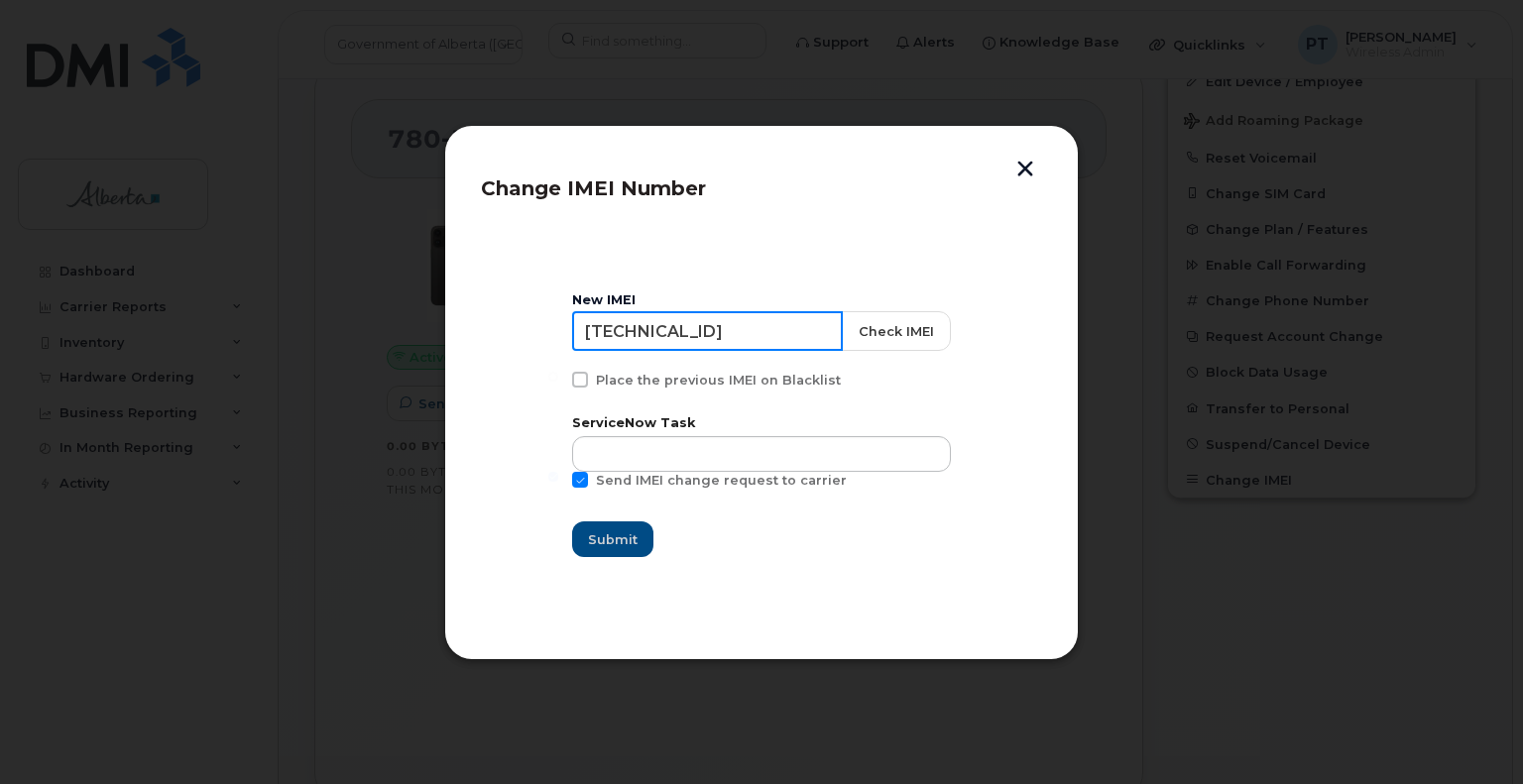 paste on "64511034384" 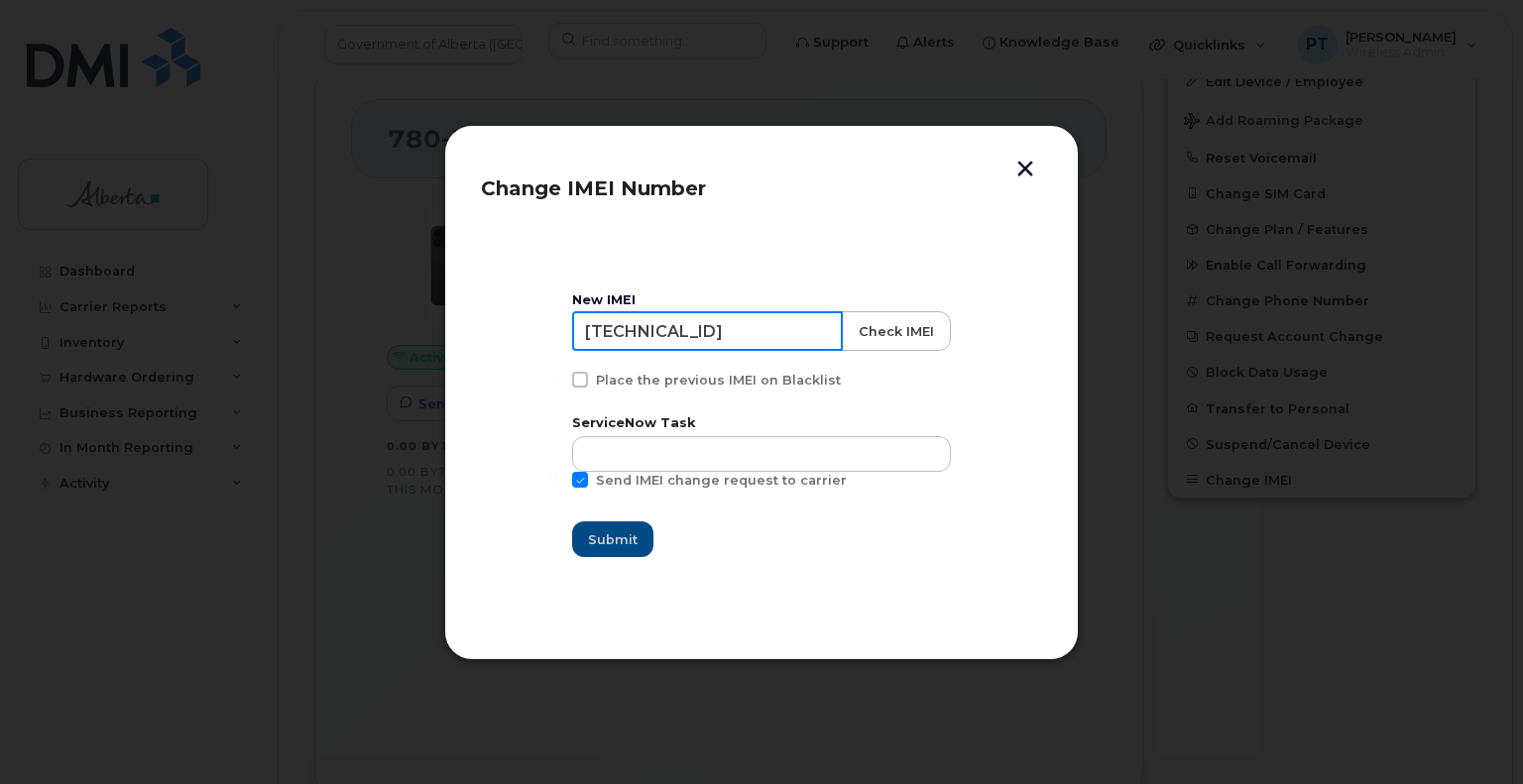 type on "[TECHNICAL_ID]" 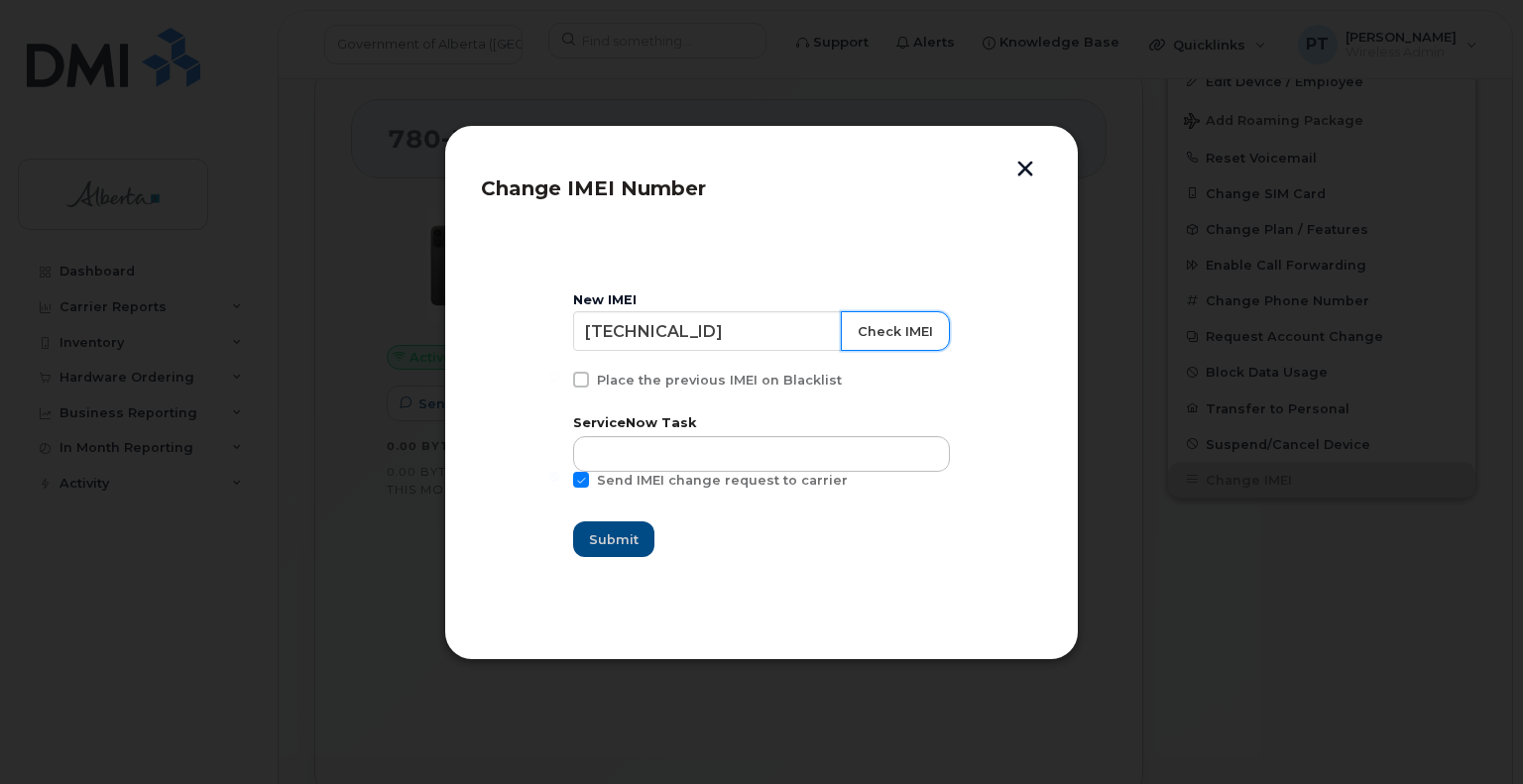 click on "Check IMEI" at bounding box center [895, 331] 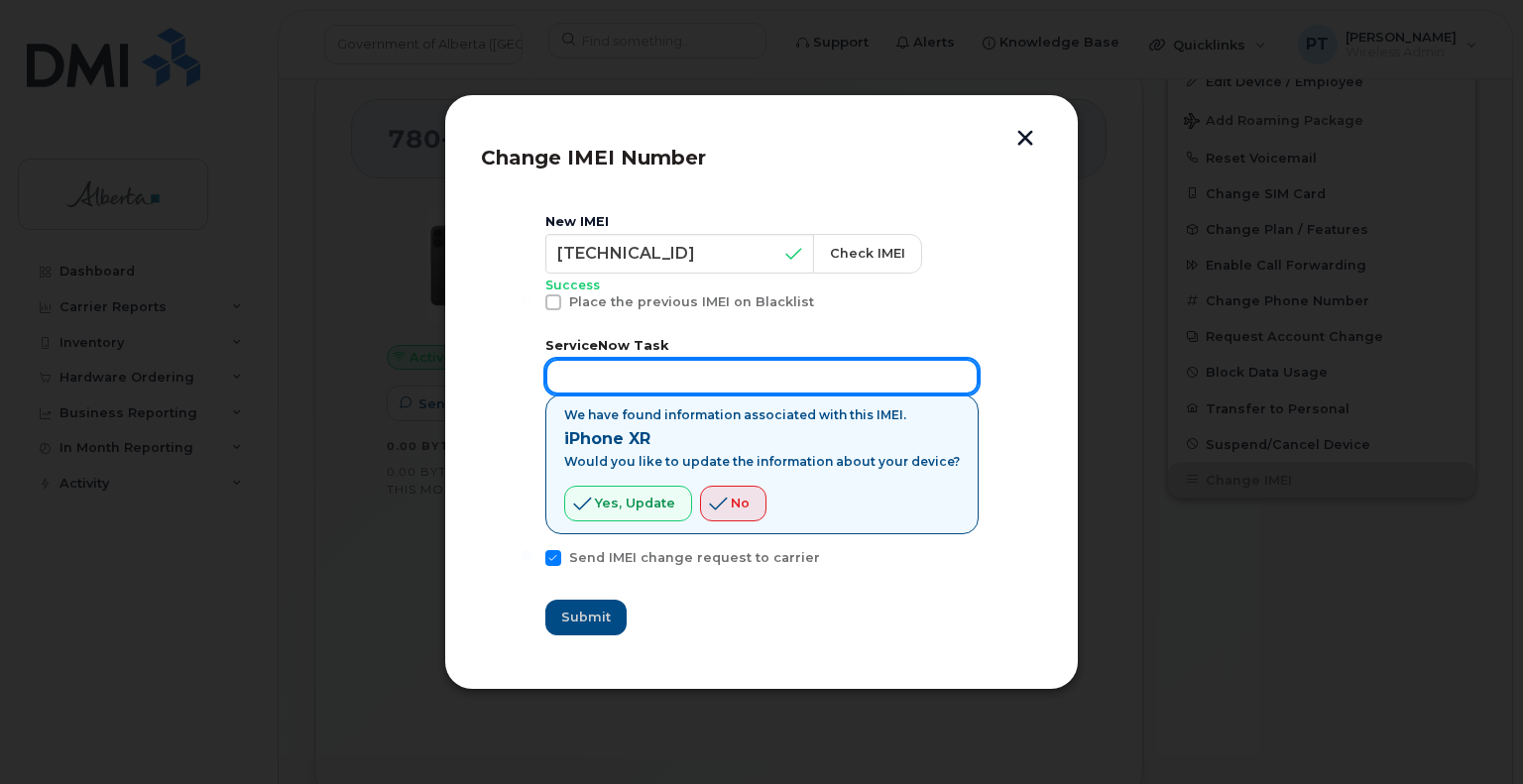 click at bounding box center (762, 377) 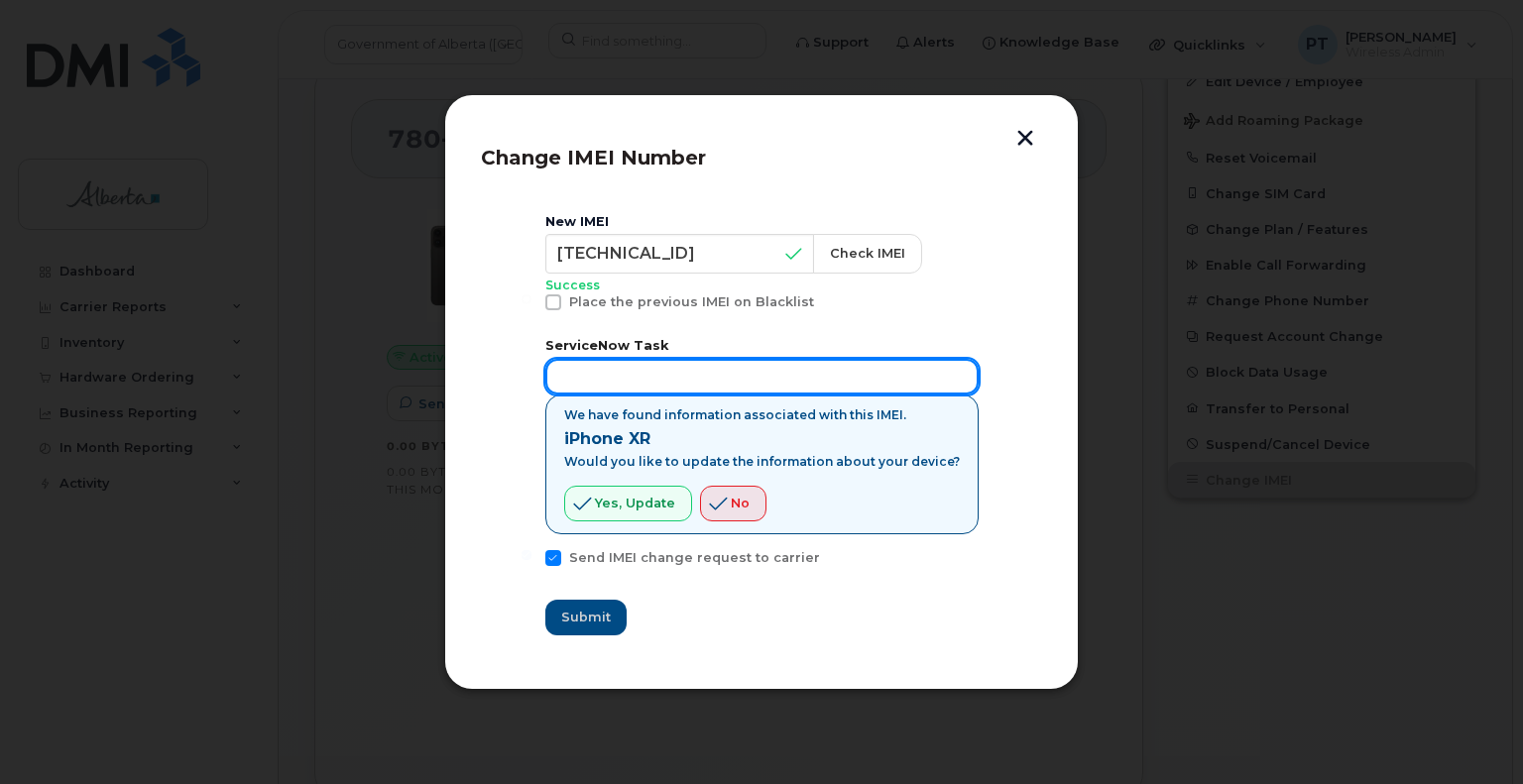 click at bounding box center [762, 377] 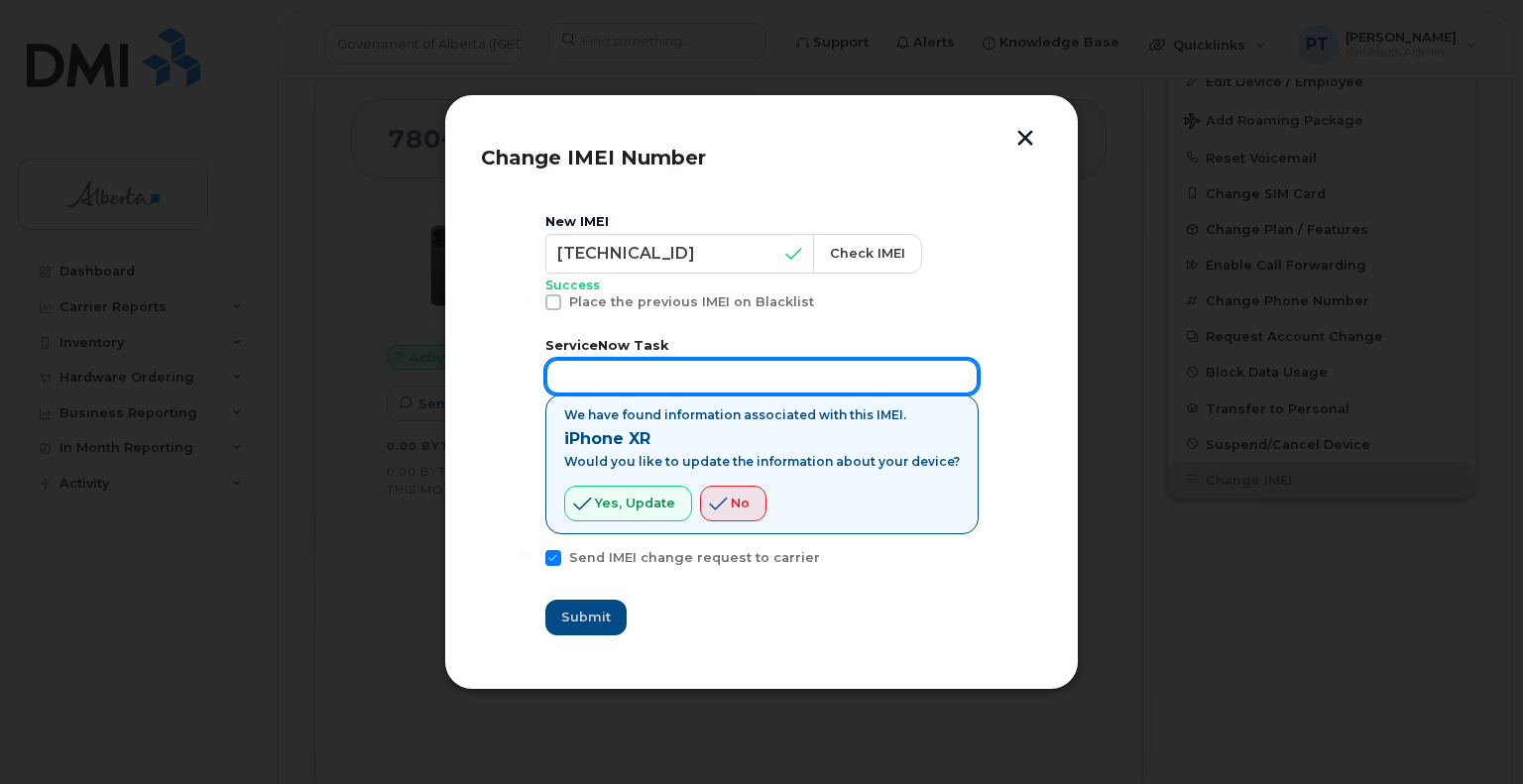 paste on "SCTASK0814529" 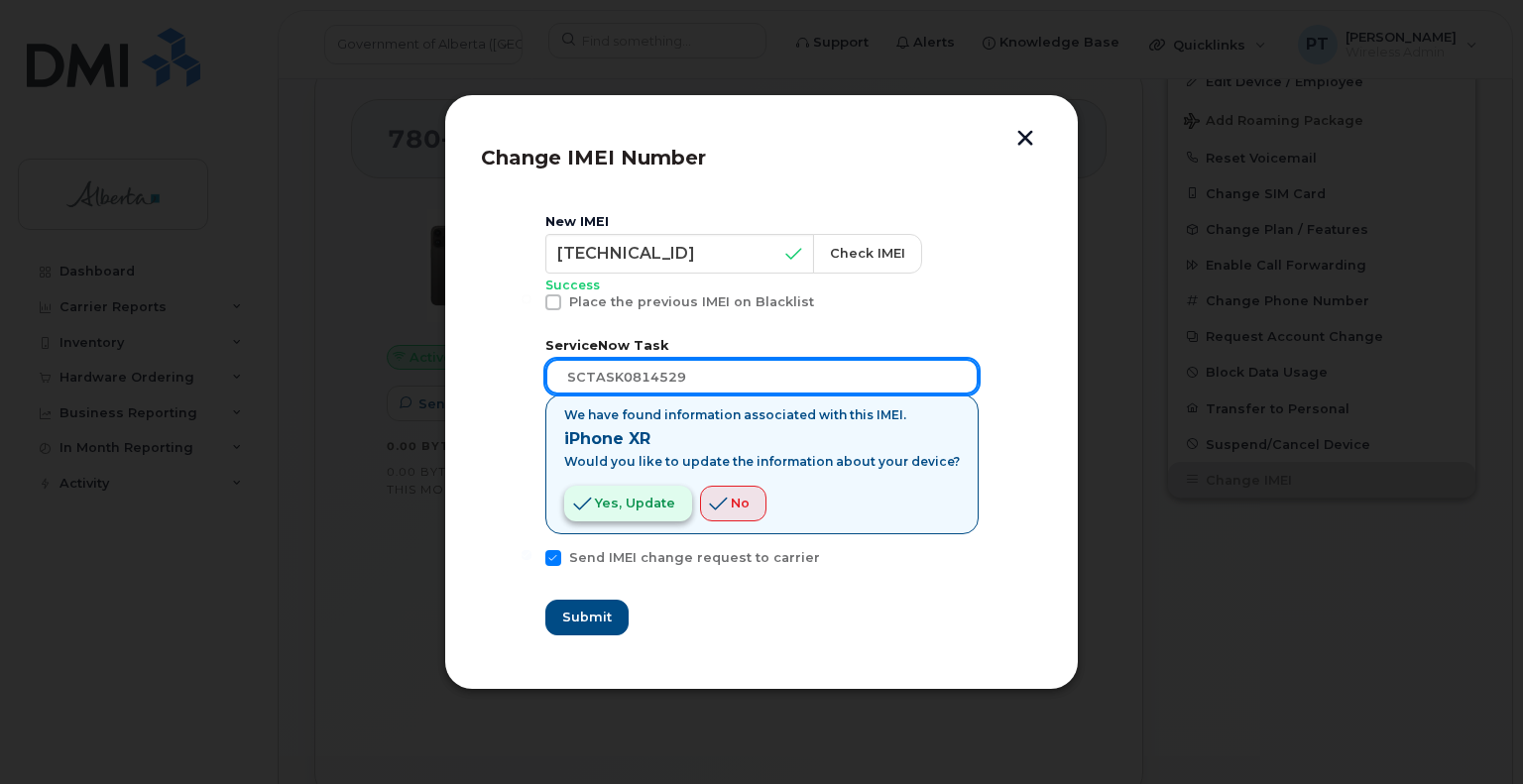 type on "SCTASK0814529" 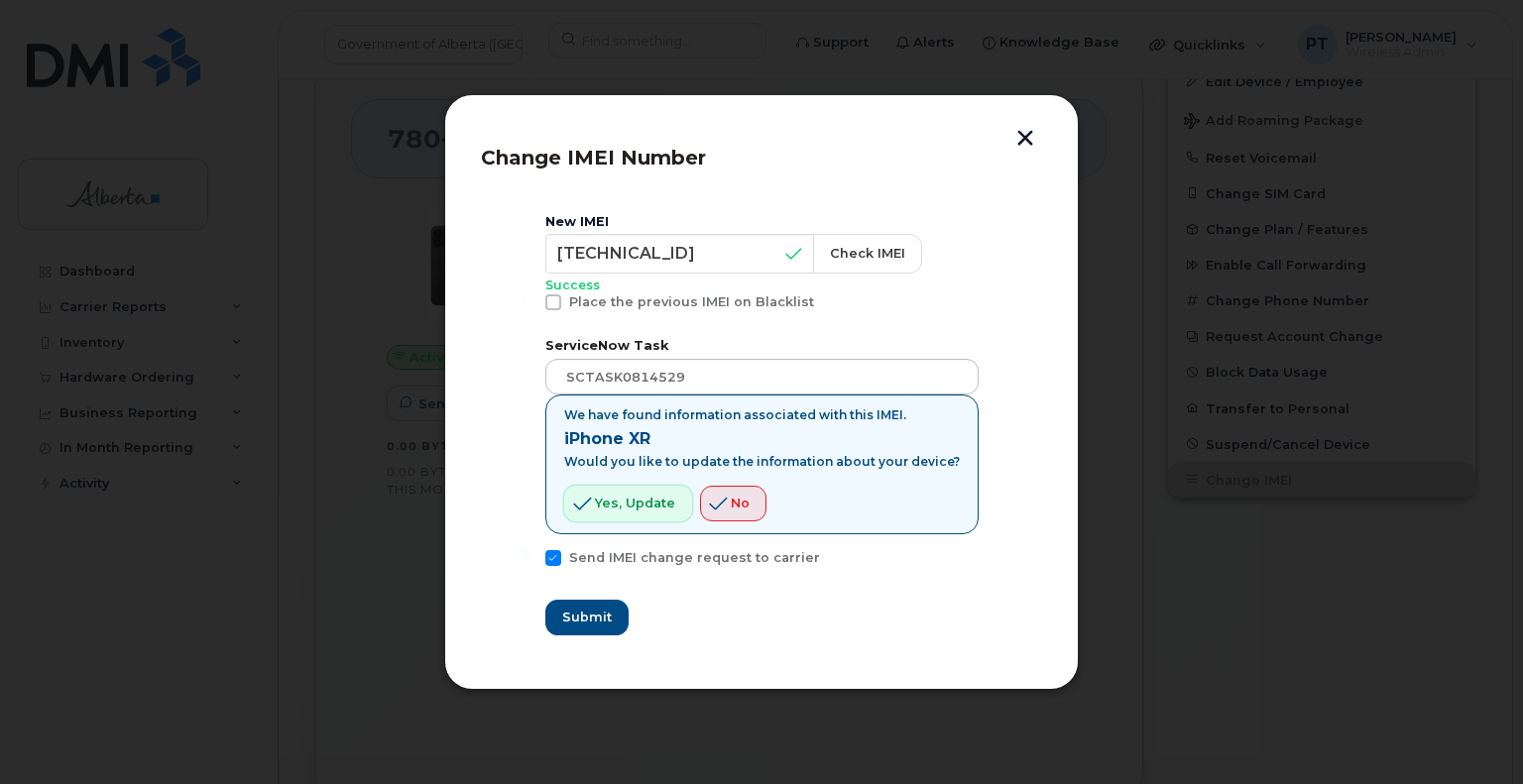 click on "Yes, update" at bounding box center [635, 503] 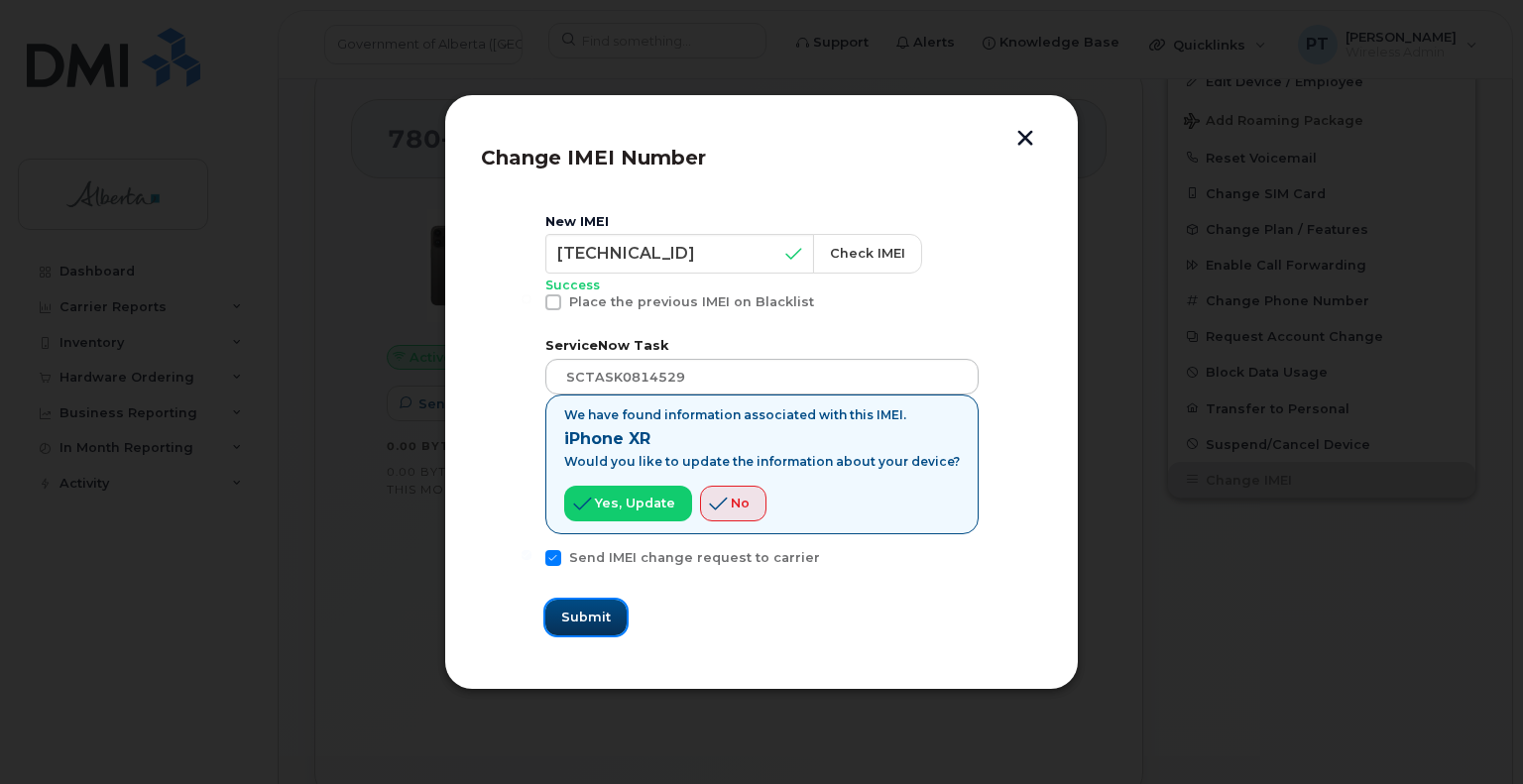 click on "Submit" at bounding box center (586, 616) 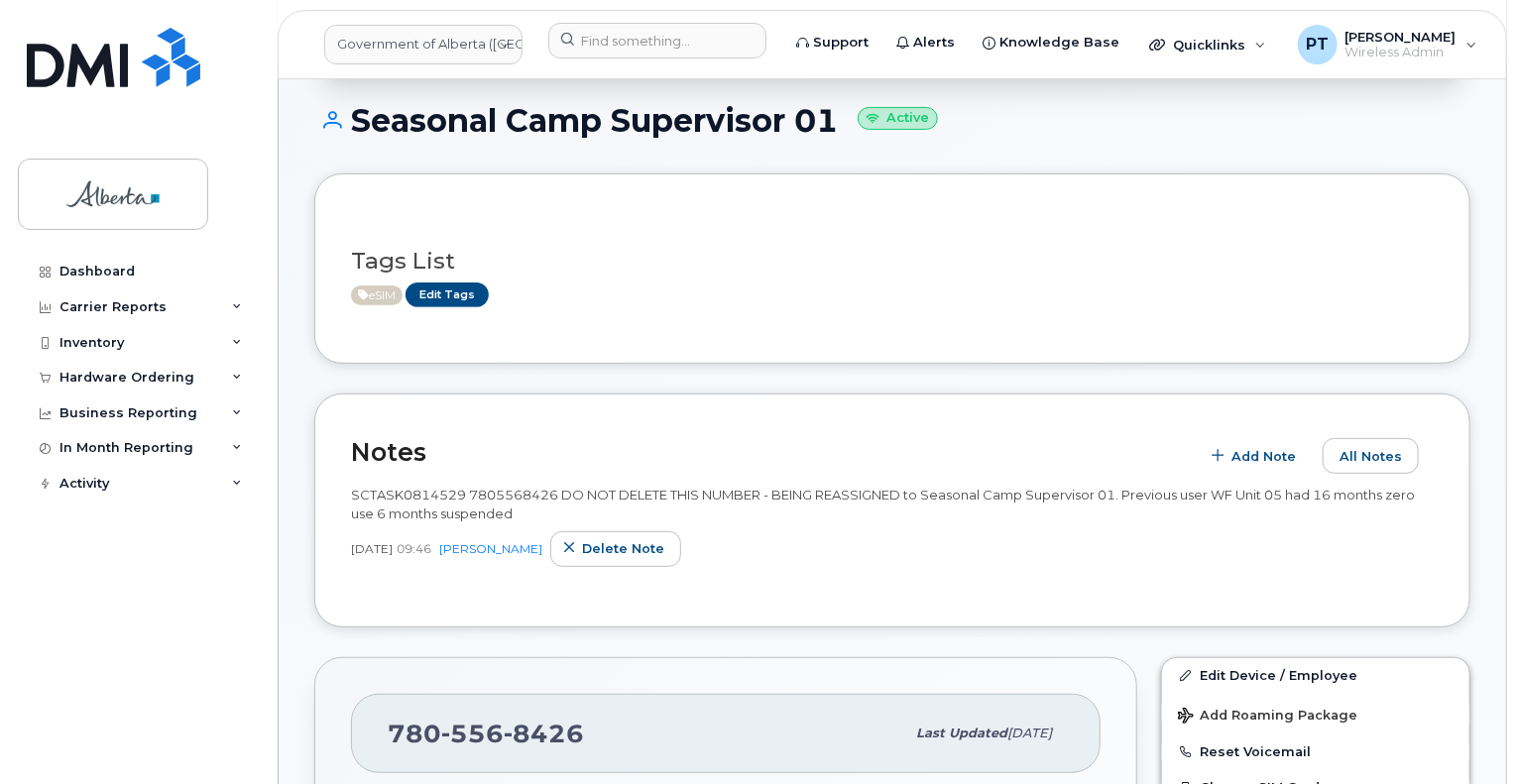 scroll, scrollTop: 478, scrollLeft: 0, axis: vertical 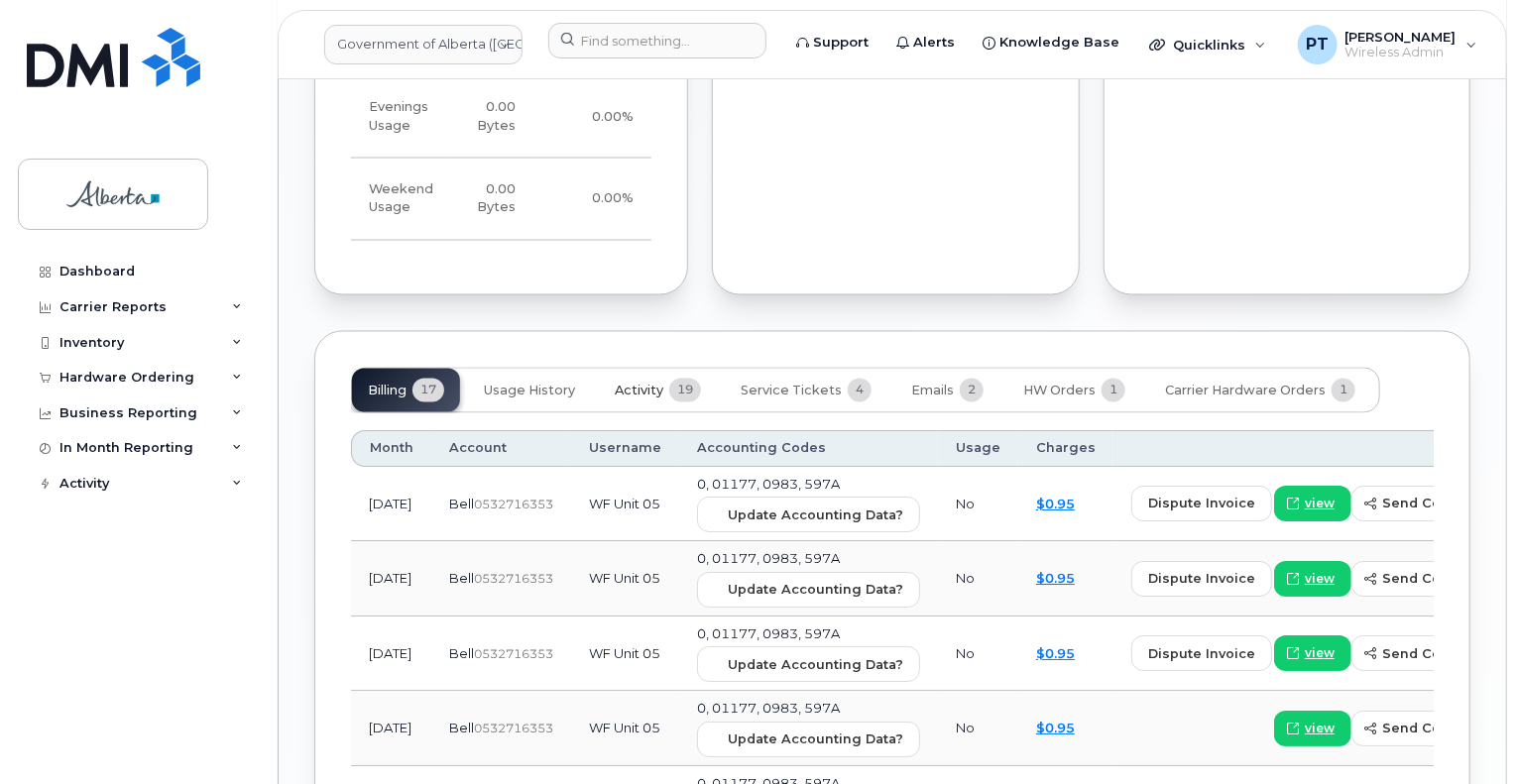 click on "Activity" at bounding box center [639, 392] 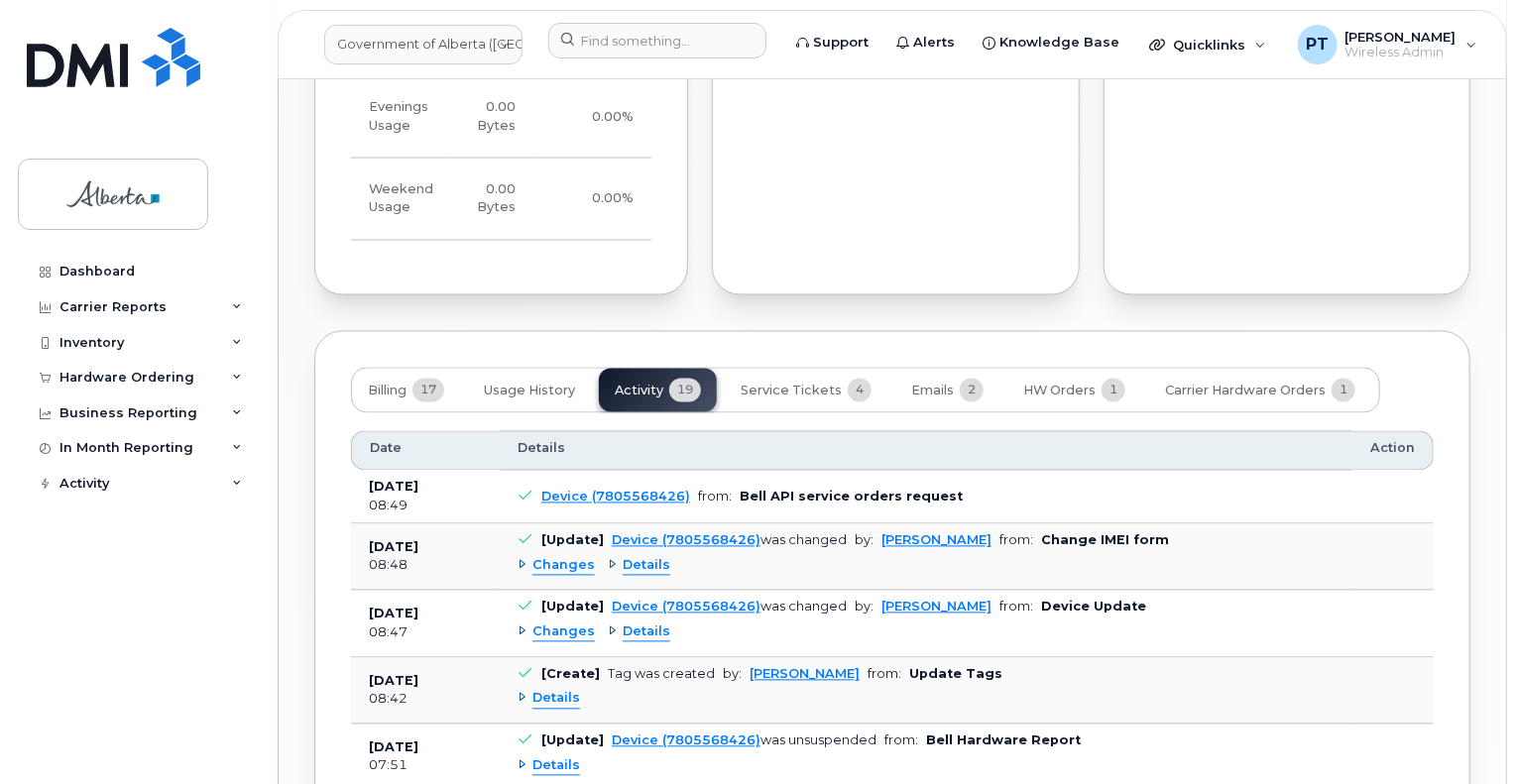 click on "Changes" at bounding box center (563, 566) 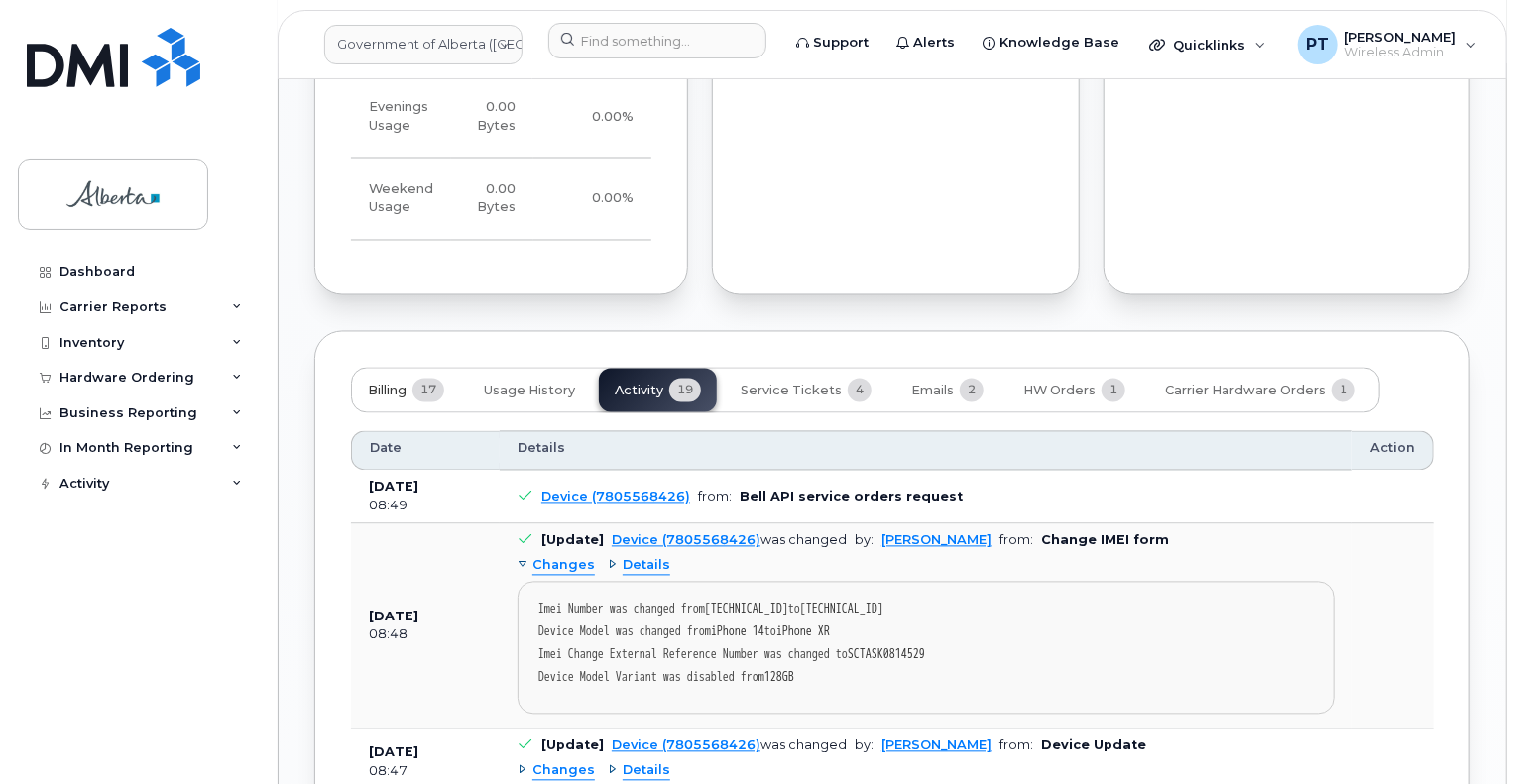 click on "Billing" at bounding box center (387, 392) 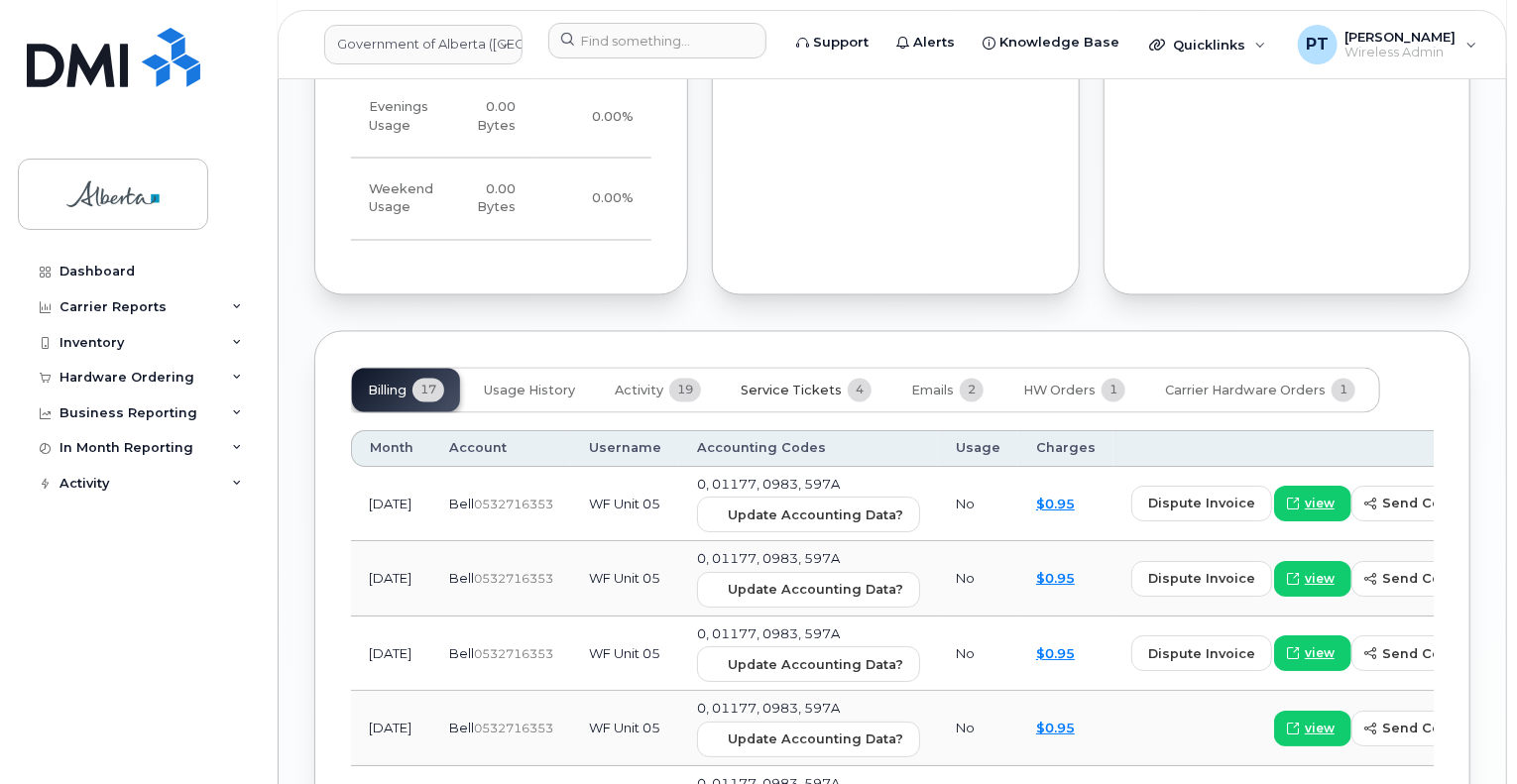 click on "Service Tickets" at bounding box center (791, 392) 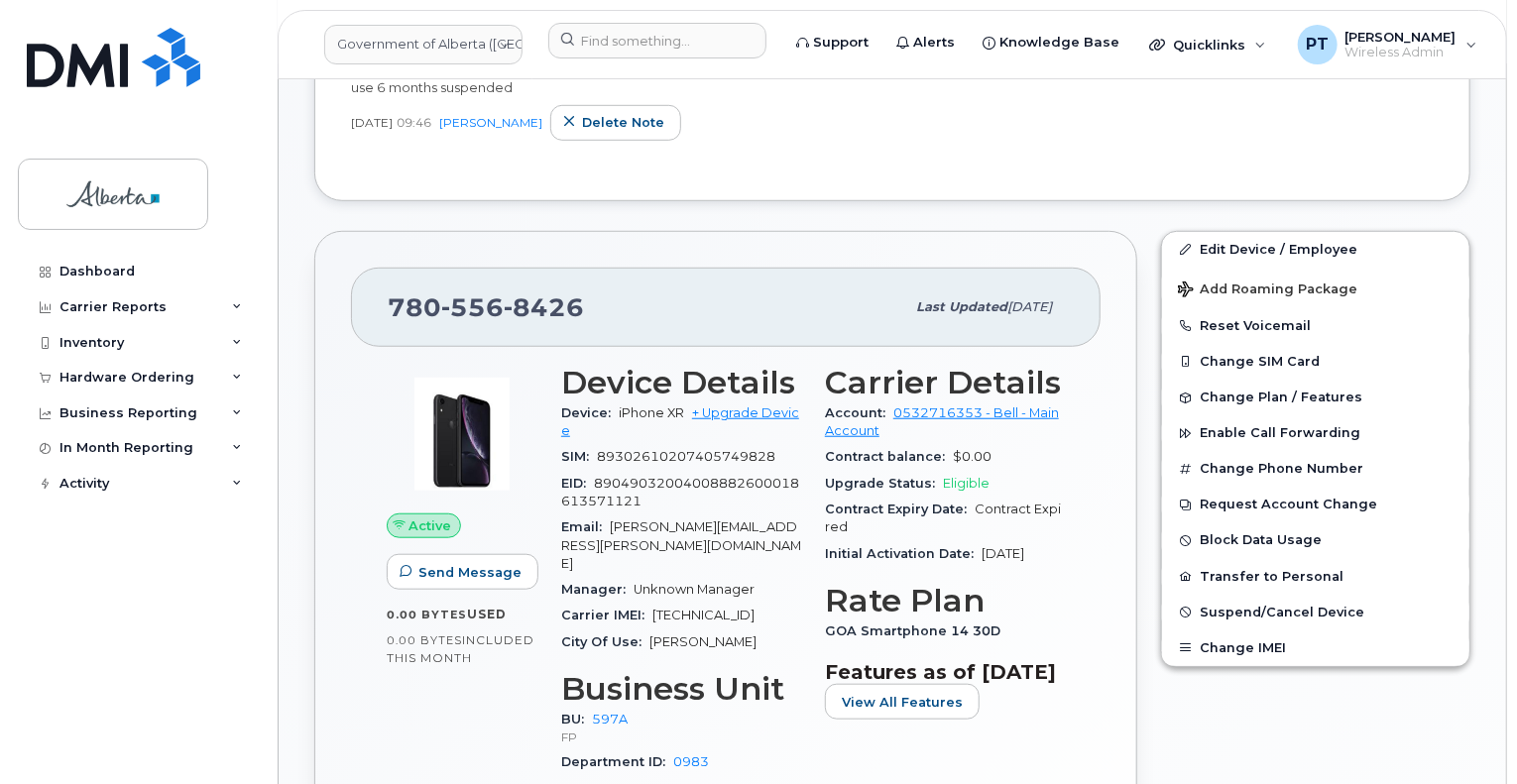 scroll, scrollTop: 527, scrollLeft: 0, axis: vertical 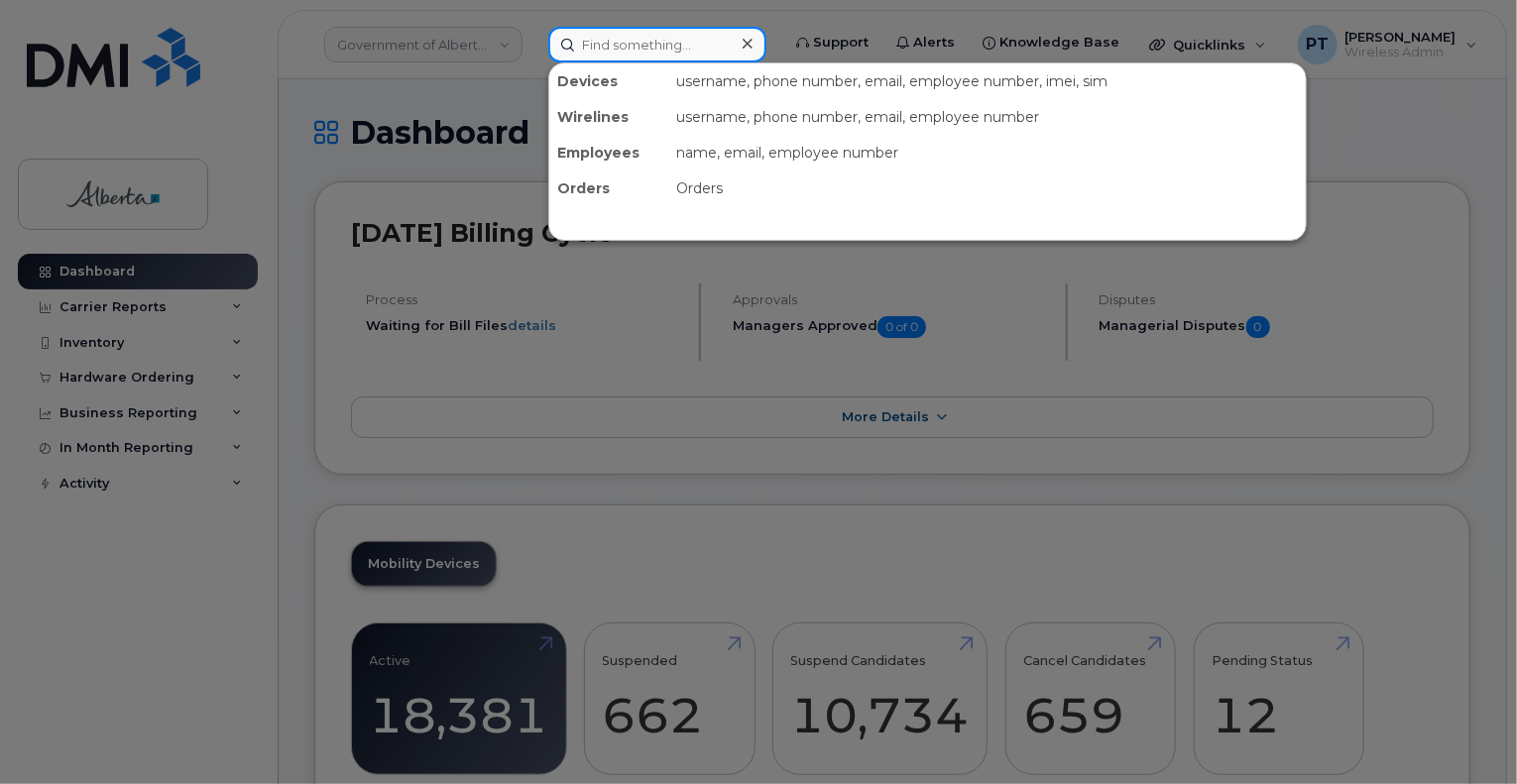 click at bounding box center [657, 45] 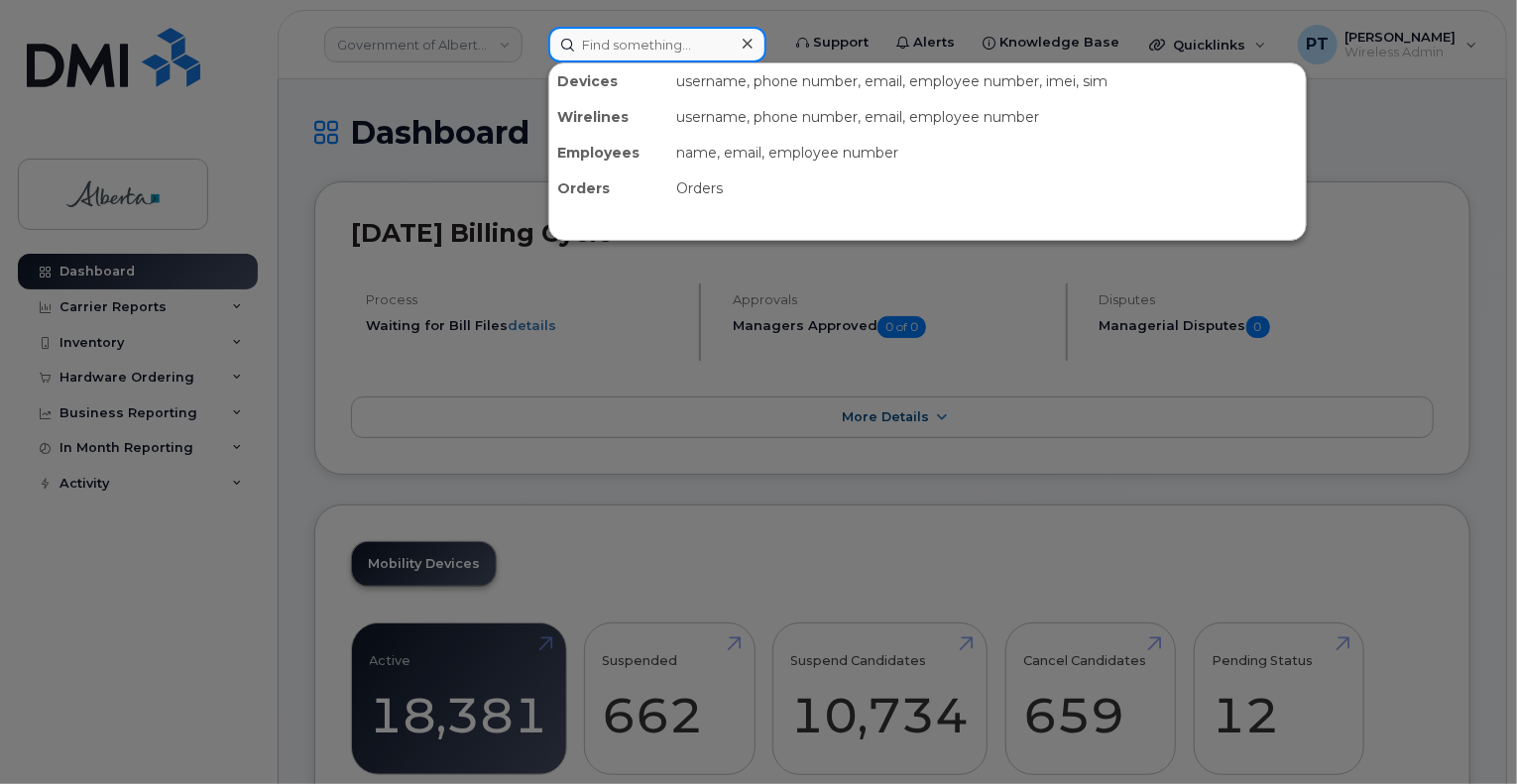 paste on "5879886882" 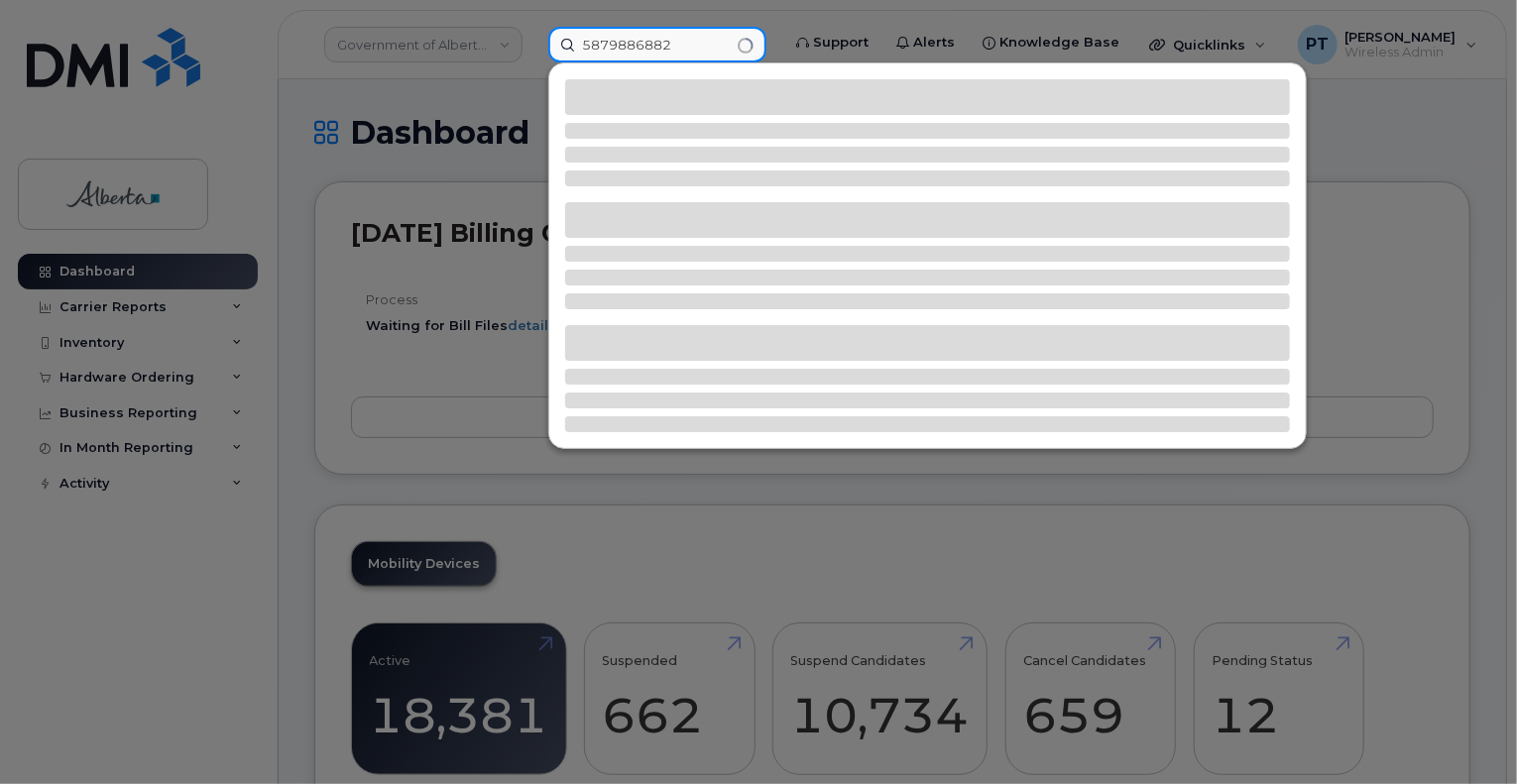type on "5879886882" 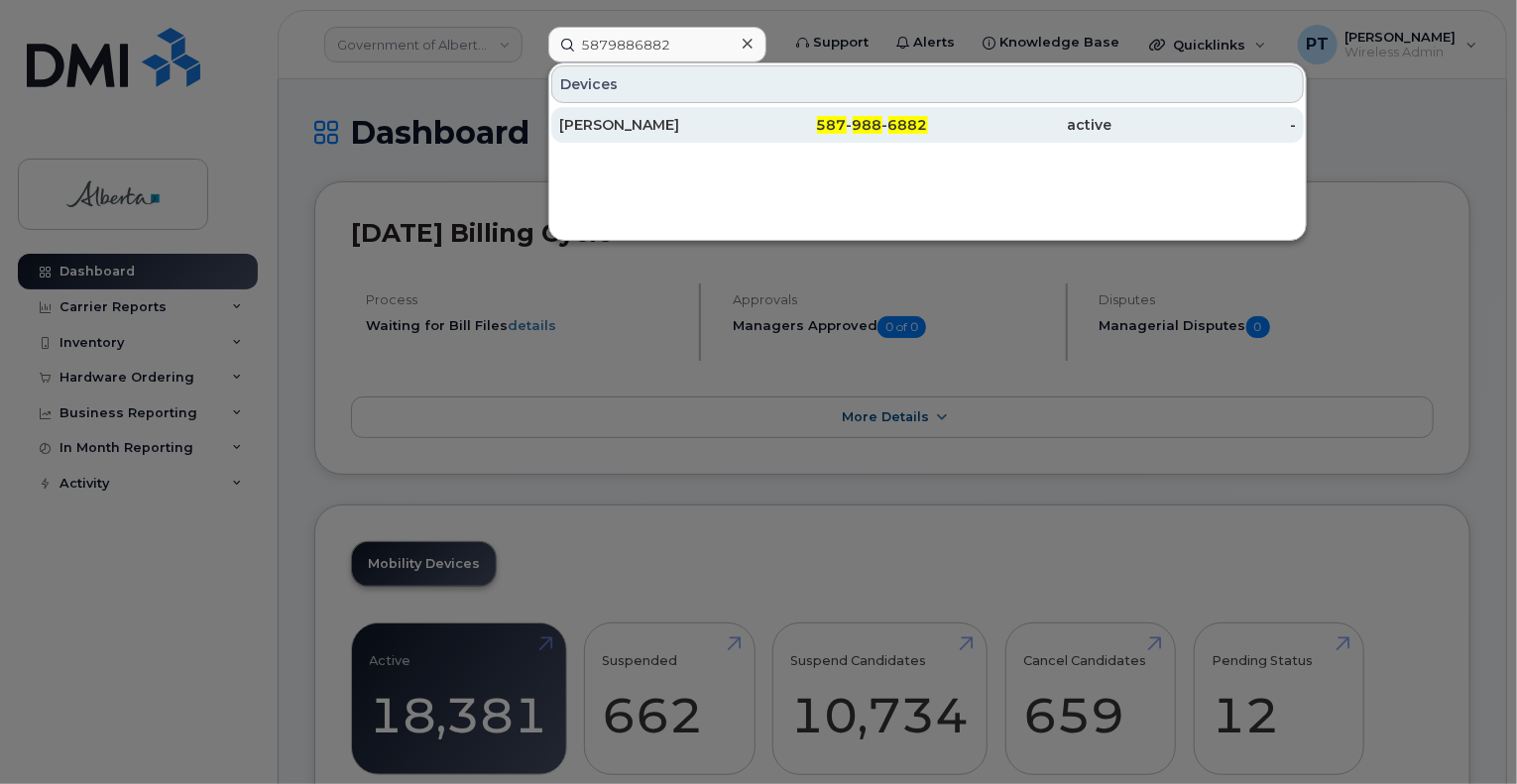 click on "[PERSON_NAME]" at bounding box center (651, 125) 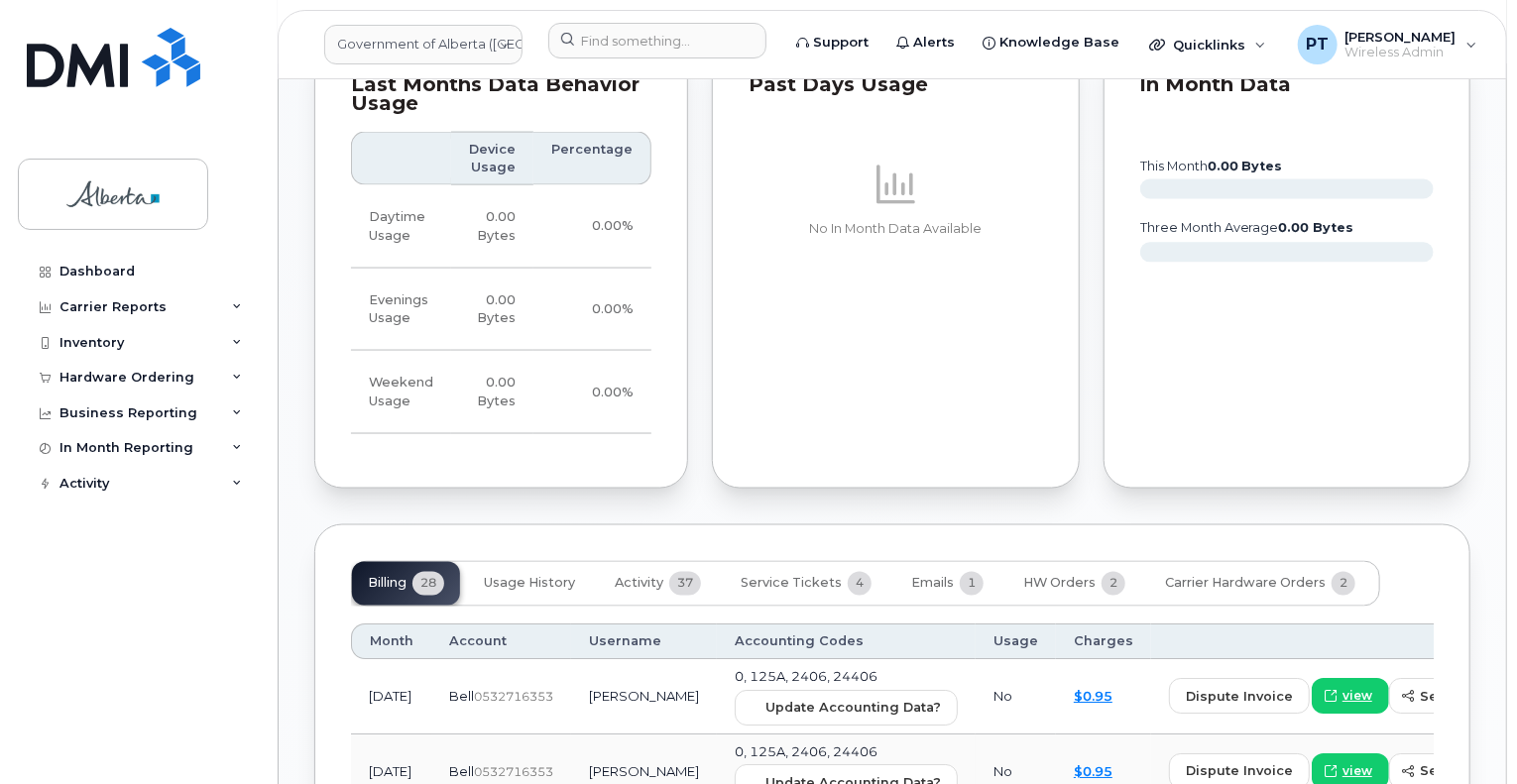 scroll, scrollTop: 1586, scrollLeft: 0, axis: vertical 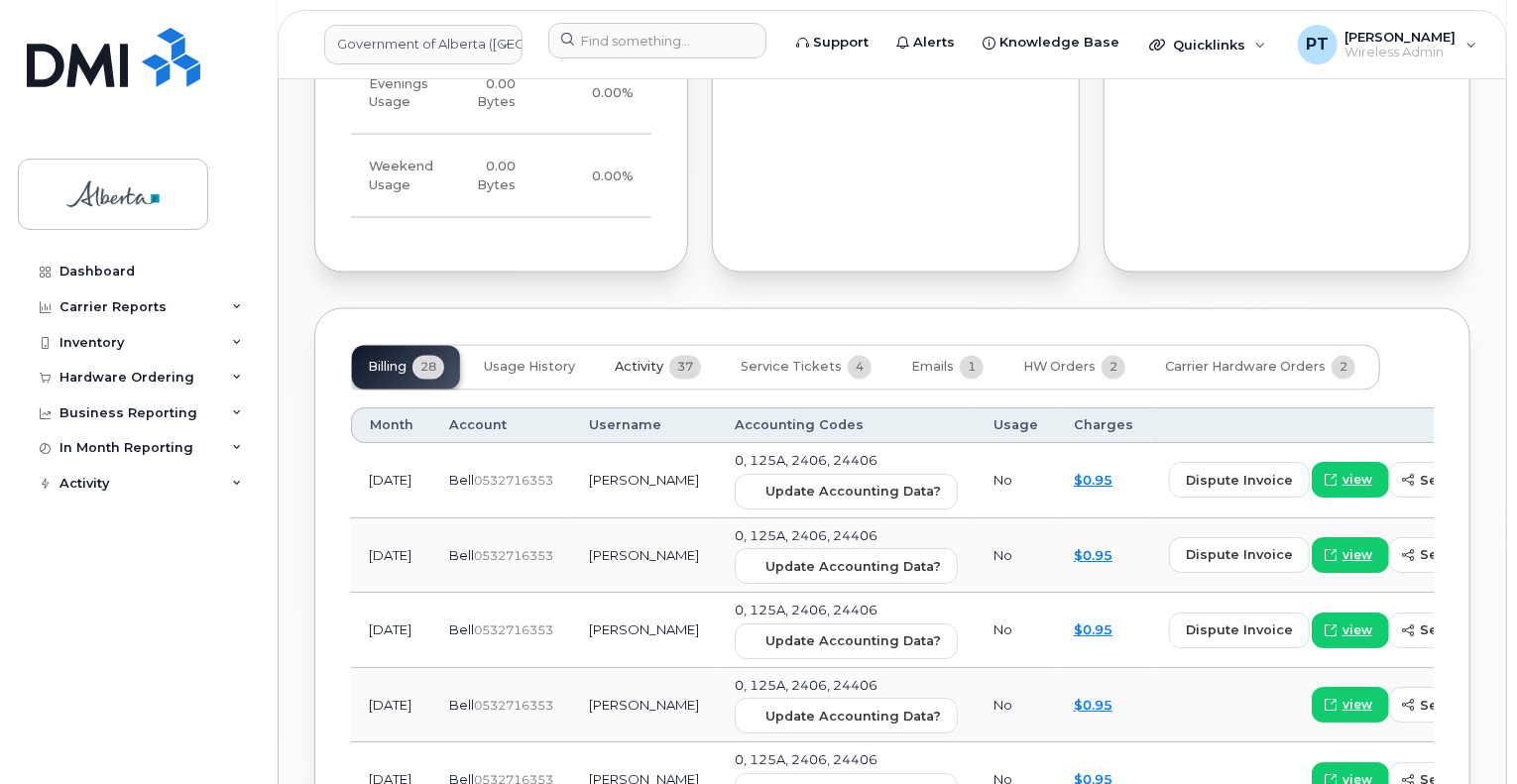 drag, startPoint x: 636, startPoint y: 346, endPoint x: 639, endPoint y: 360, distance: 14.3178211 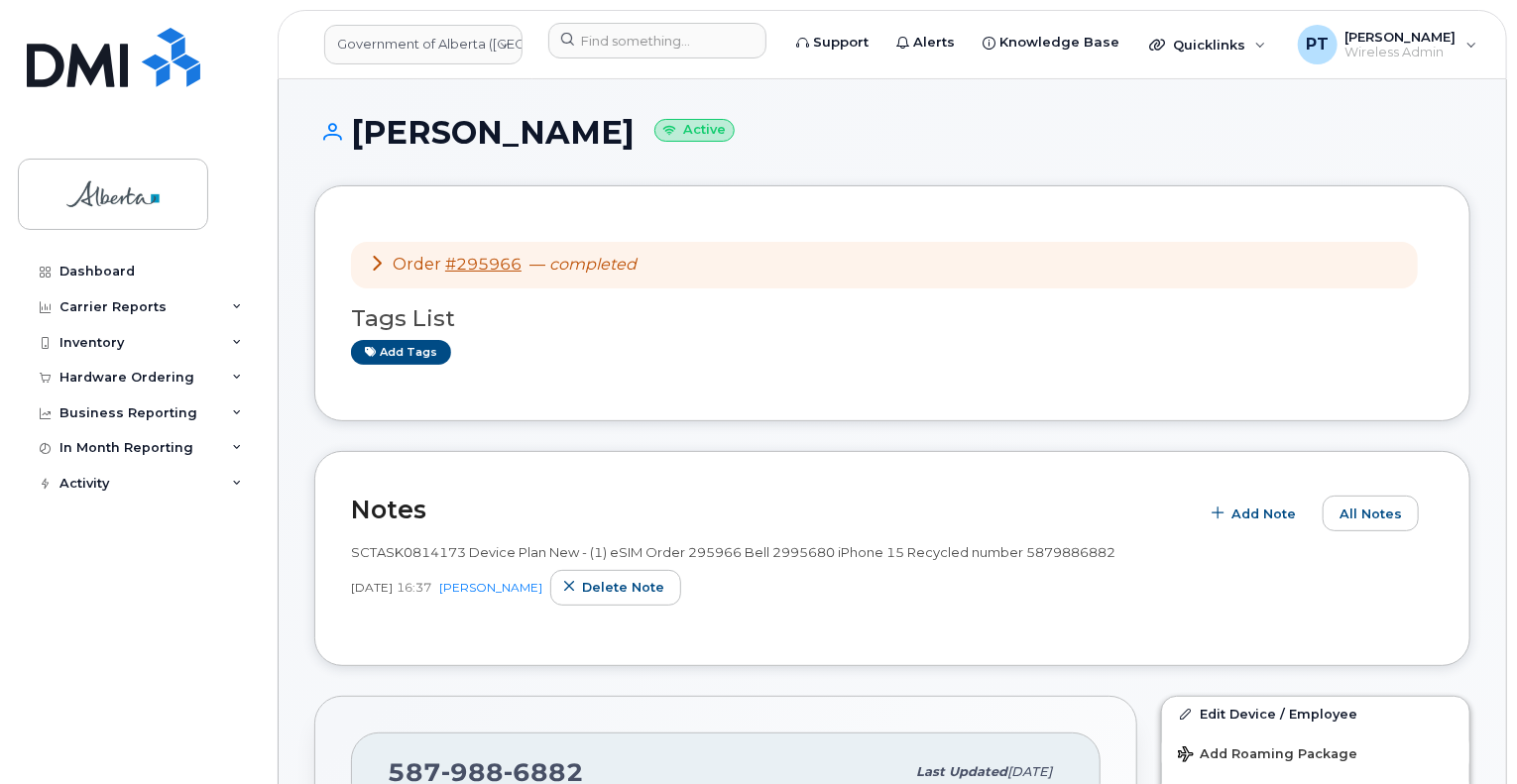 scroll, scrollTop: 396, scrollLeft: 0, axis: vertical 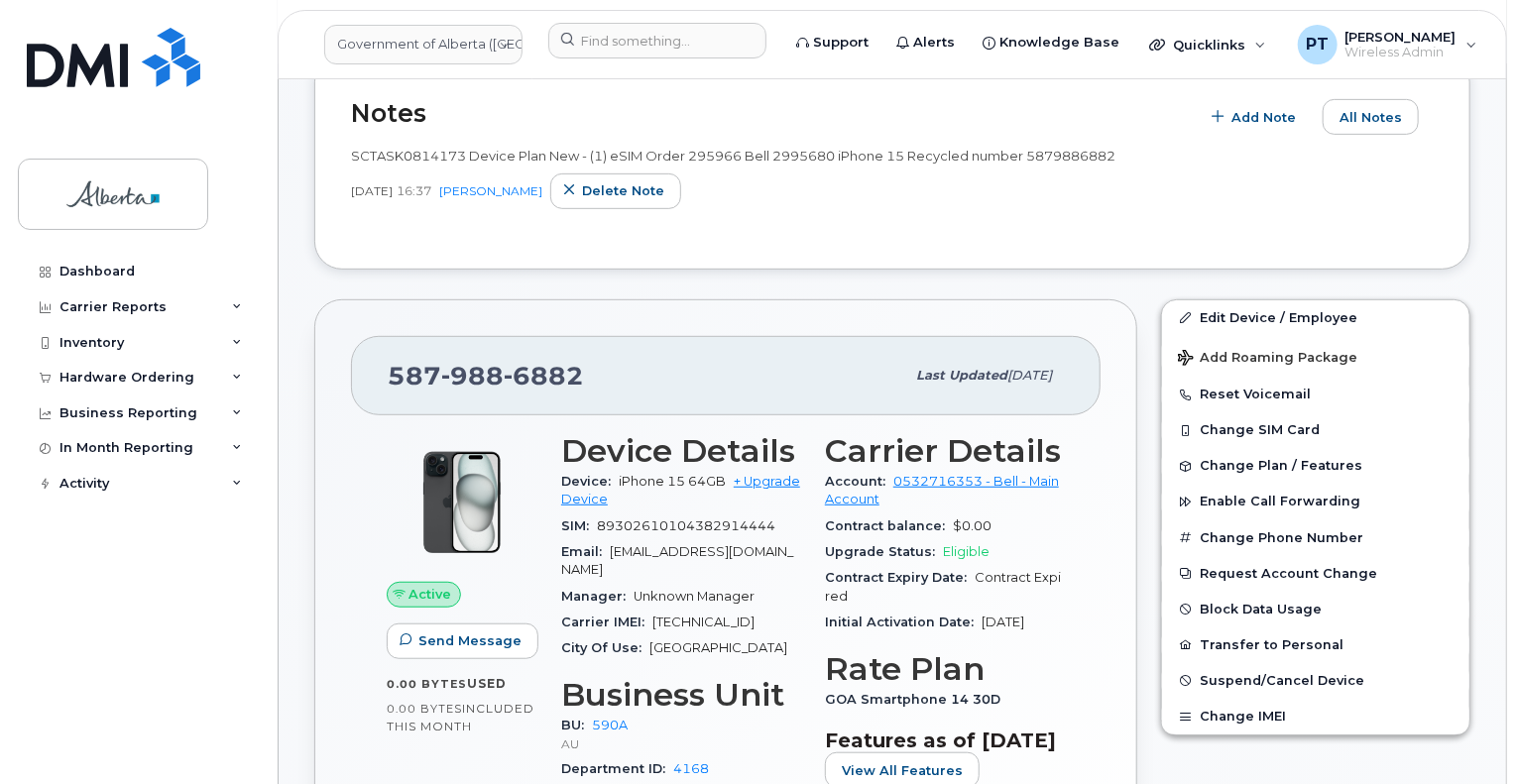 drag, startPoint x: 1118, startPoint y: 154, endPoint x: 576, endPoint y: 165, distance: 542.1116 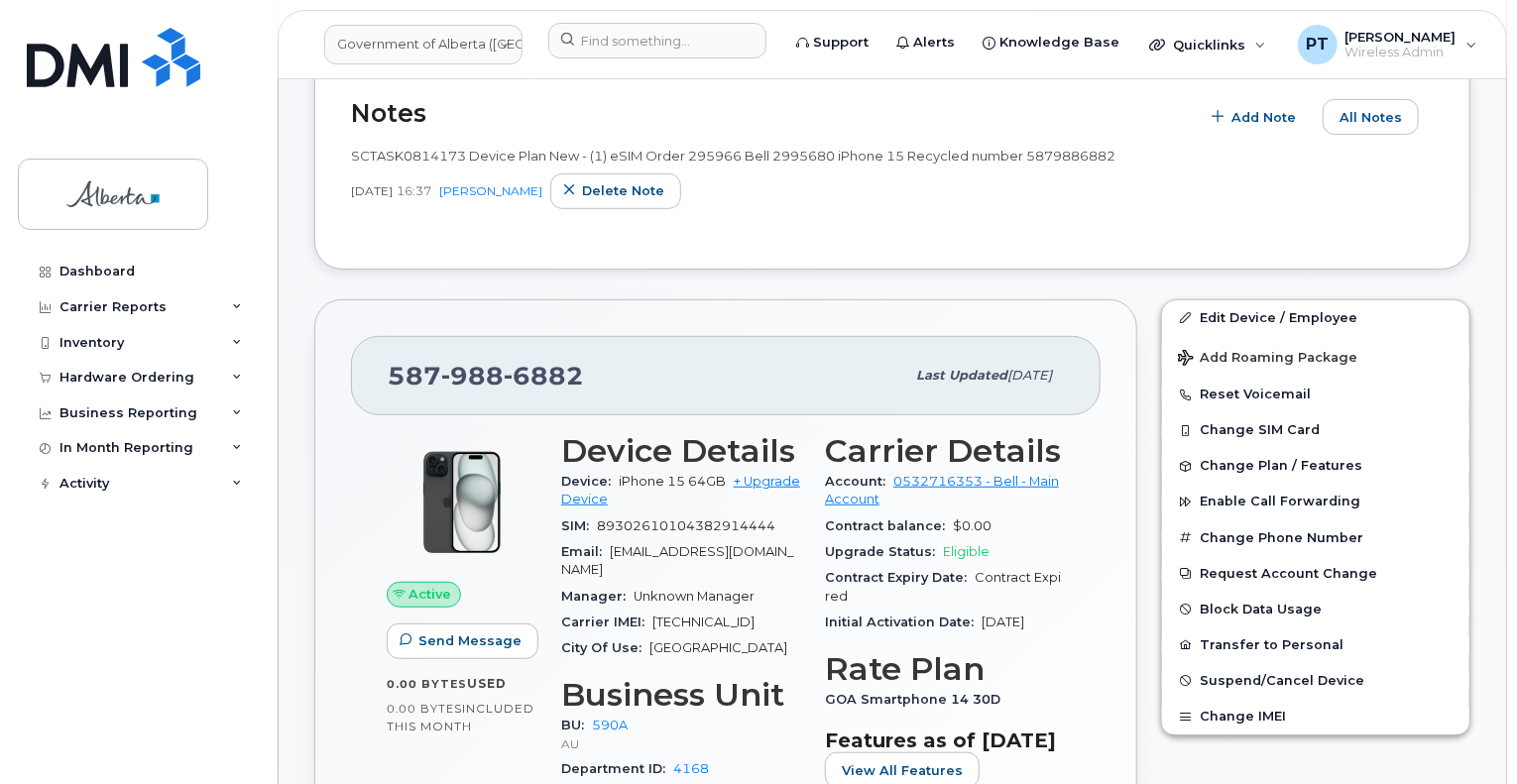click on "SCTASK0814173 Device Plan New - (1) eSIM Order 295966 Bell 2995680 iPhone  15 Recycled number 5879886882  Jul 17, 2025 16:37 Penny Tse Delete note" at bounding box center [892, 177] 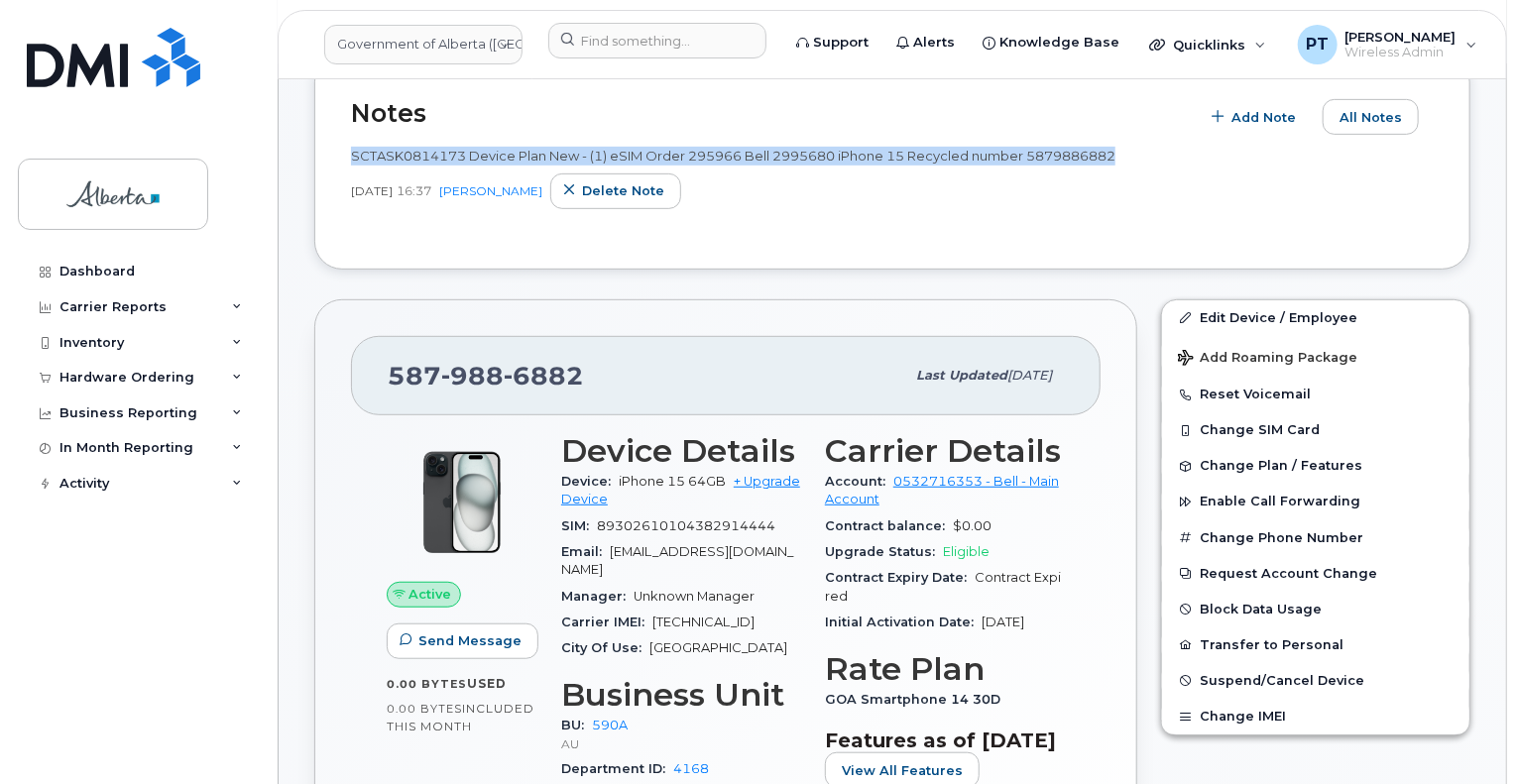 drag, startPoint x: 1121, startPoint y: 154, endPoint x: 338, endPoint y: 155, distance: 783.0006 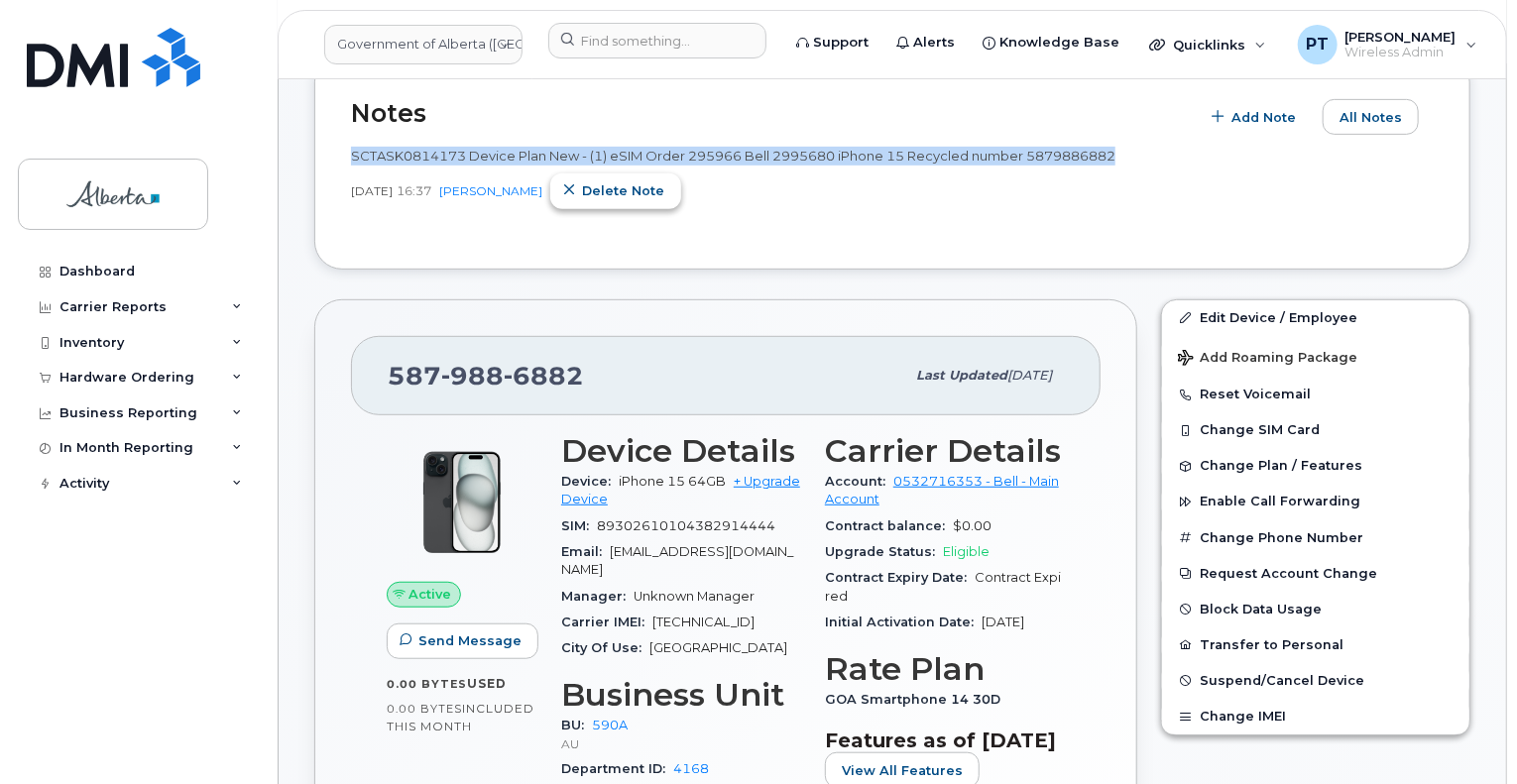 click on "Delete note" at bounding box center (623, 190) 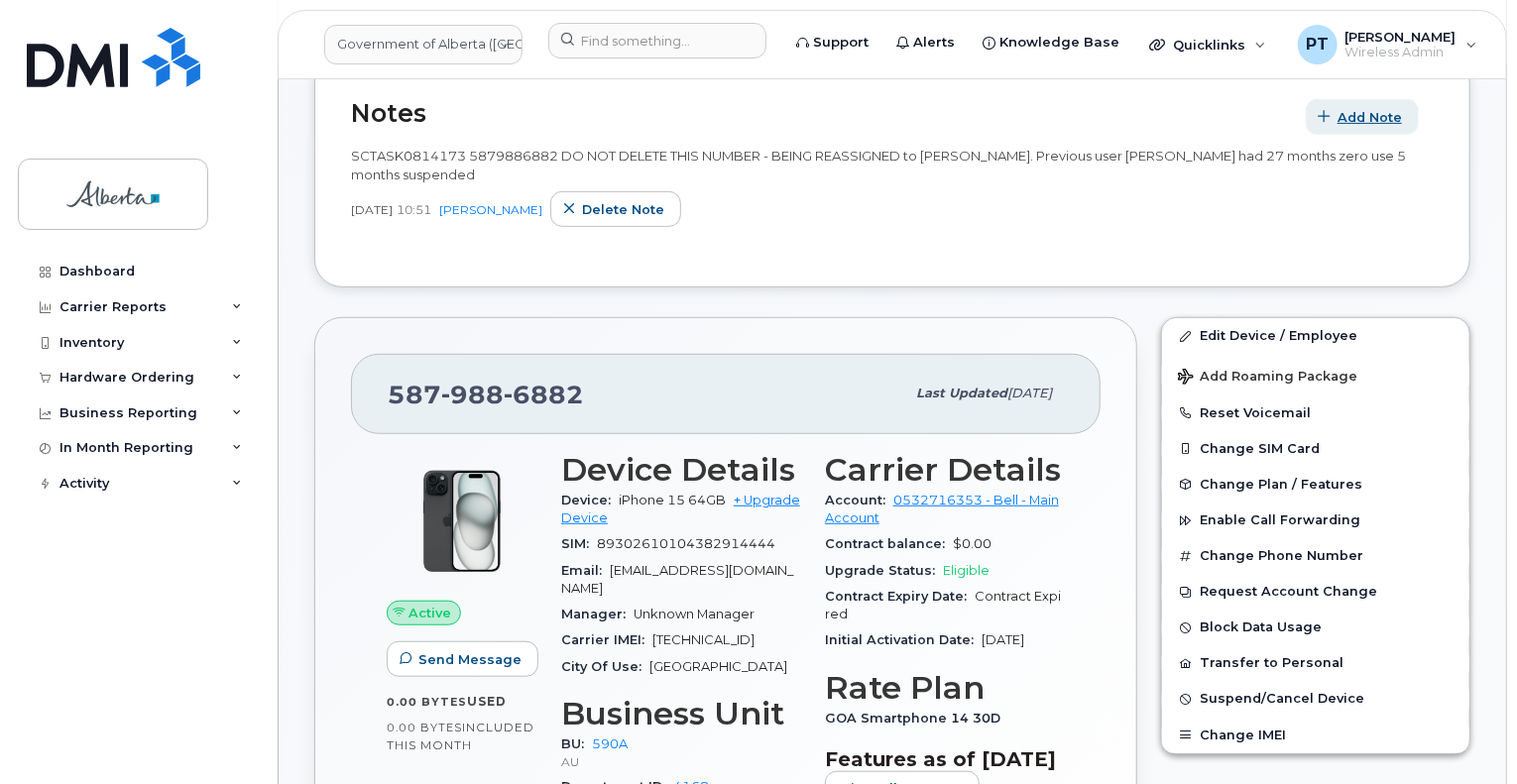 click on "Add Note" at bounding box center (1369, 117) 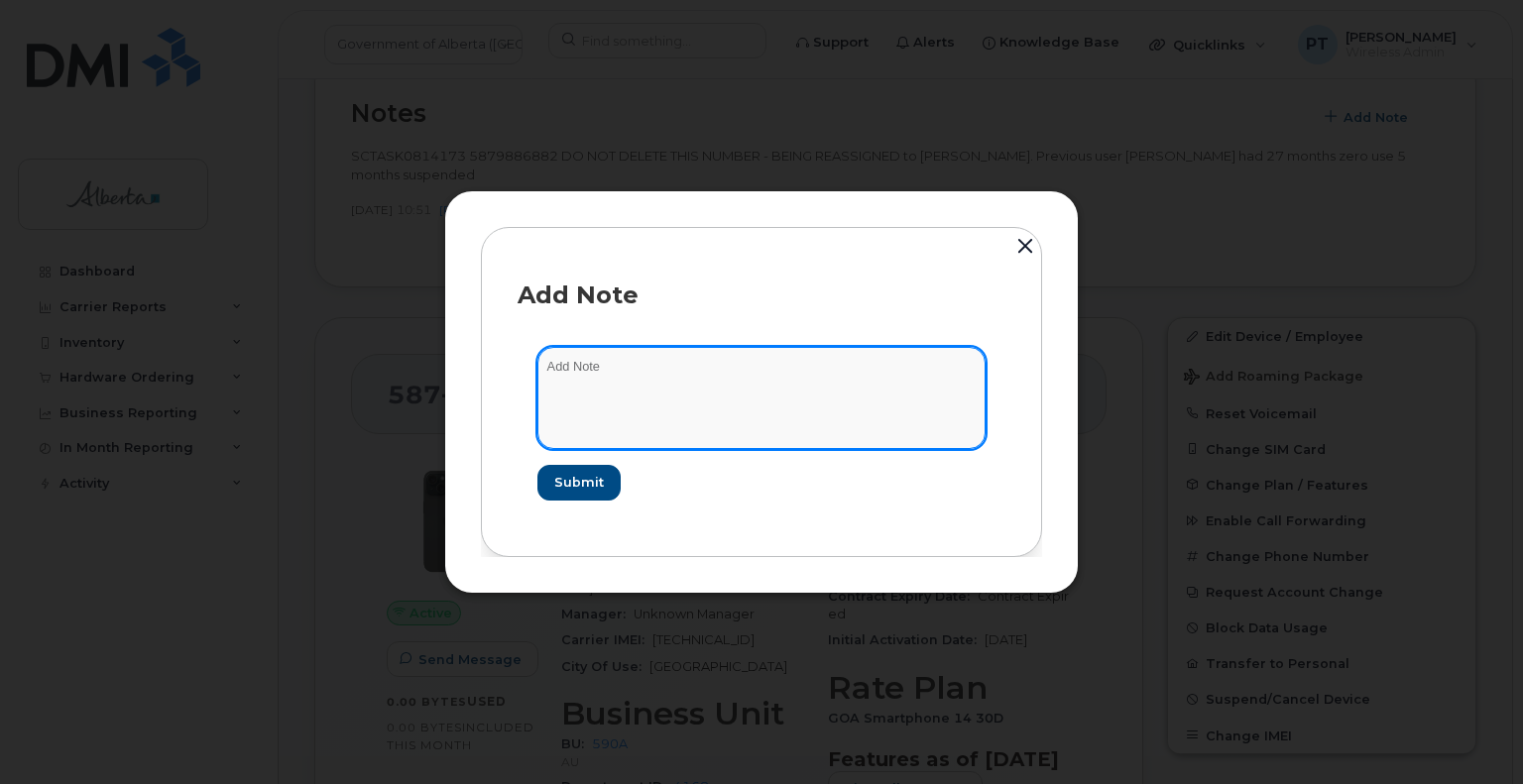 paste on "SCTASK0814173 Device Plan New - (1) eSIM Order 295966 Bell 2995680 iPhone 15 Recycled number 5879886882" 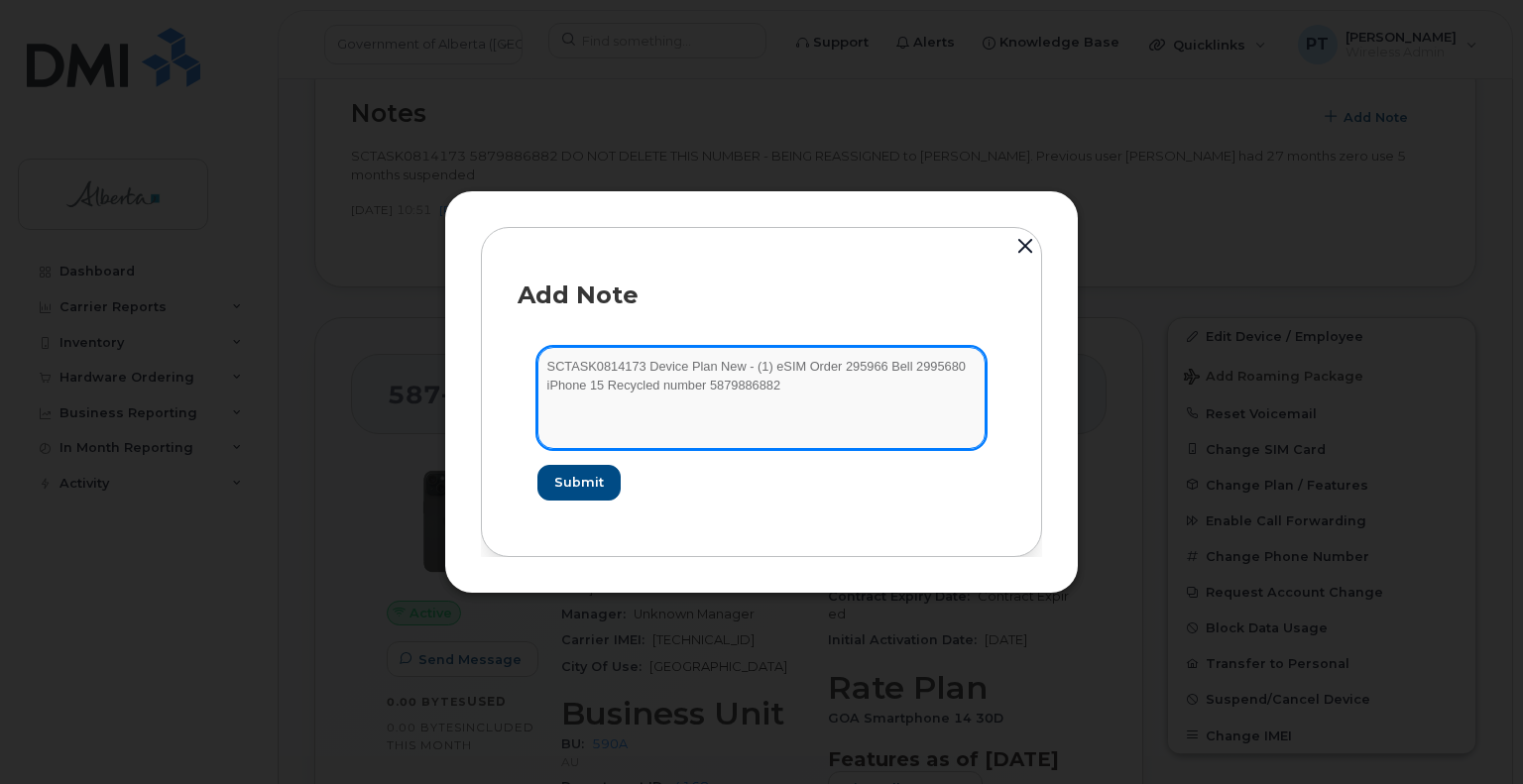 click on "SCTASK0814173 Device Plan New - (1) eSIM Order 295966 Bell 2995680 iPhone 15 Recycled number 5879886882" at bounding box center (762, 397) 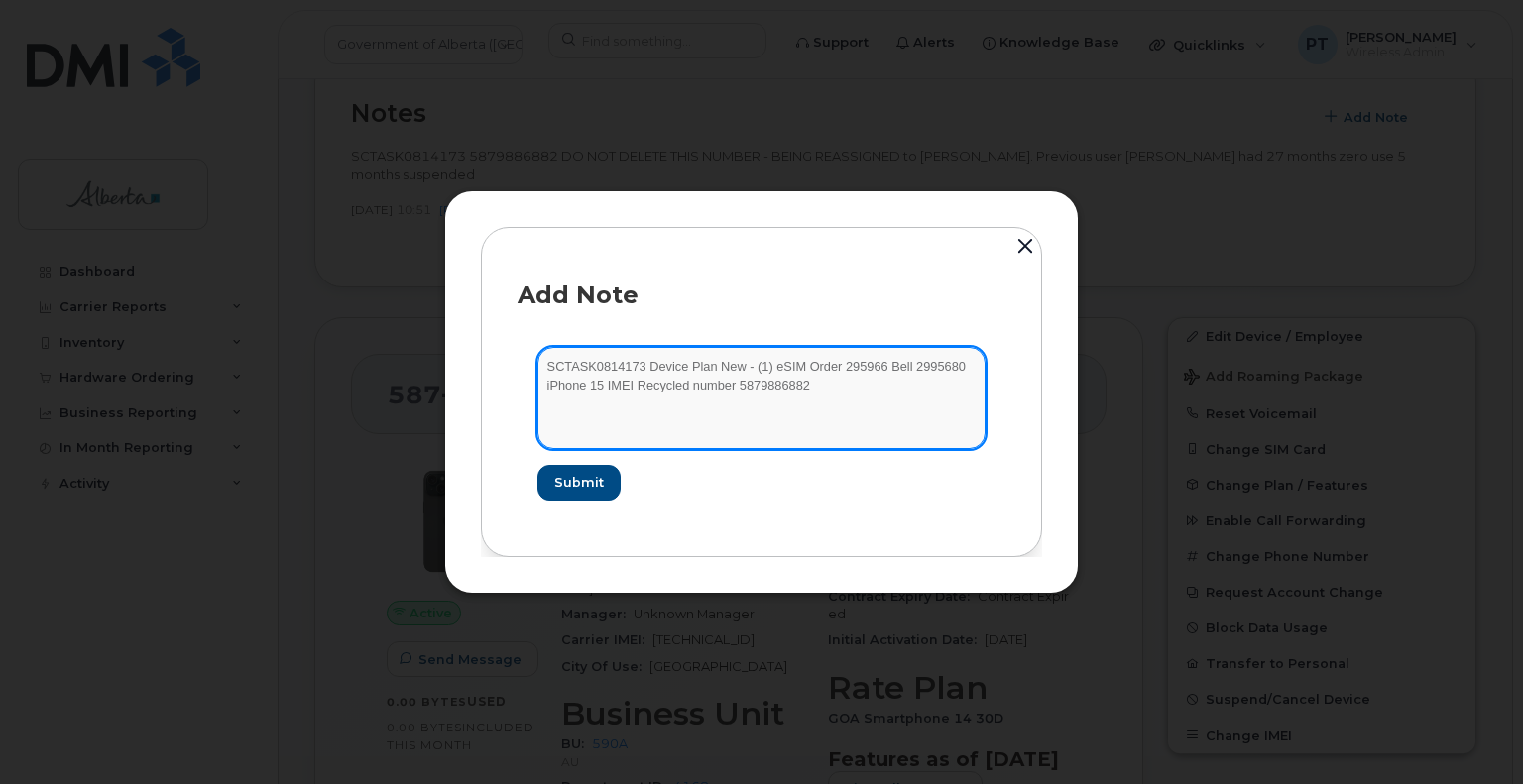 drag, startPoint x: 587, startPoint y: 386, endPoint x: 603, endPoint y: 388, distance: 16.124515 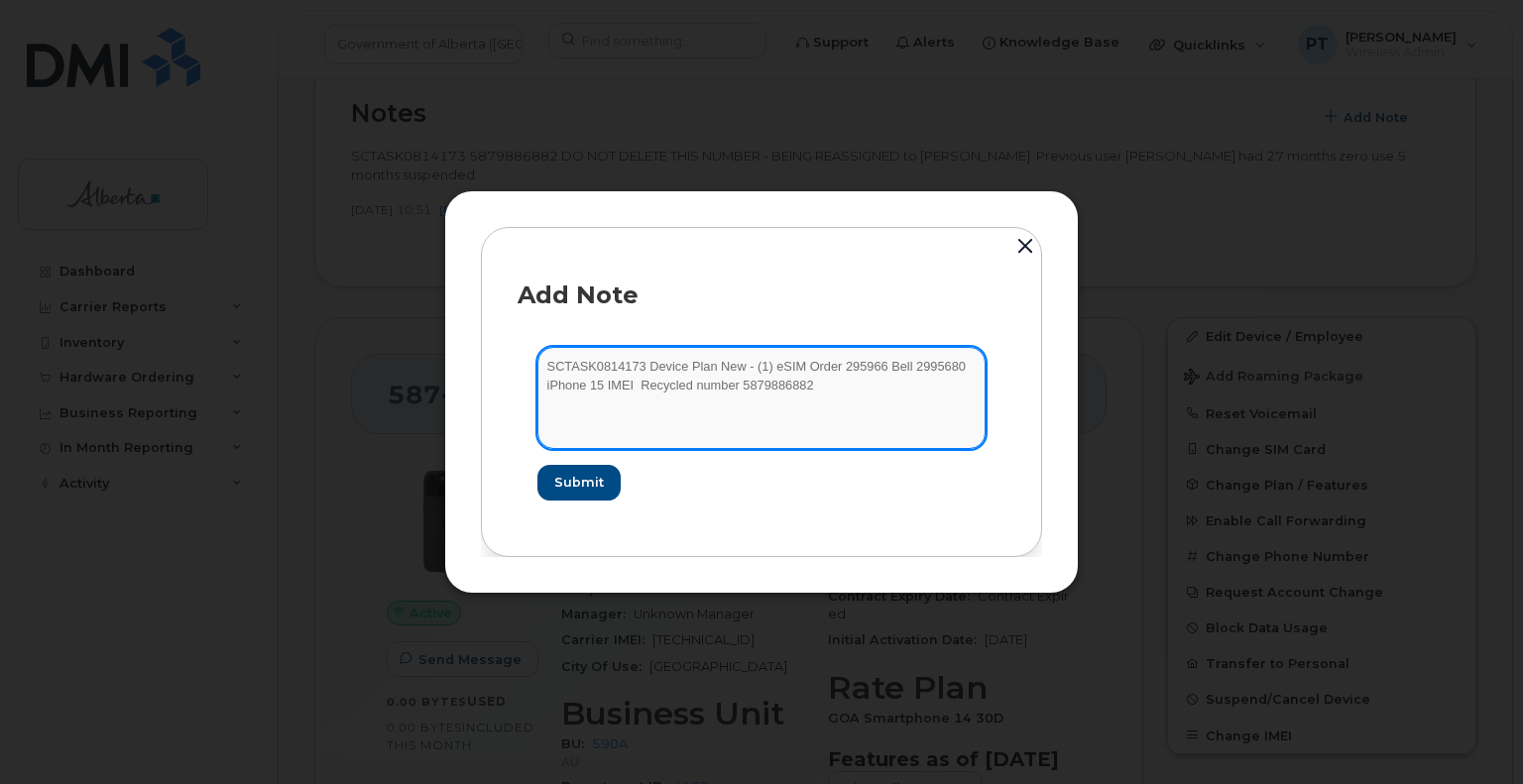 paste on "357069350319384" 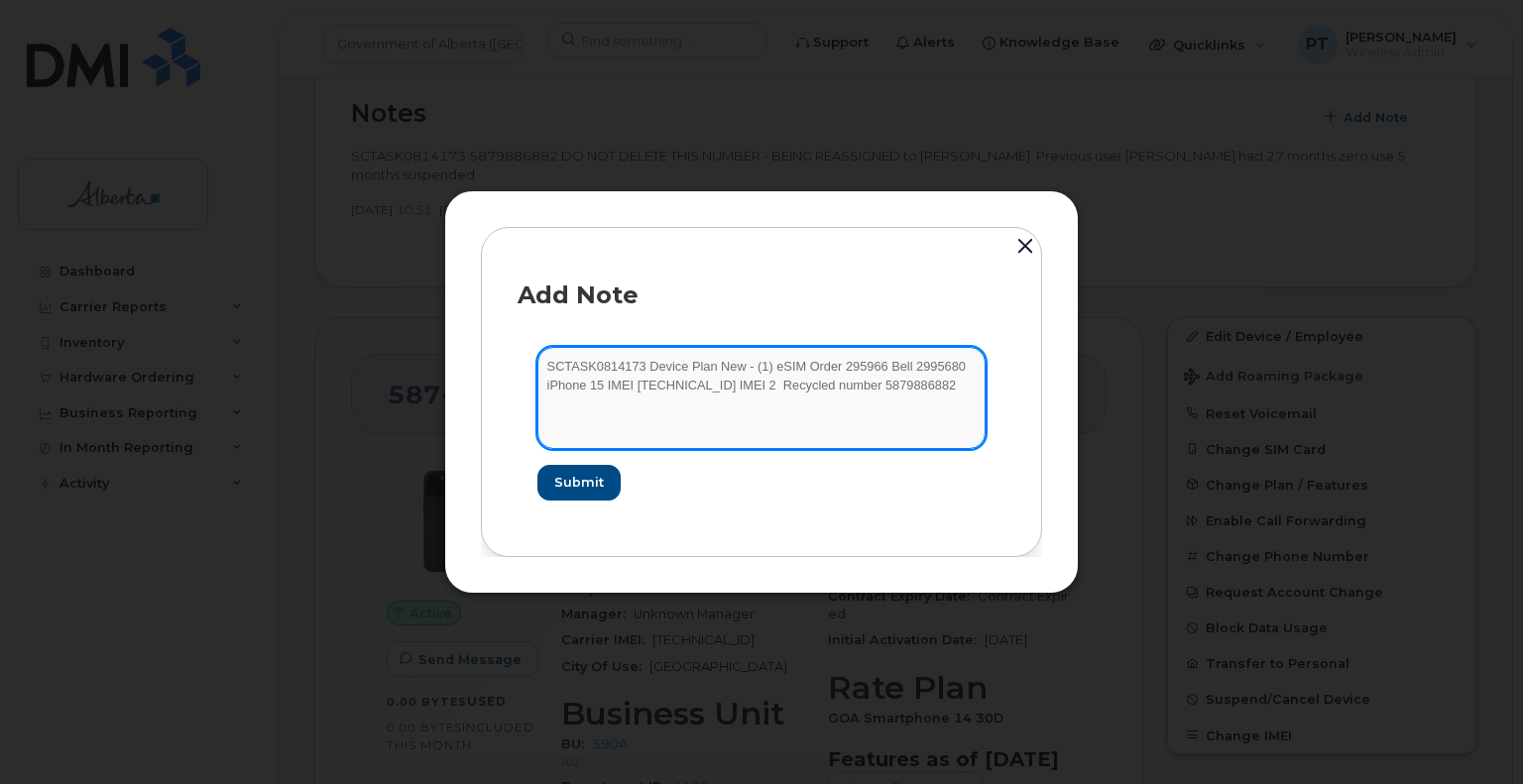 click on "SCTASK0814173 Device Plan New - (1) eSIM Order 295966 Bell 2995680 iPhone 15 IMEI 357069350319384 IMEI 2  Recycled number 5879886882" at bounding box center (762, 397) 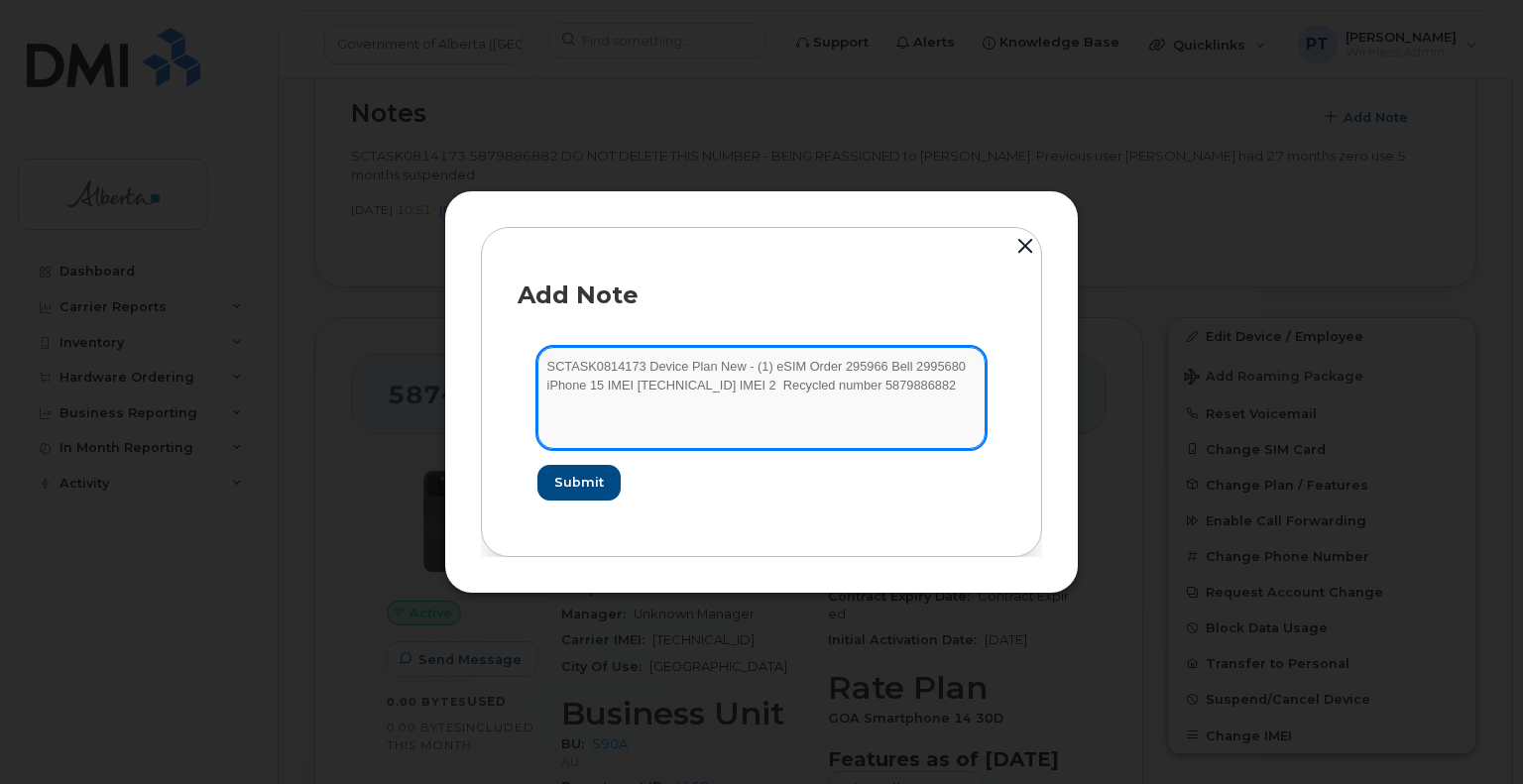 paste on "357069350382762" 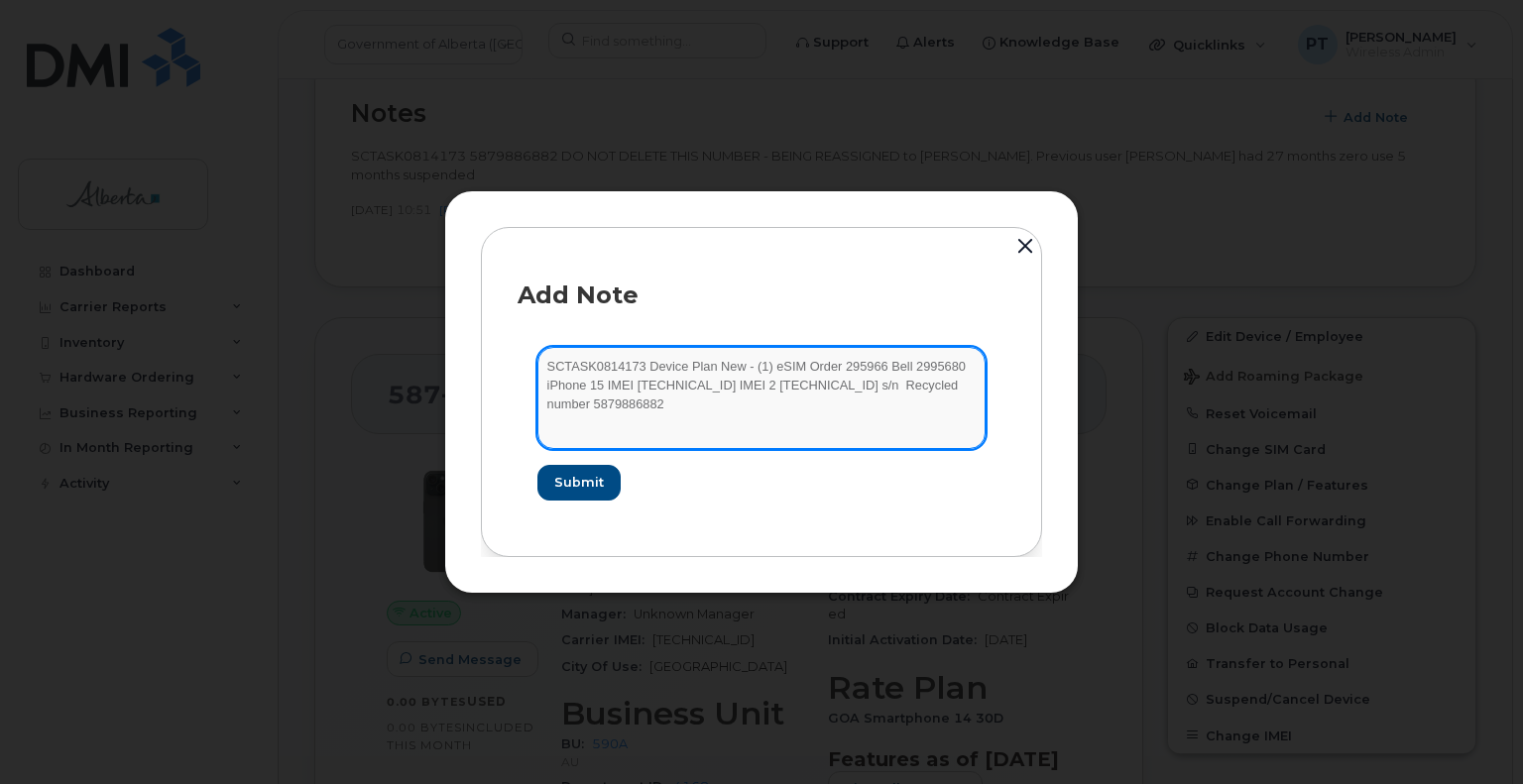 click on "SCTASK0814173 Device Plan New - (1) eSIM Order 295966 Bell 2995680 iPhone 15 IMEI 357069350319384 IMEI 2 357069350382762 s/n  Recycled number 5879886882" at bounding box center [762, 397] 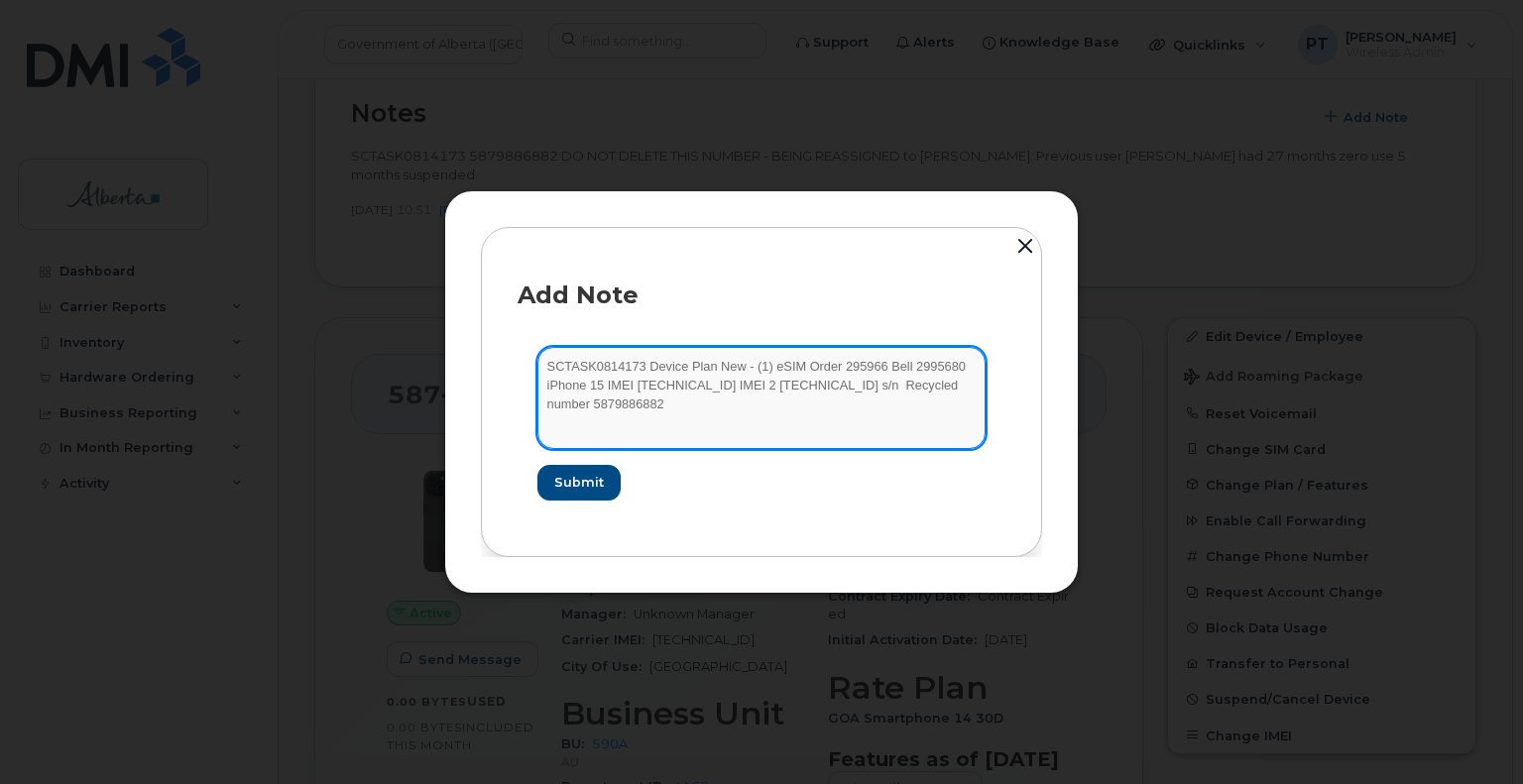 paste on "DYH4JR3FP4" 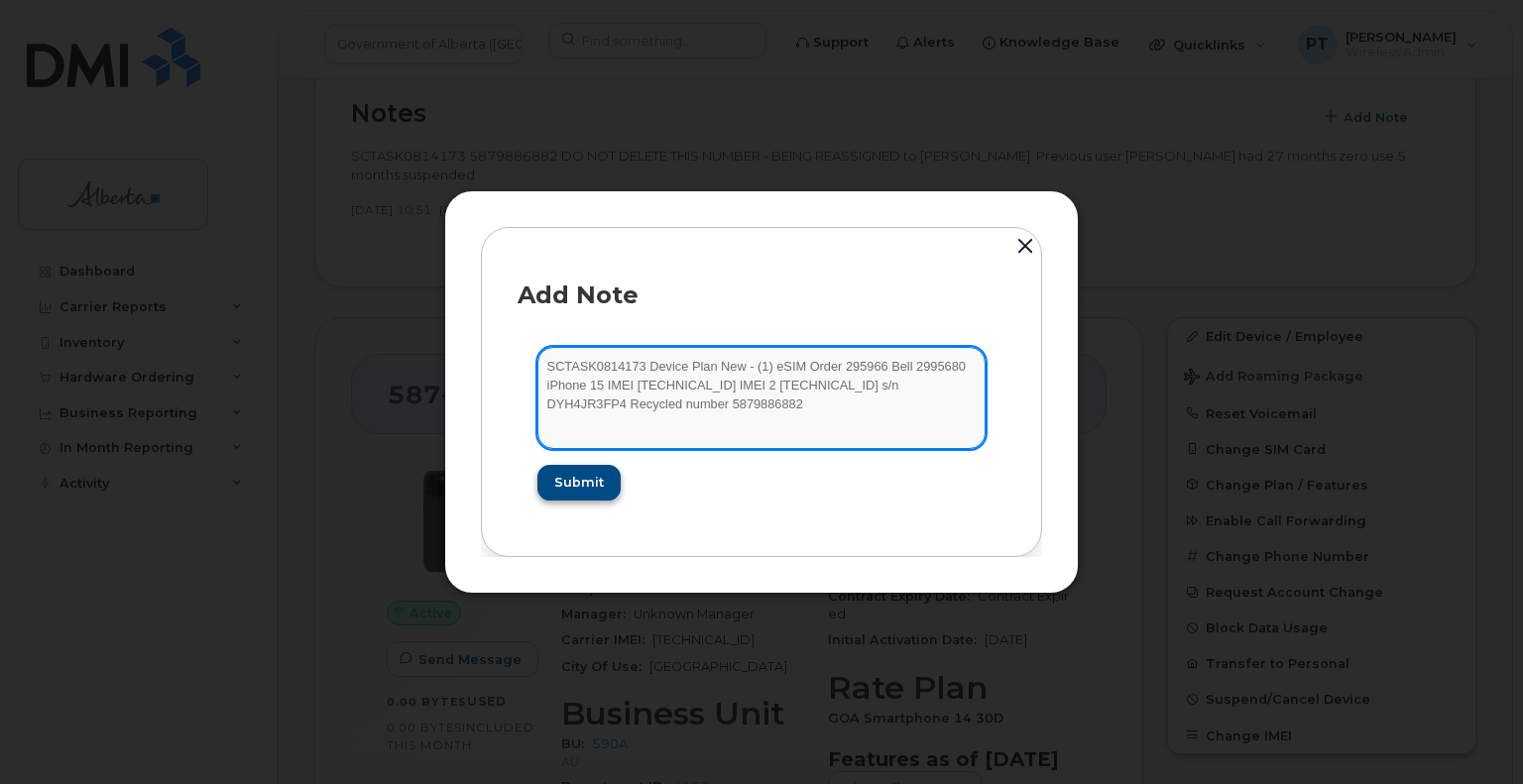 type on "SCTASK0814173 Device Plan New - (1) eSIM Order 295966 Bell 2995680 iPhone 15 IMEI 357069350319384 IMEI 2 357069350382762 s/n DYH4JR3FP4 Recycled number 5879886882" 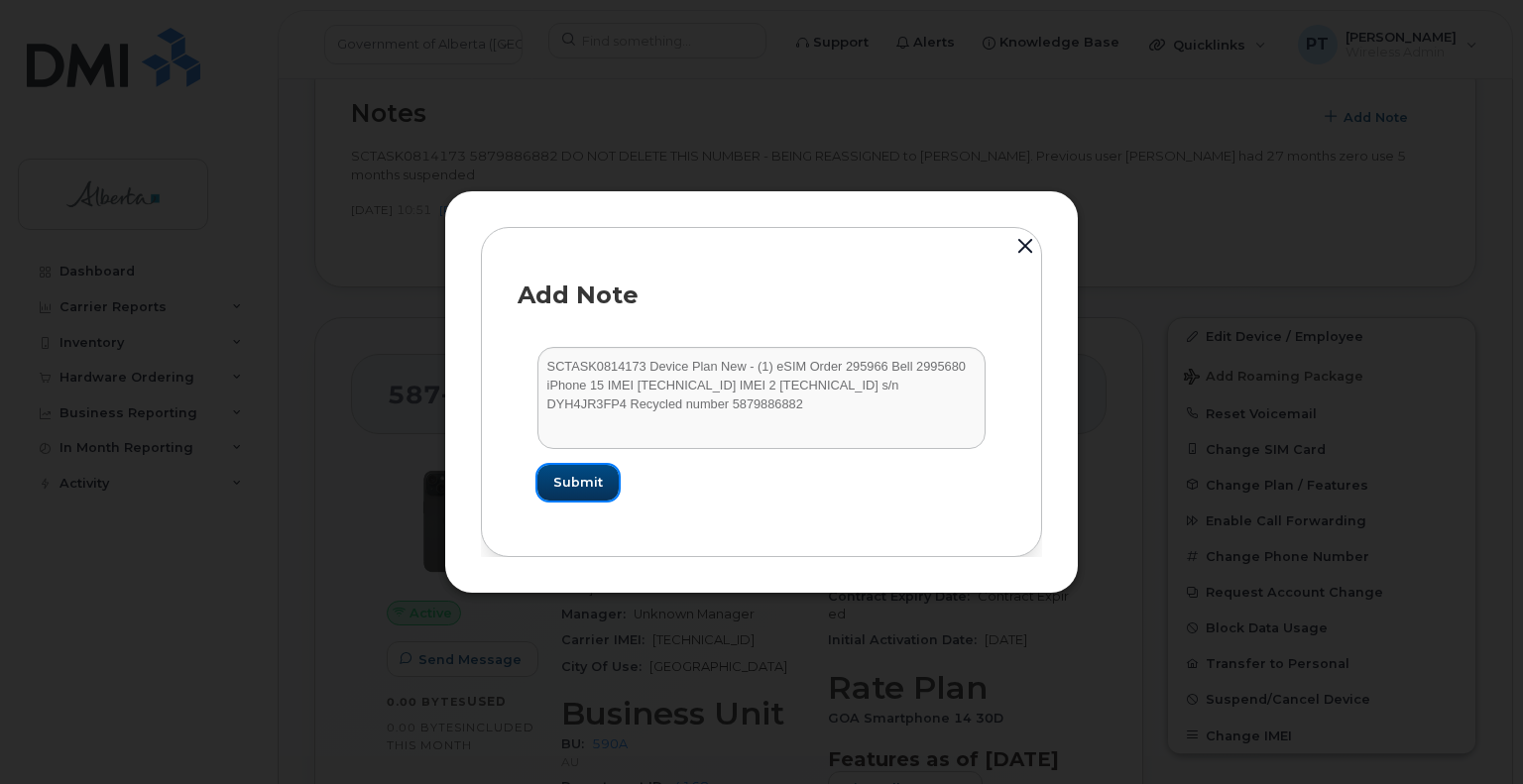 click on "Submit" at bounding box center (578, 482) 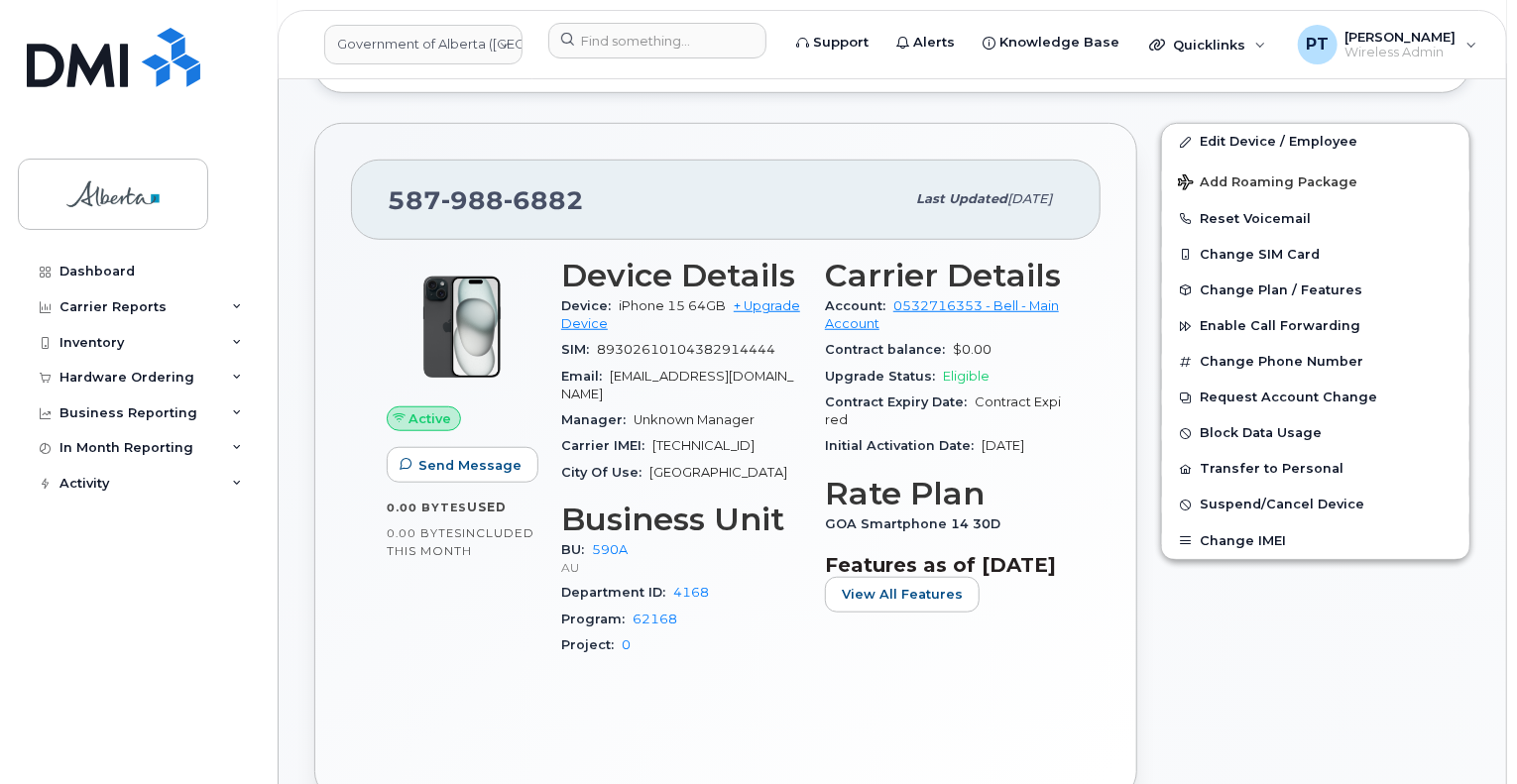 scroll, scrollTop: 496, scrollLeft: 0, axis: vertical 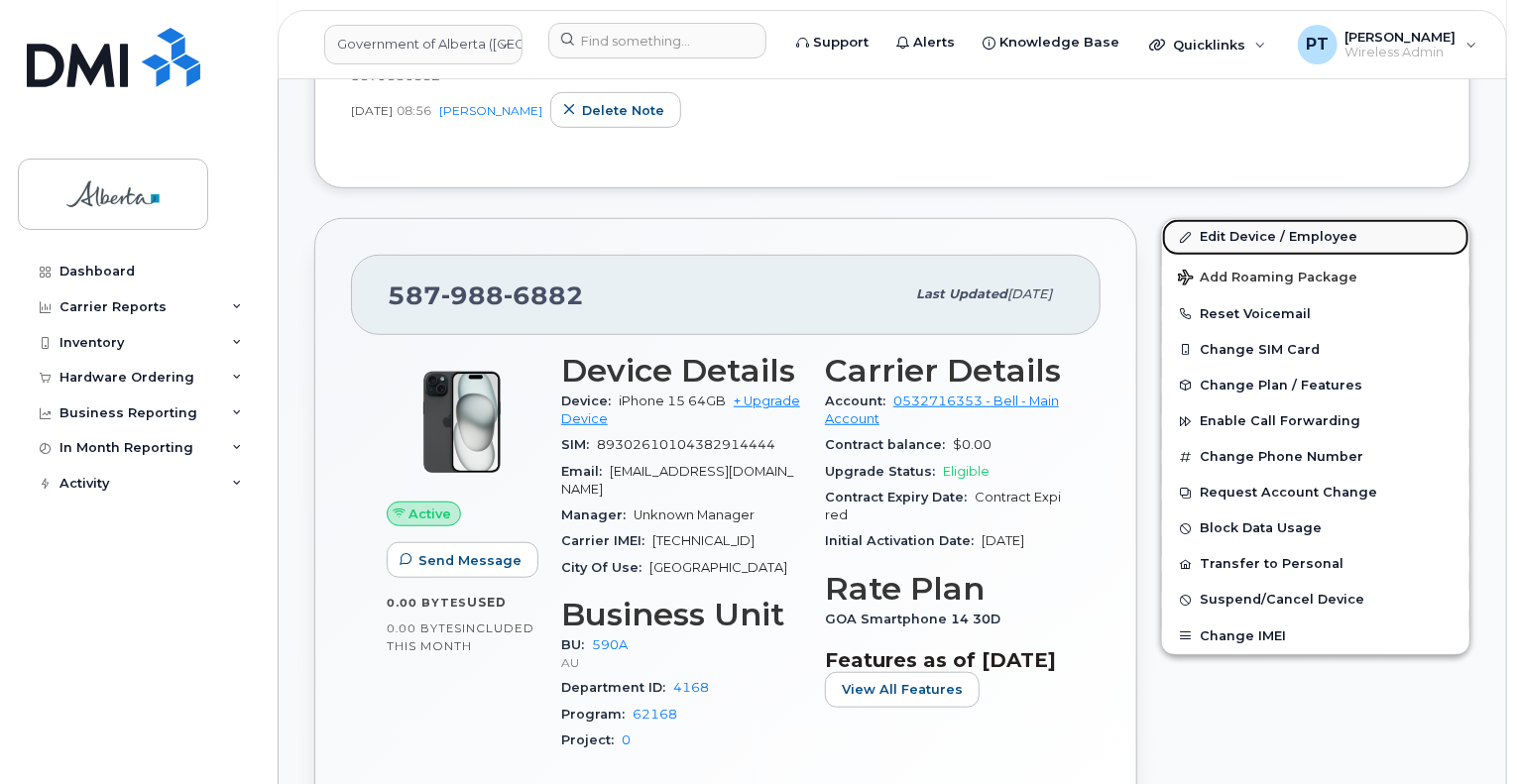 click on "Edit Device / Employee" at bounding box center (1316, 237) 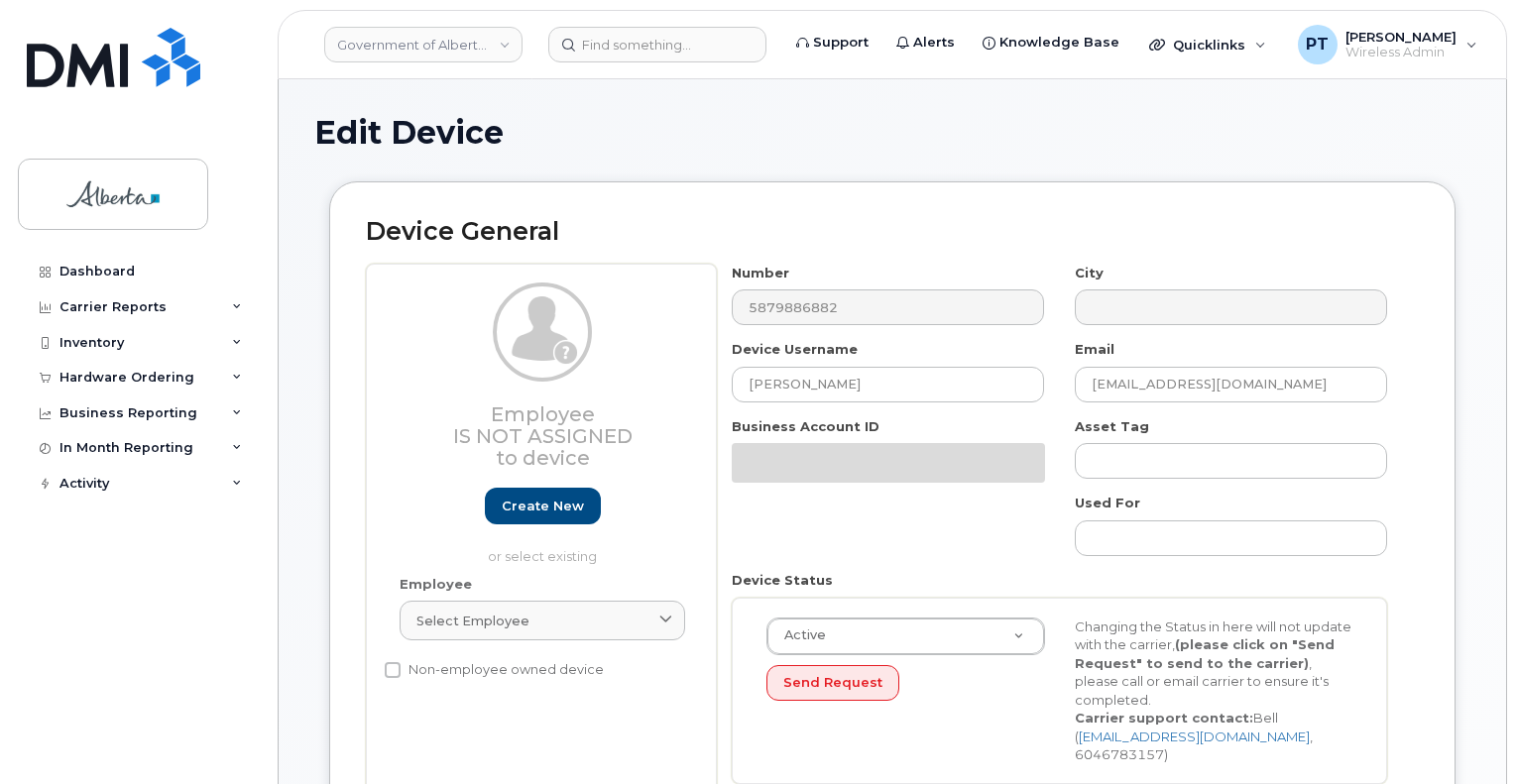 select on "4797725" 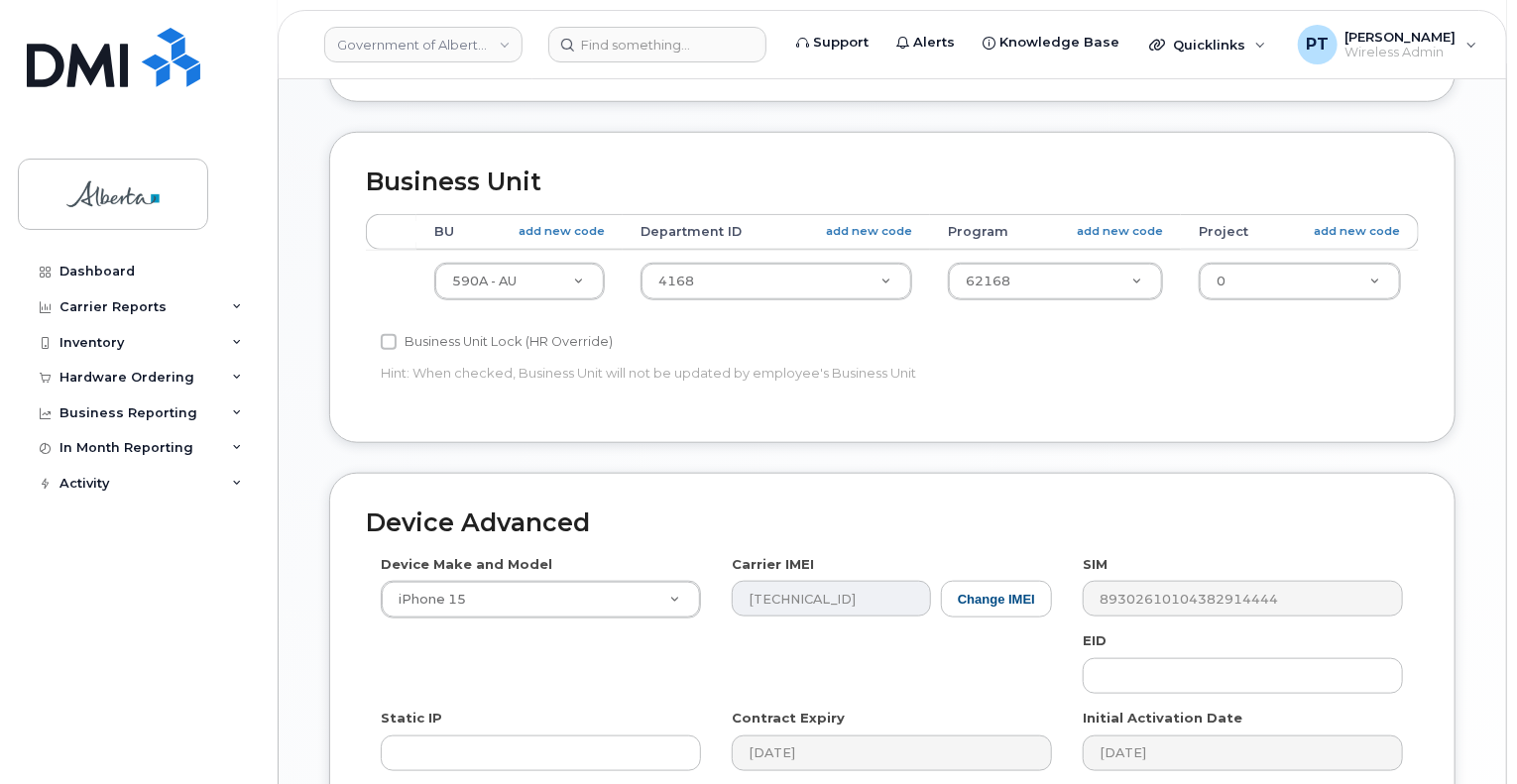scroll, scrollTop: 892, scrollLeft: 0, axis: vertical 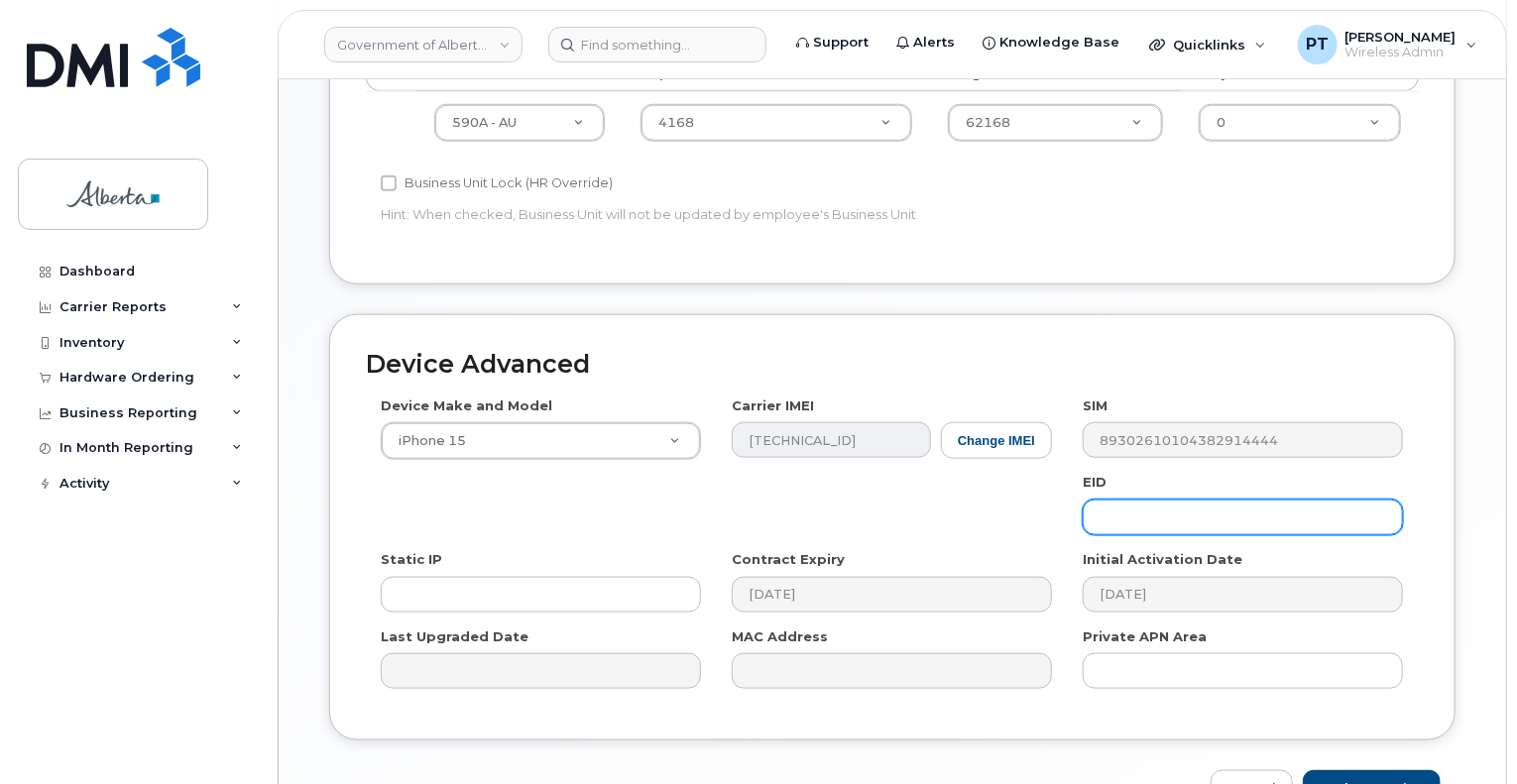 click at bounding box center [1242, 517] 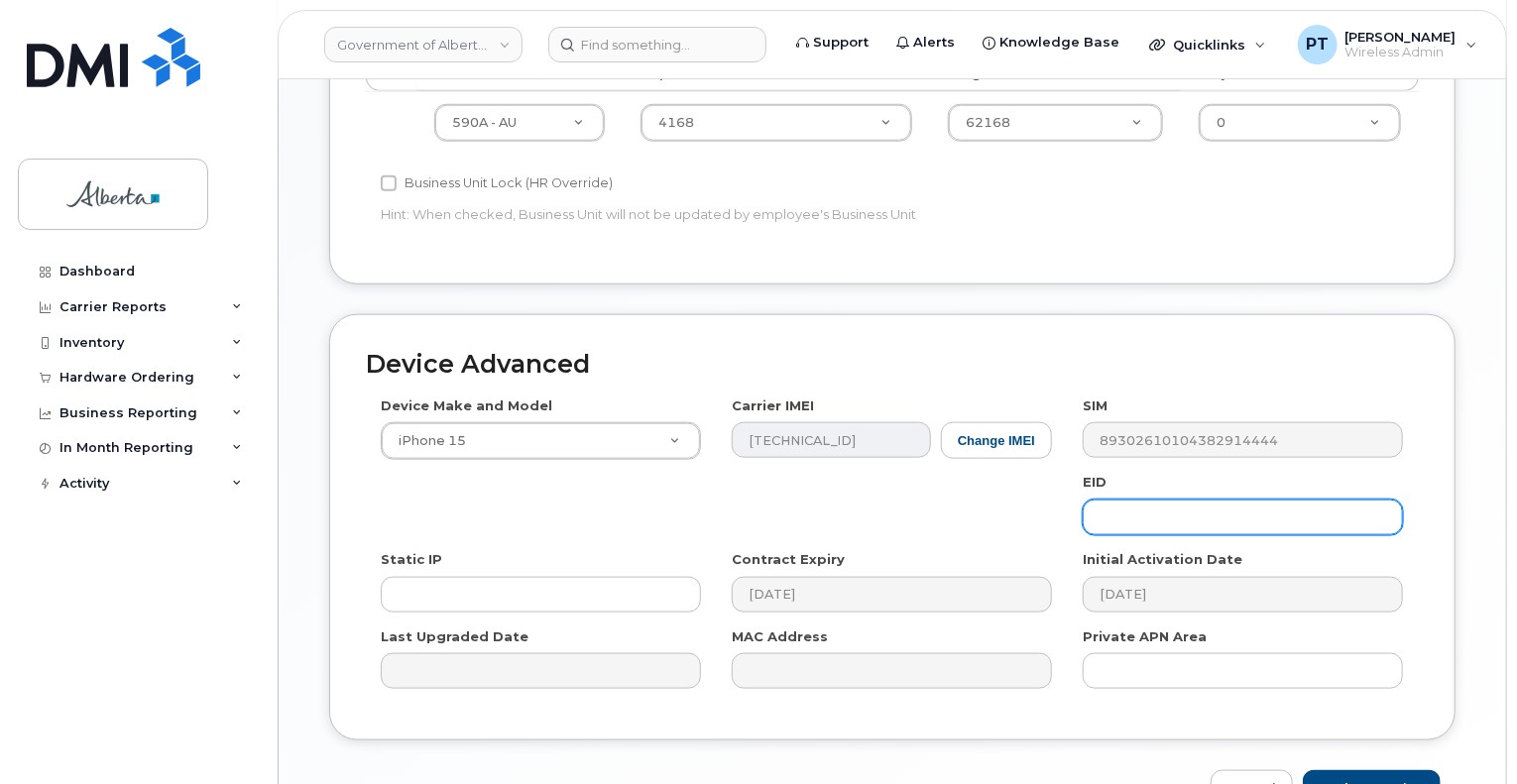 paste on "89049032007208882600188943032332" 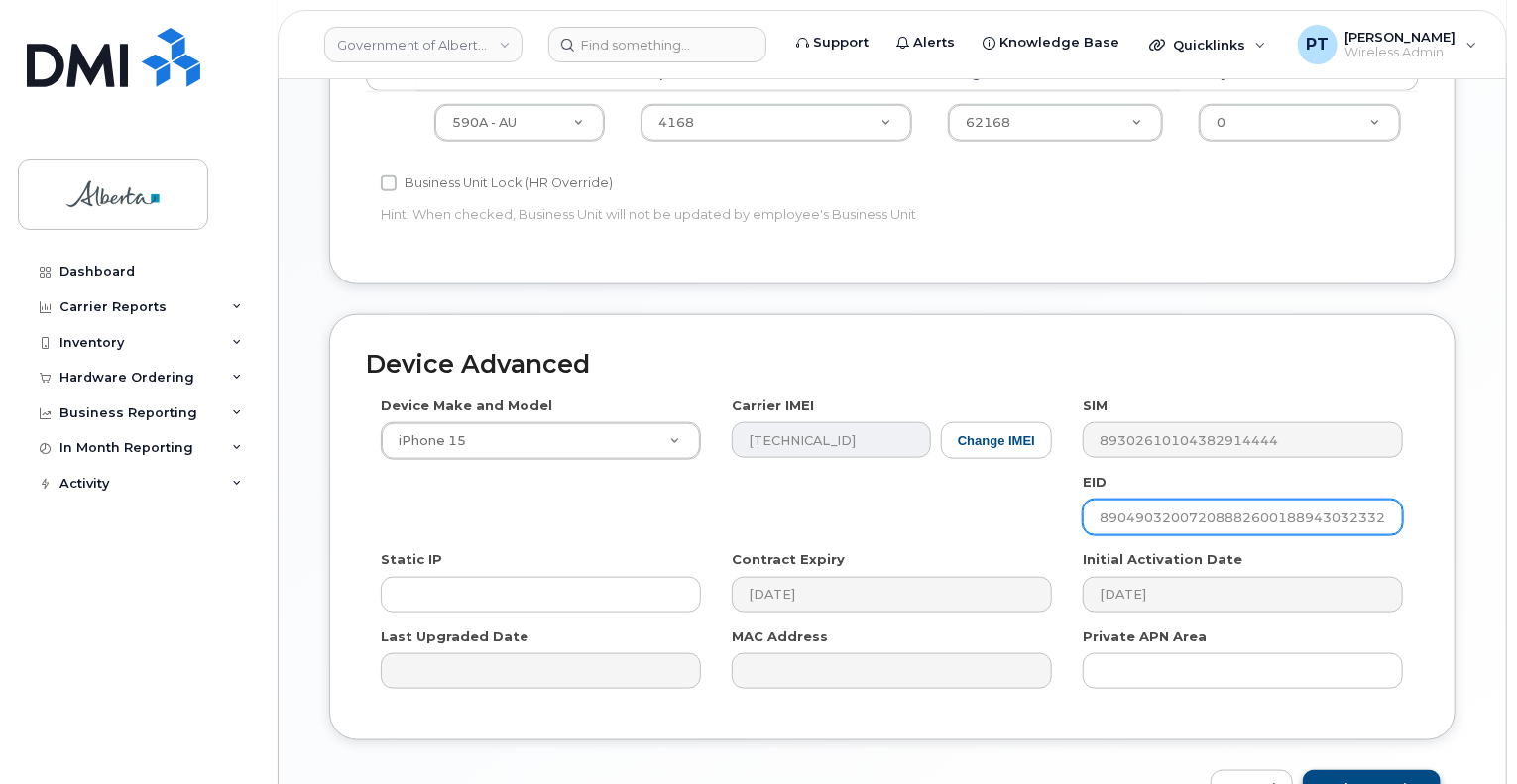 type on "89049032007208882600188943032332" 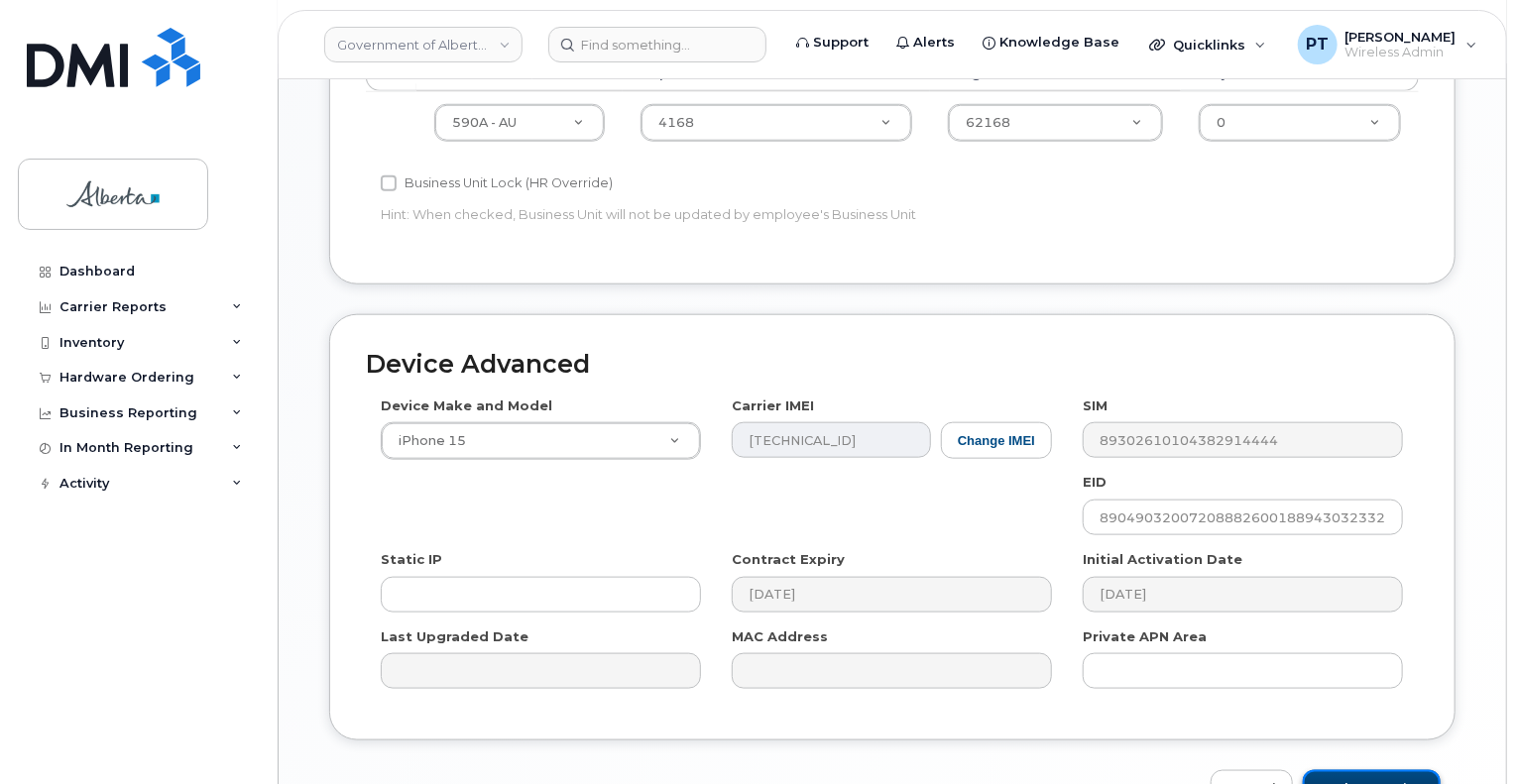 click on "Update Device" at bounding box center [1371, 788] 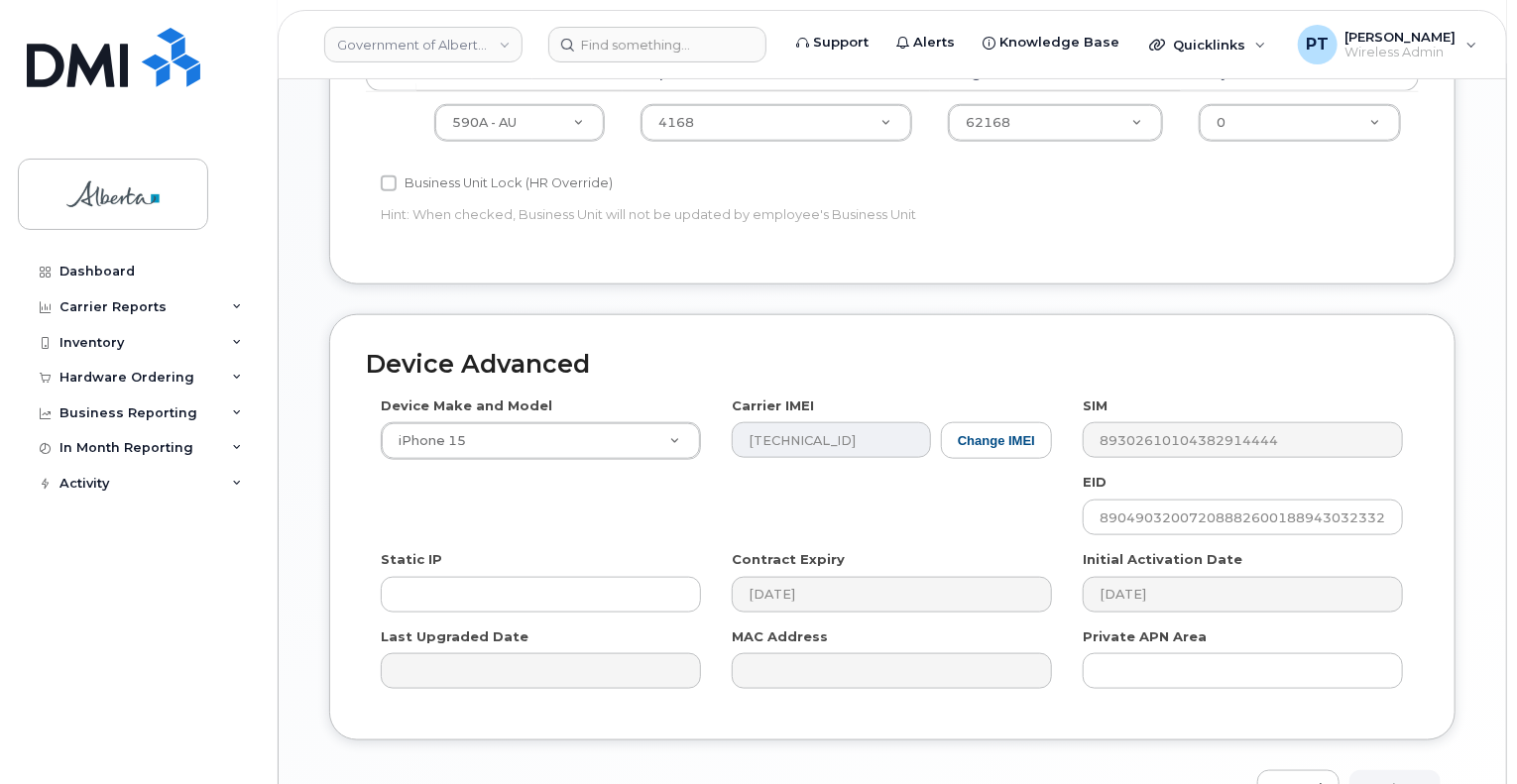 type on "Saving..." 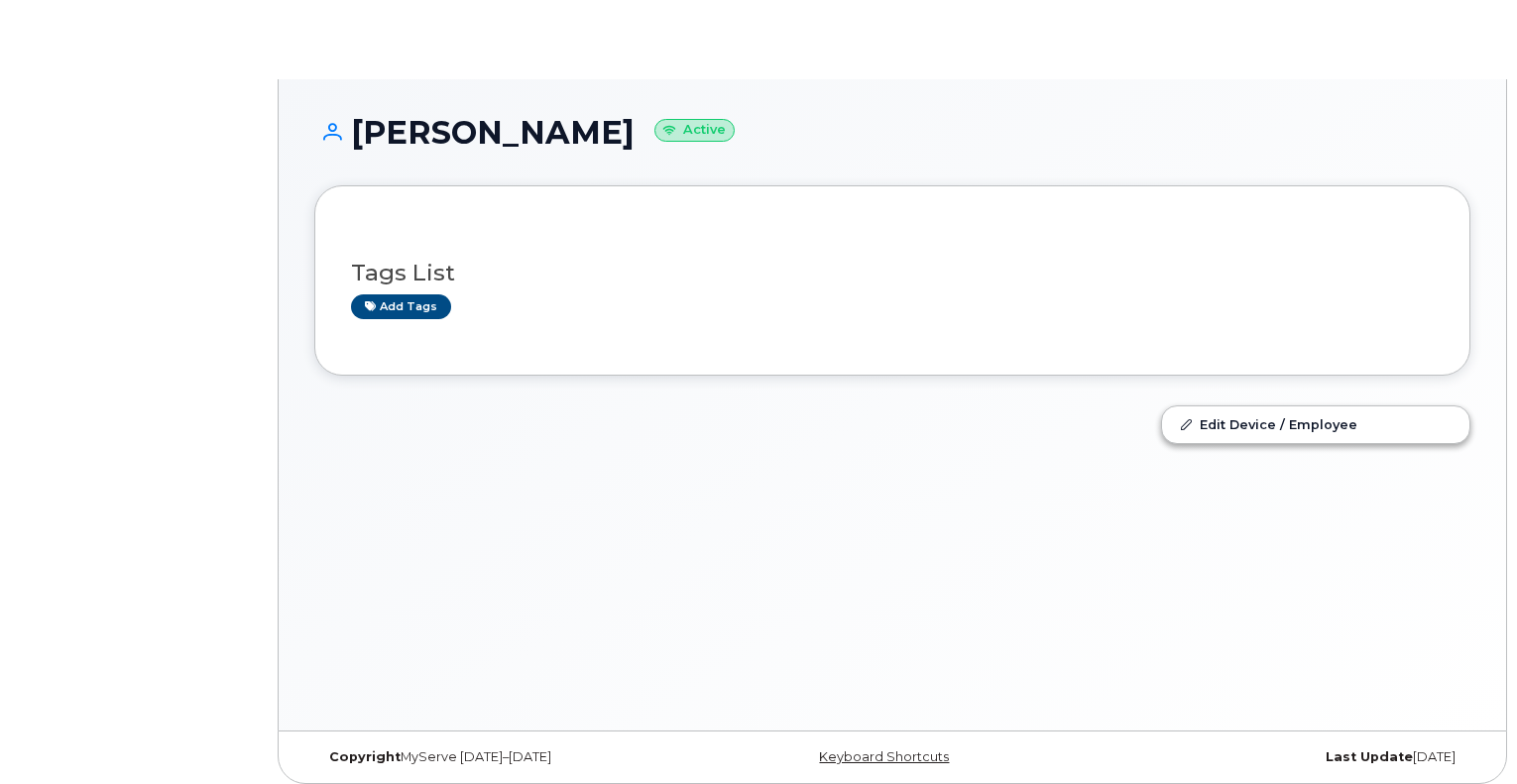 scroll, scrollTop: 0, scrollLeft: 0, axis: both 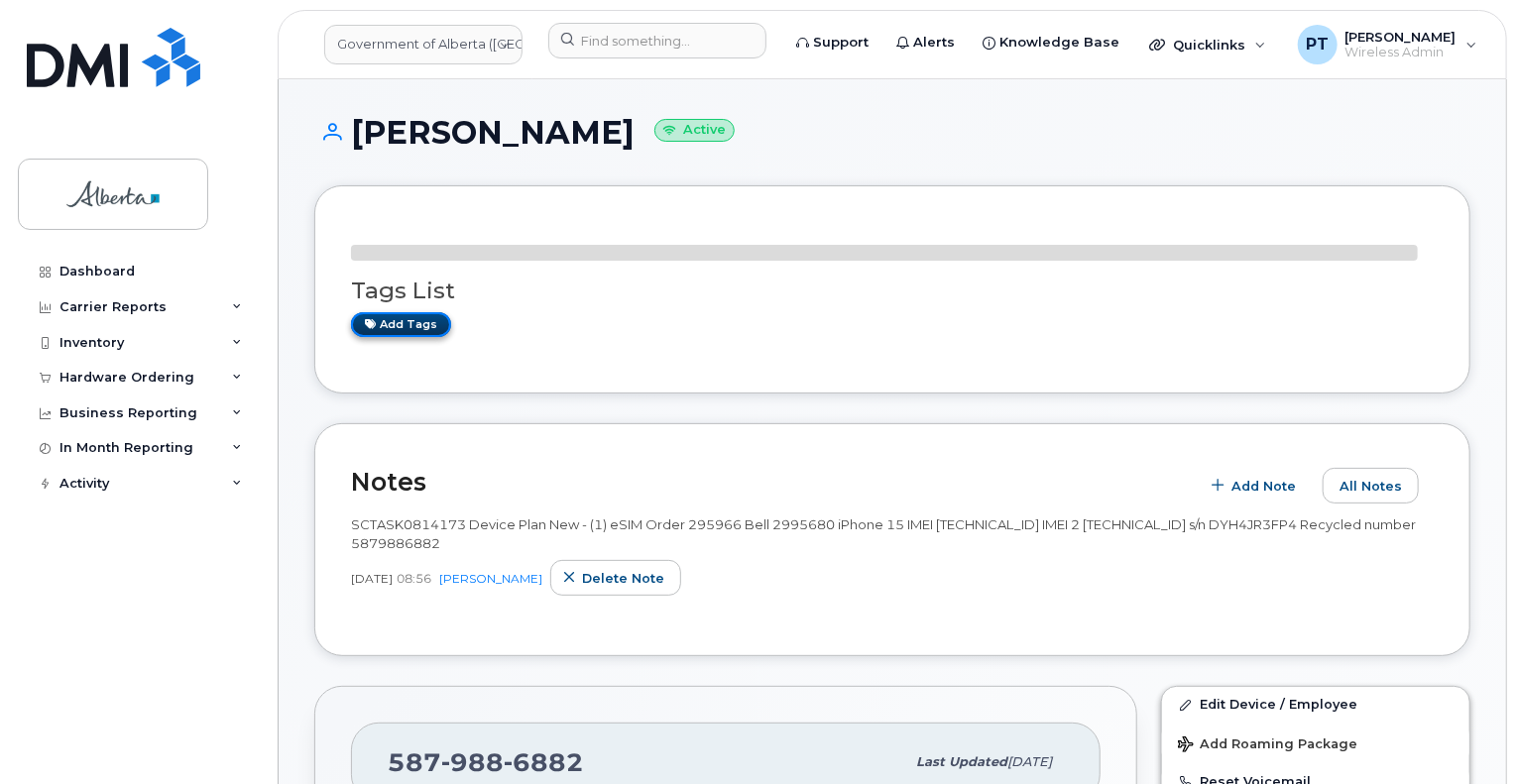 click on "Add tags" at bounding box center (401, 324) 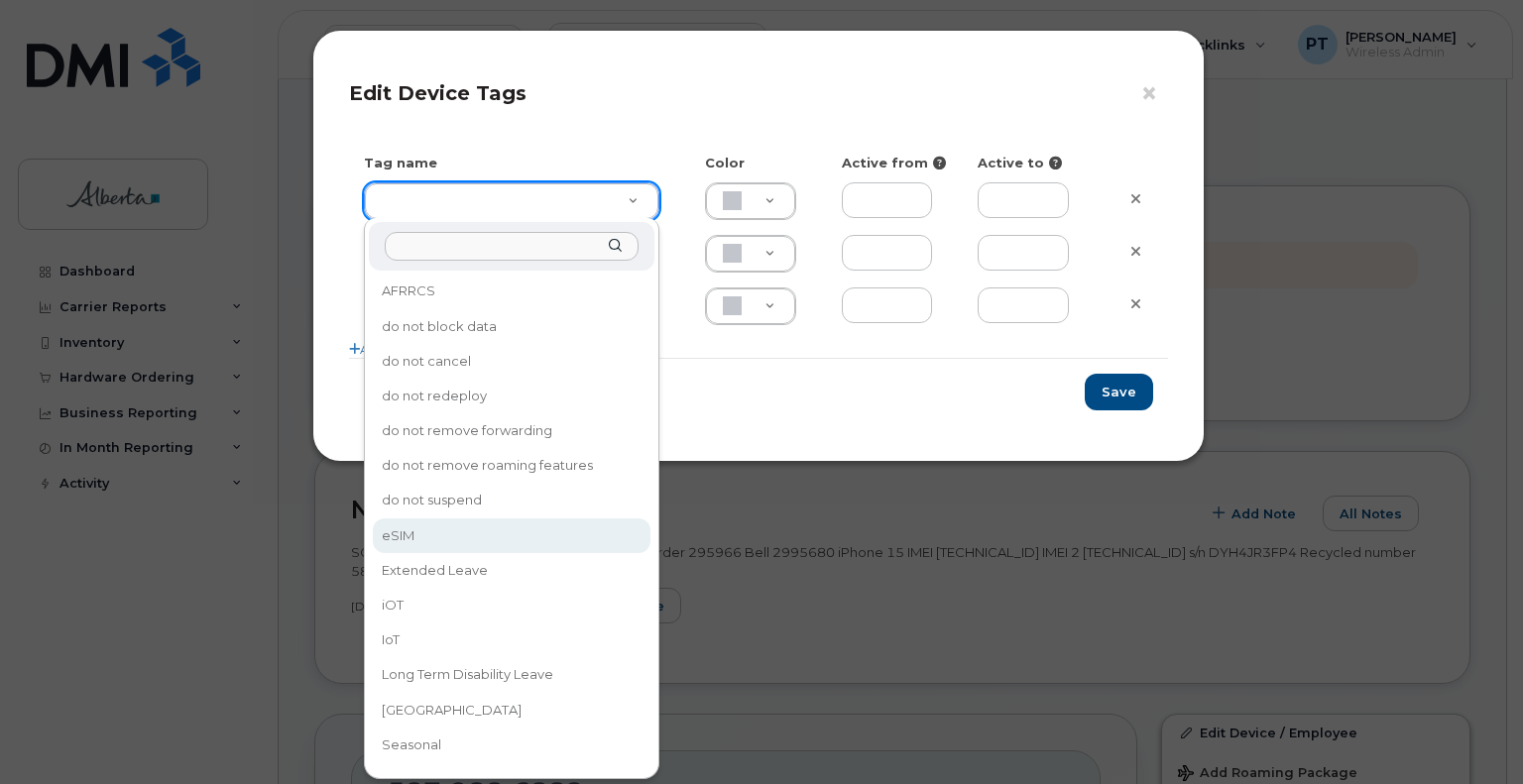 type on "eSIM" 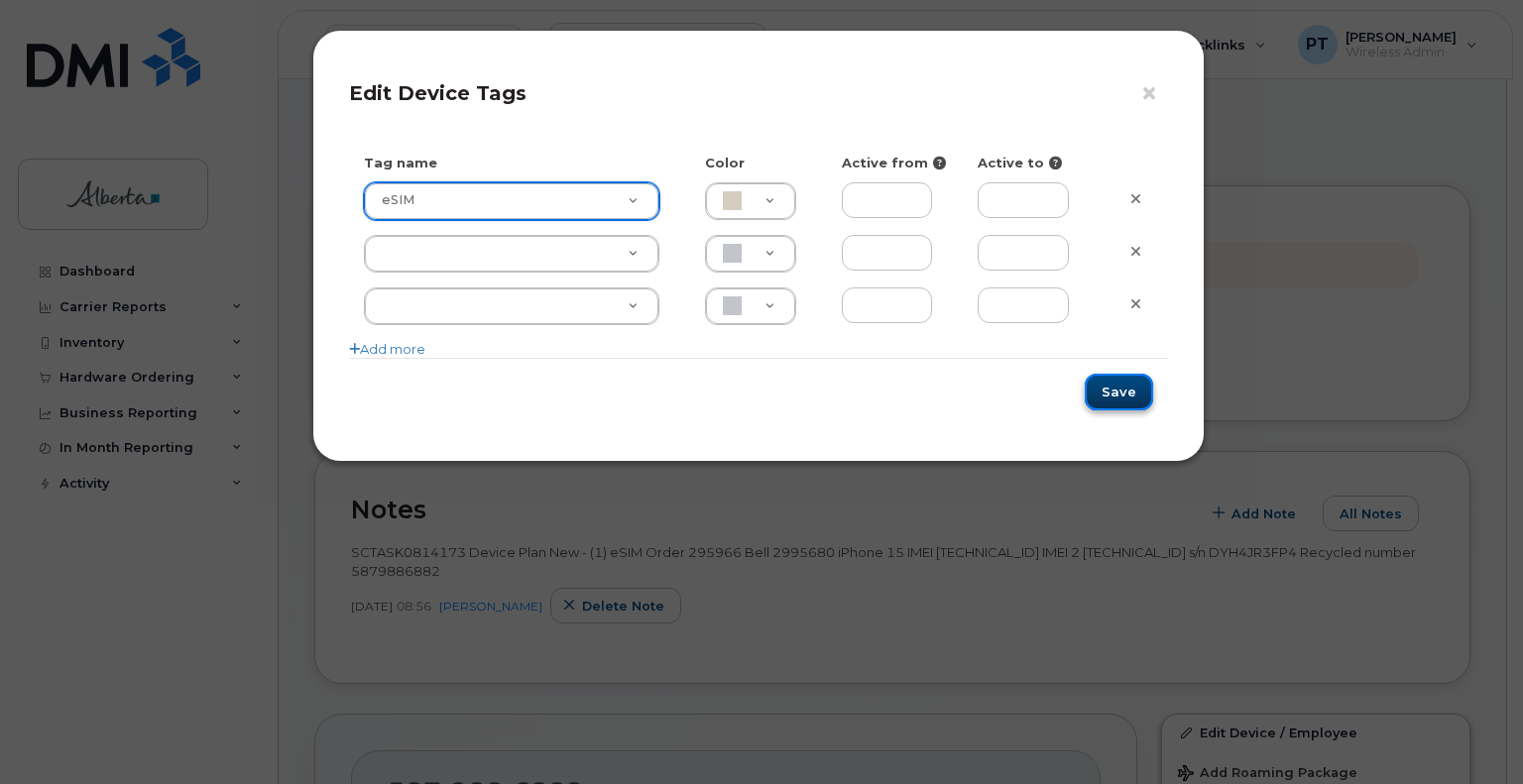 click on "Save" at bounding box center (1118, 392) 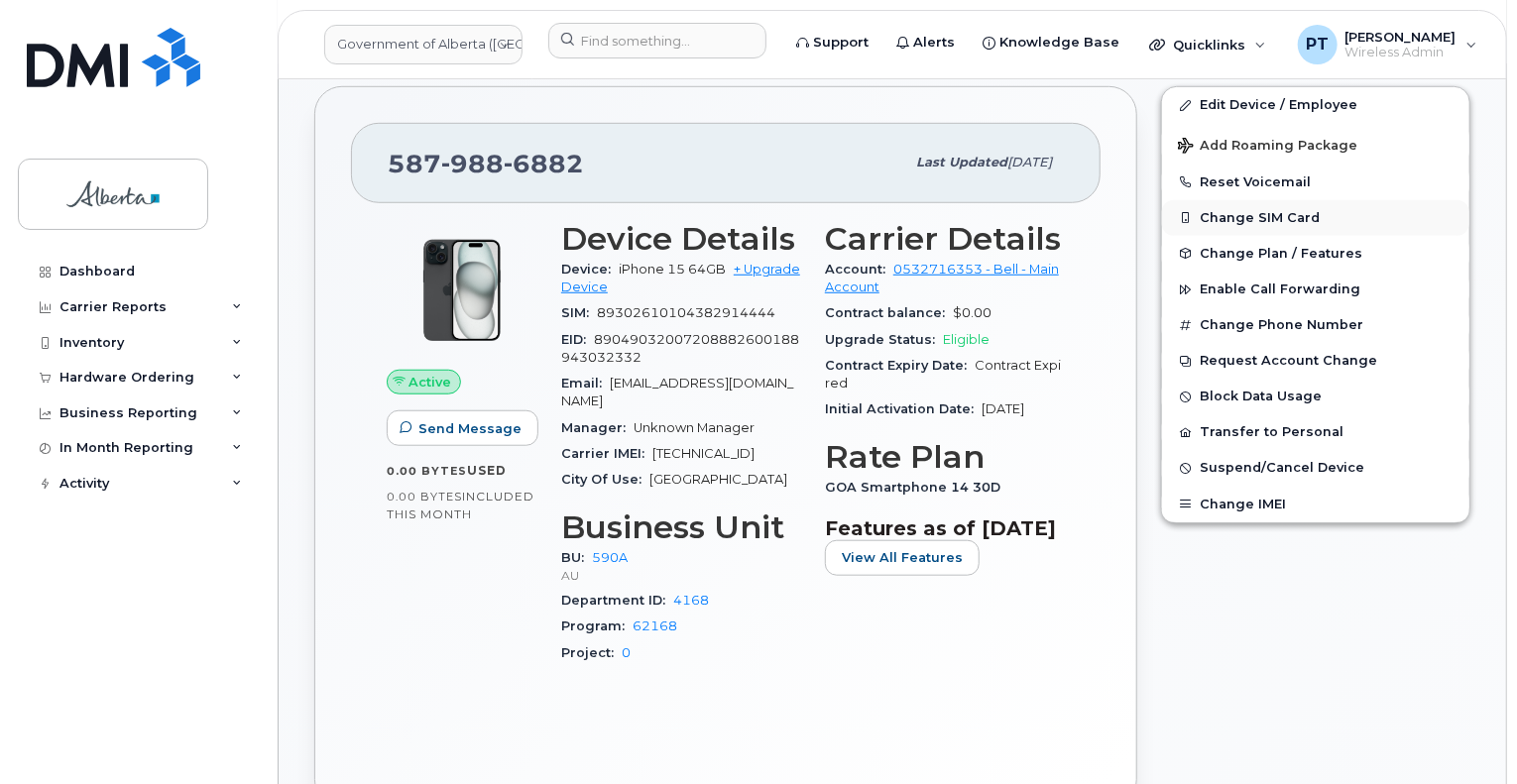 scroll, scrollTop: 595, scrollLeft: 0, axis: vertical 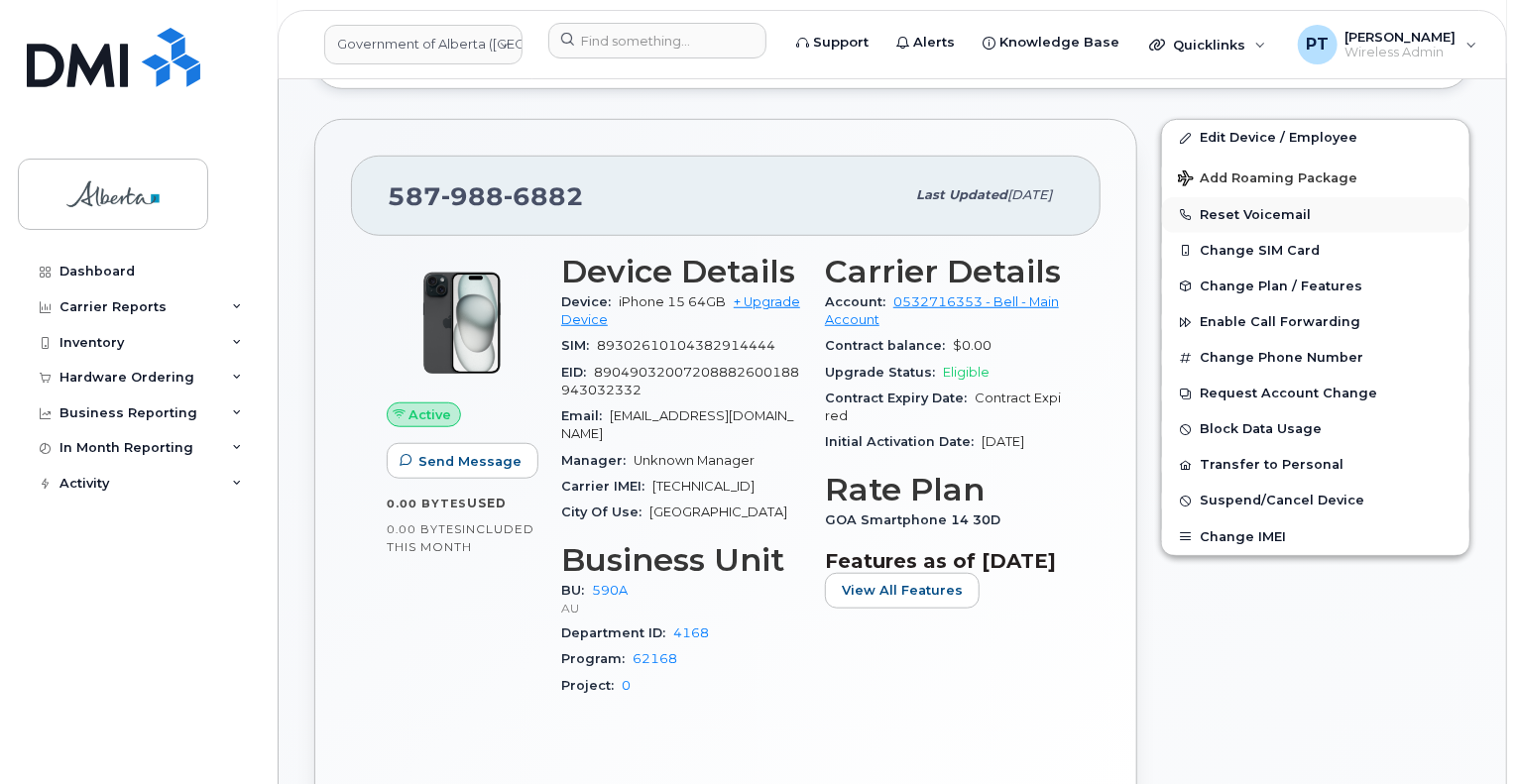 click on "Reset Voicemail" at bounding box center (1316, 215) 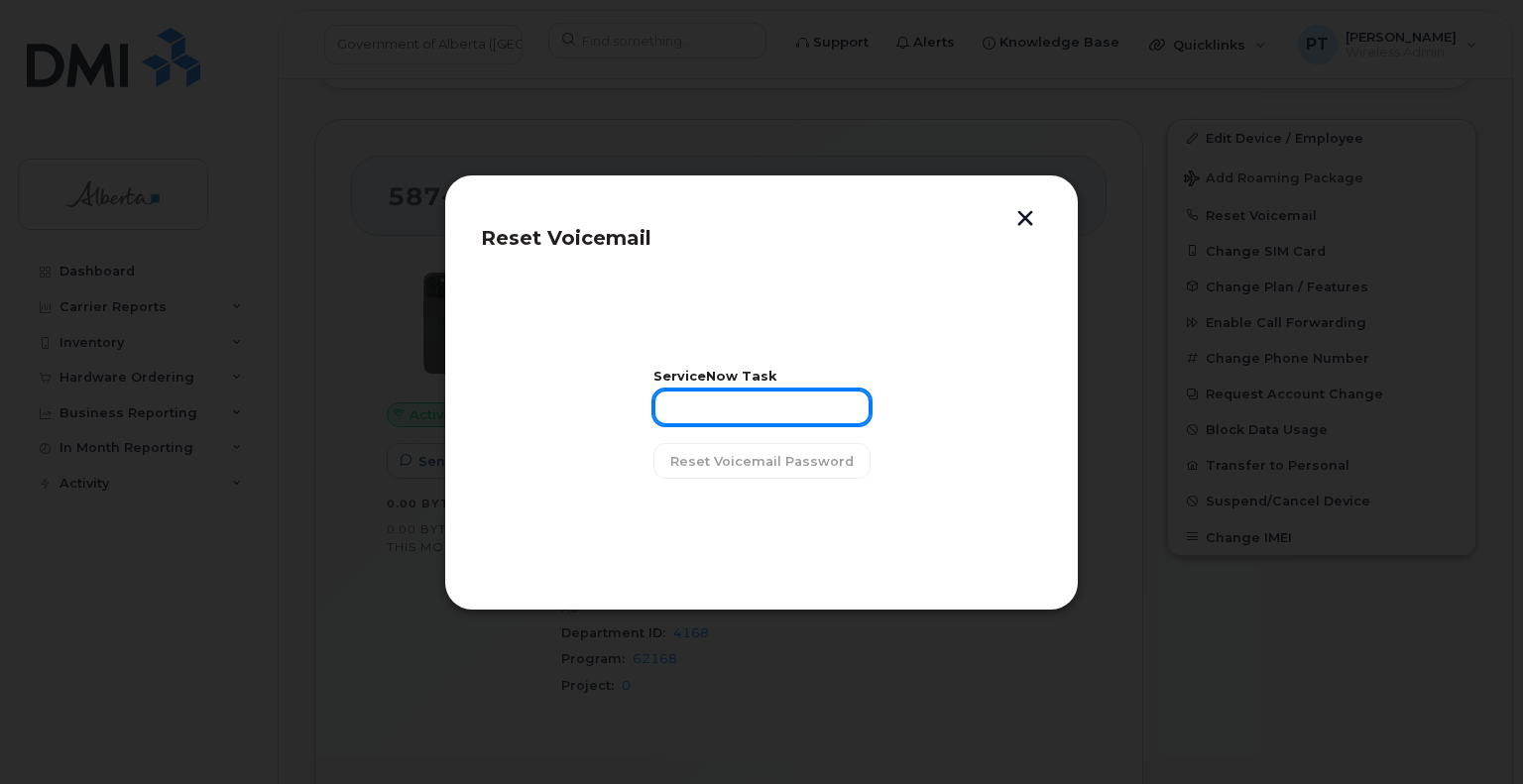 click at bounding box center (762, 407) 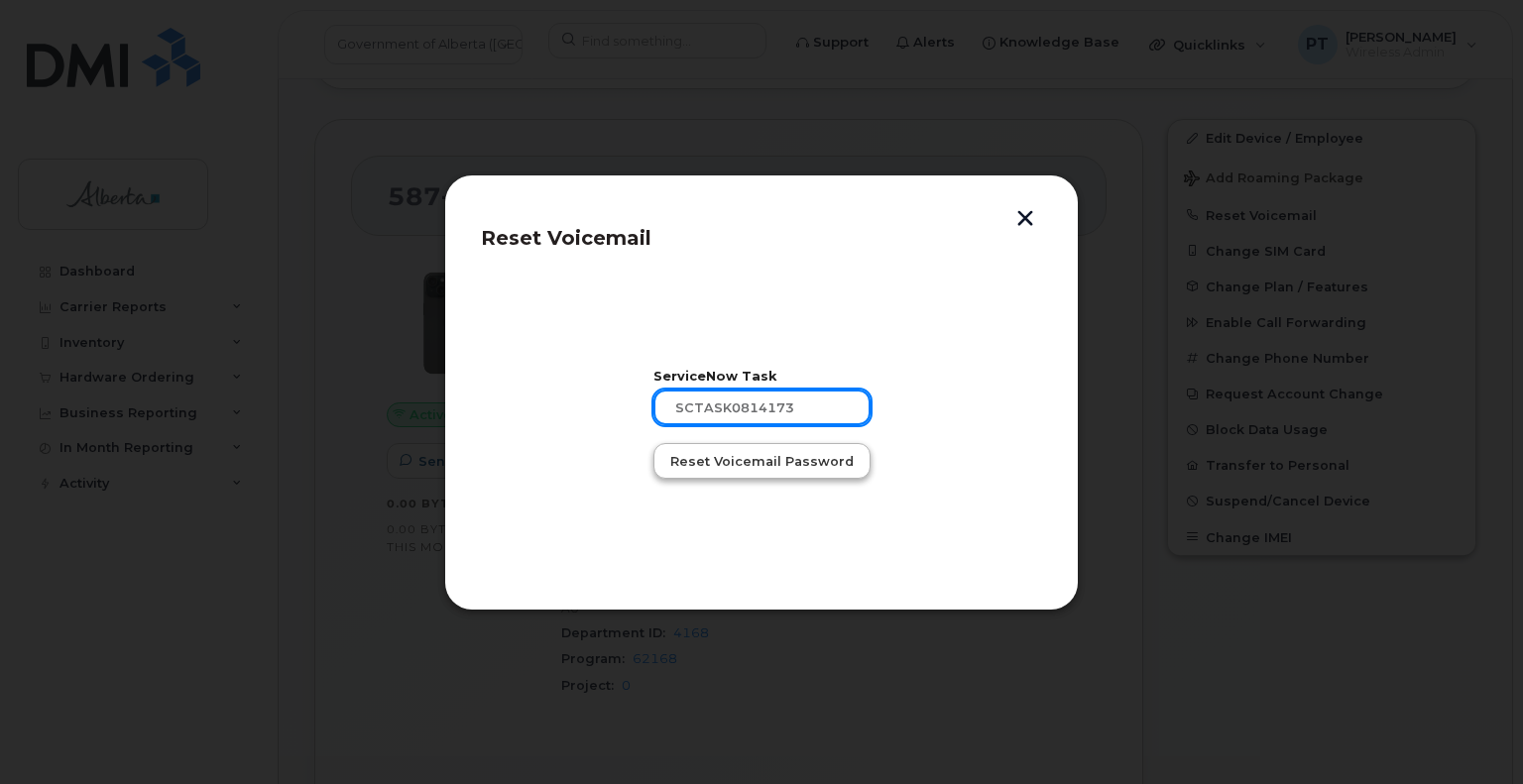 type on "SCTASK0814173" 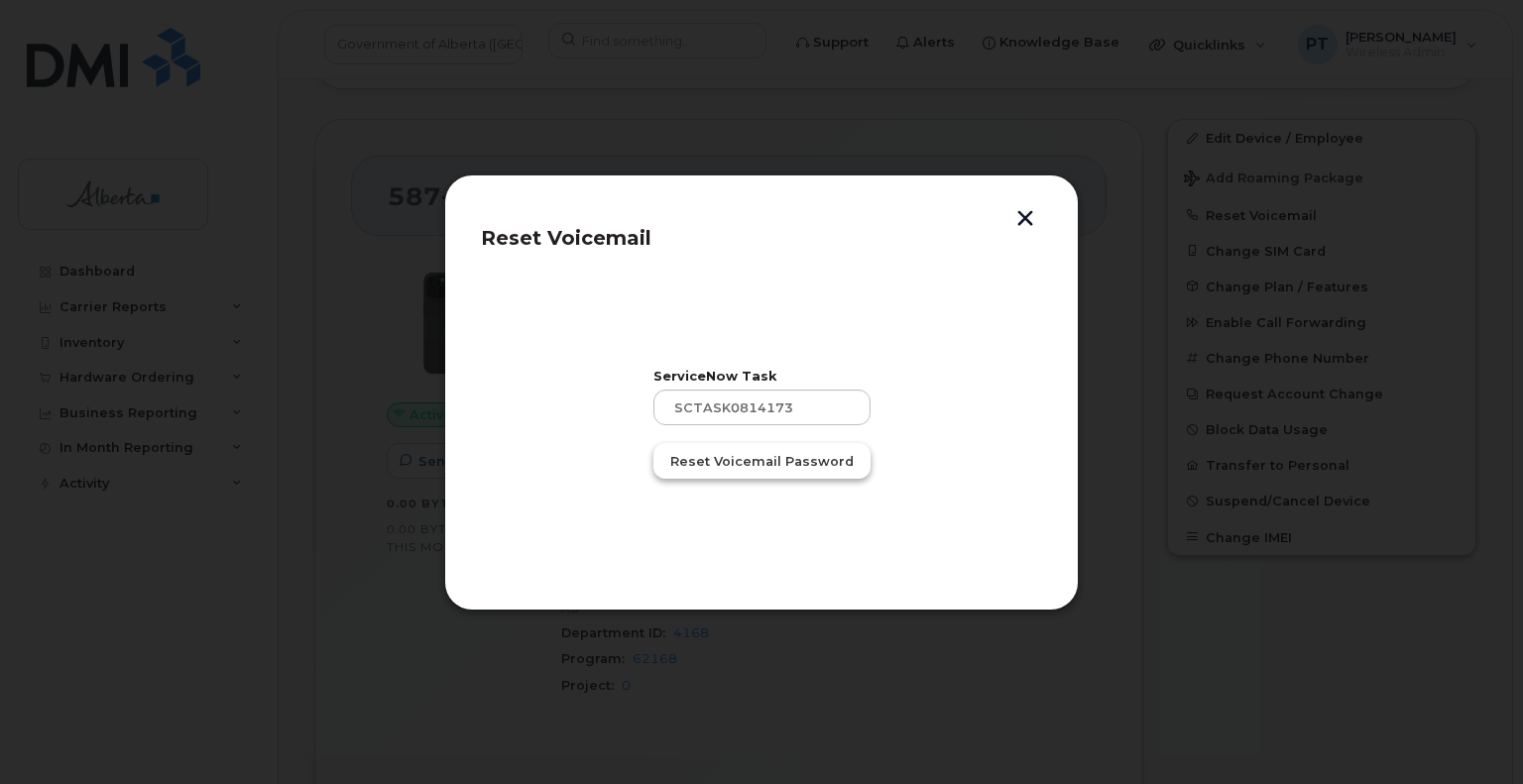 click on "Reset Voicemail Password" at bounding box center (762, 461) 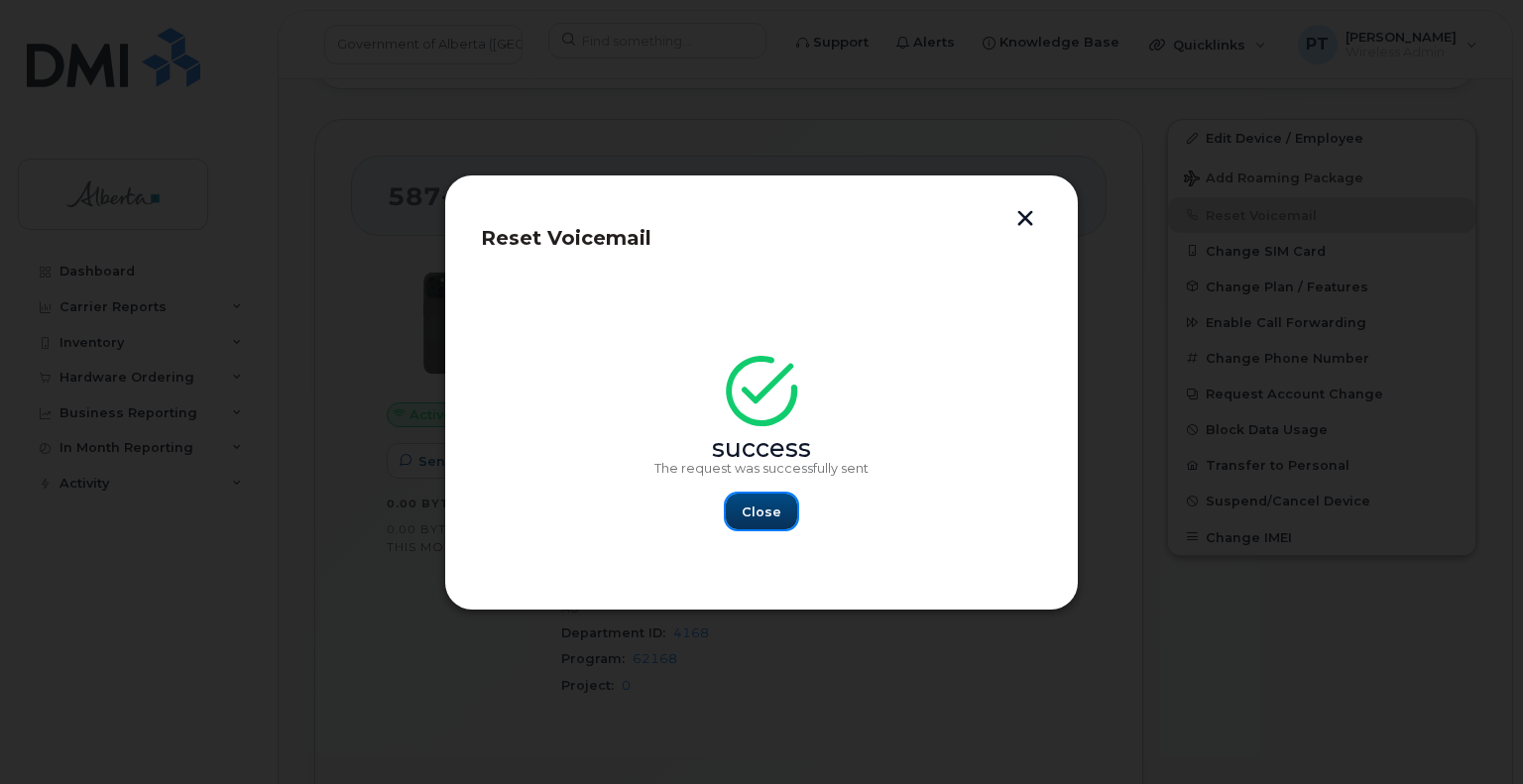 click on "Close" at bounding box center (762, 511) 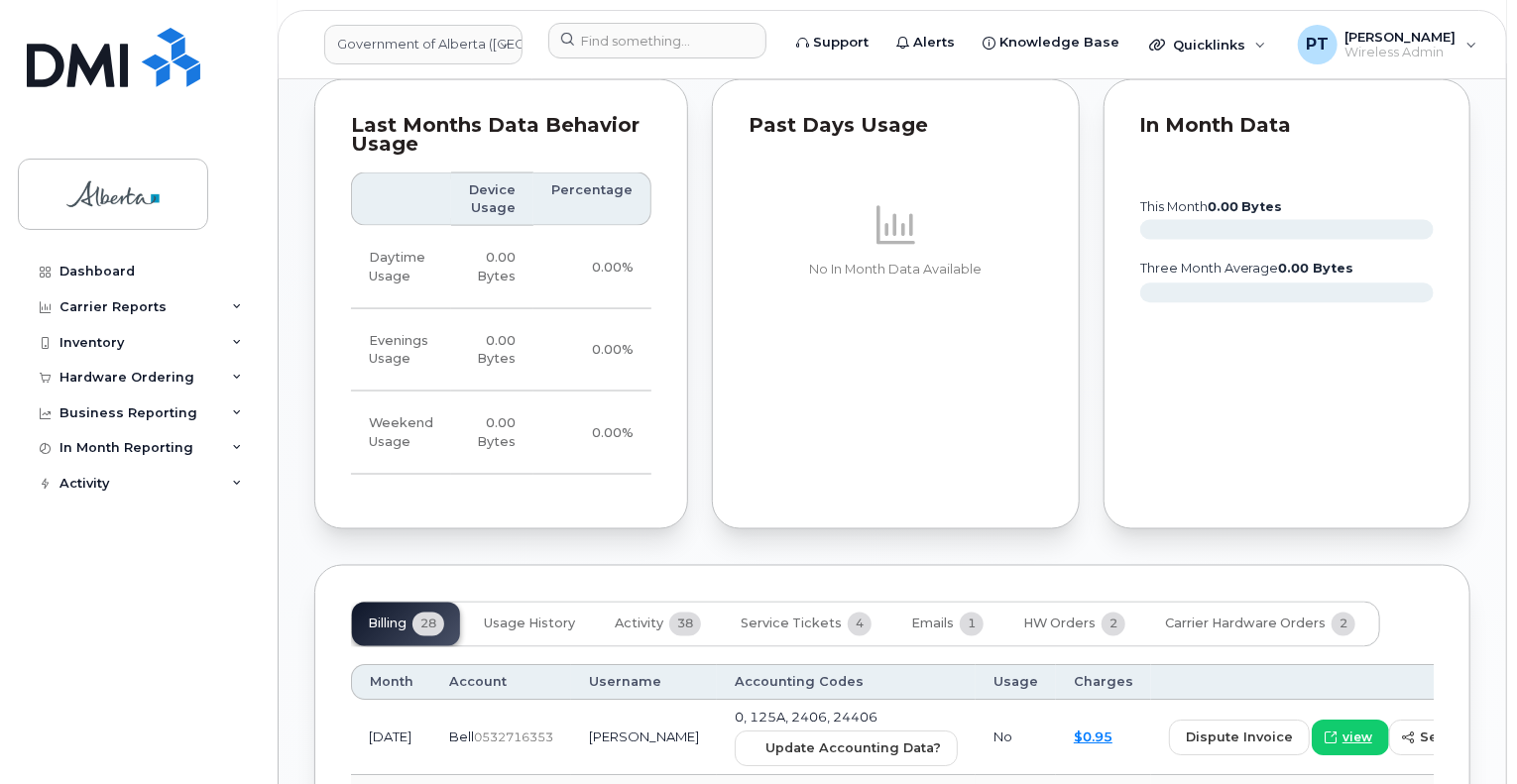 scroll, scrollTop: 1685, scrollLeft: 0, axis: vertical 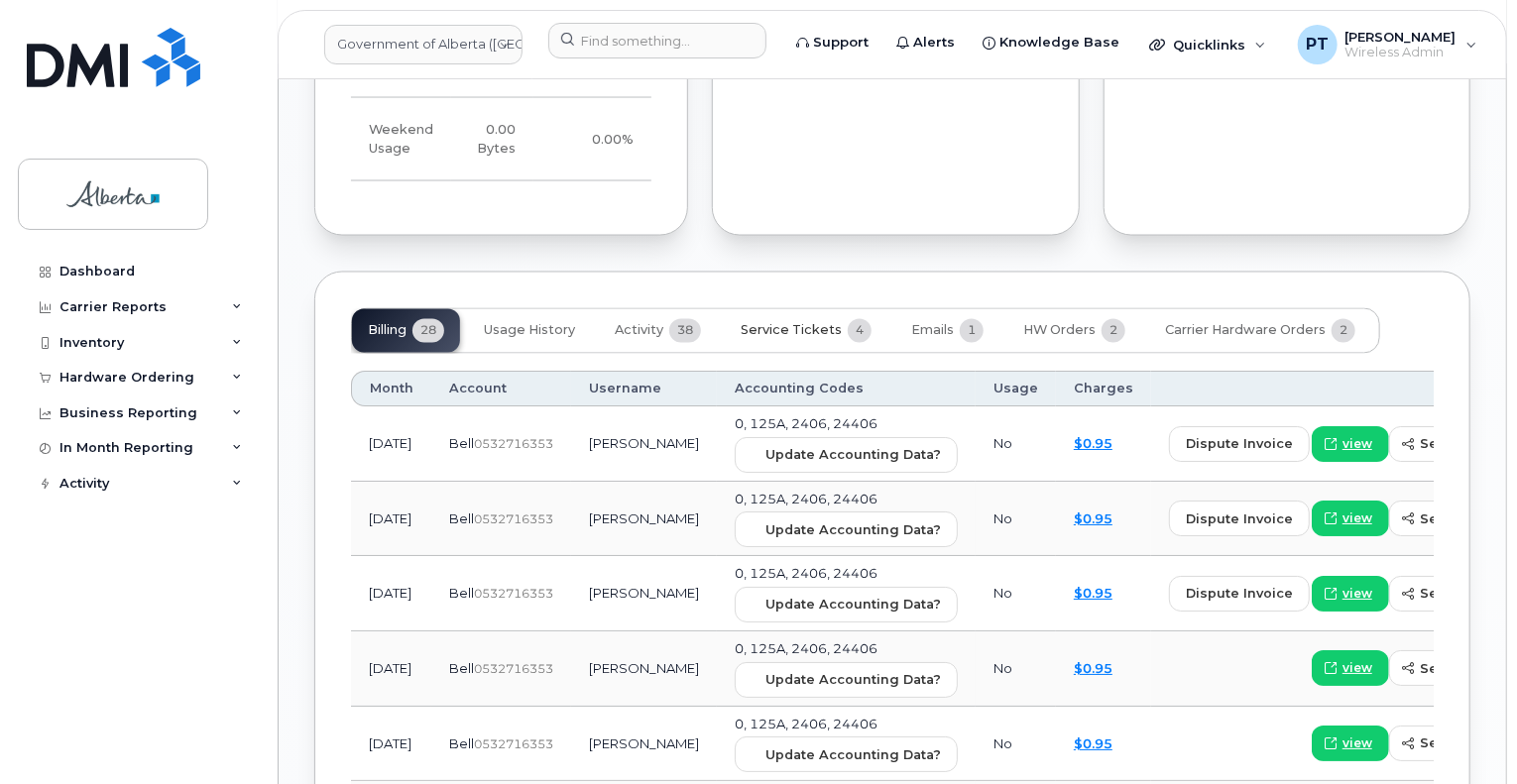 click on "Service Tickets" at bounding box center (791, 331) 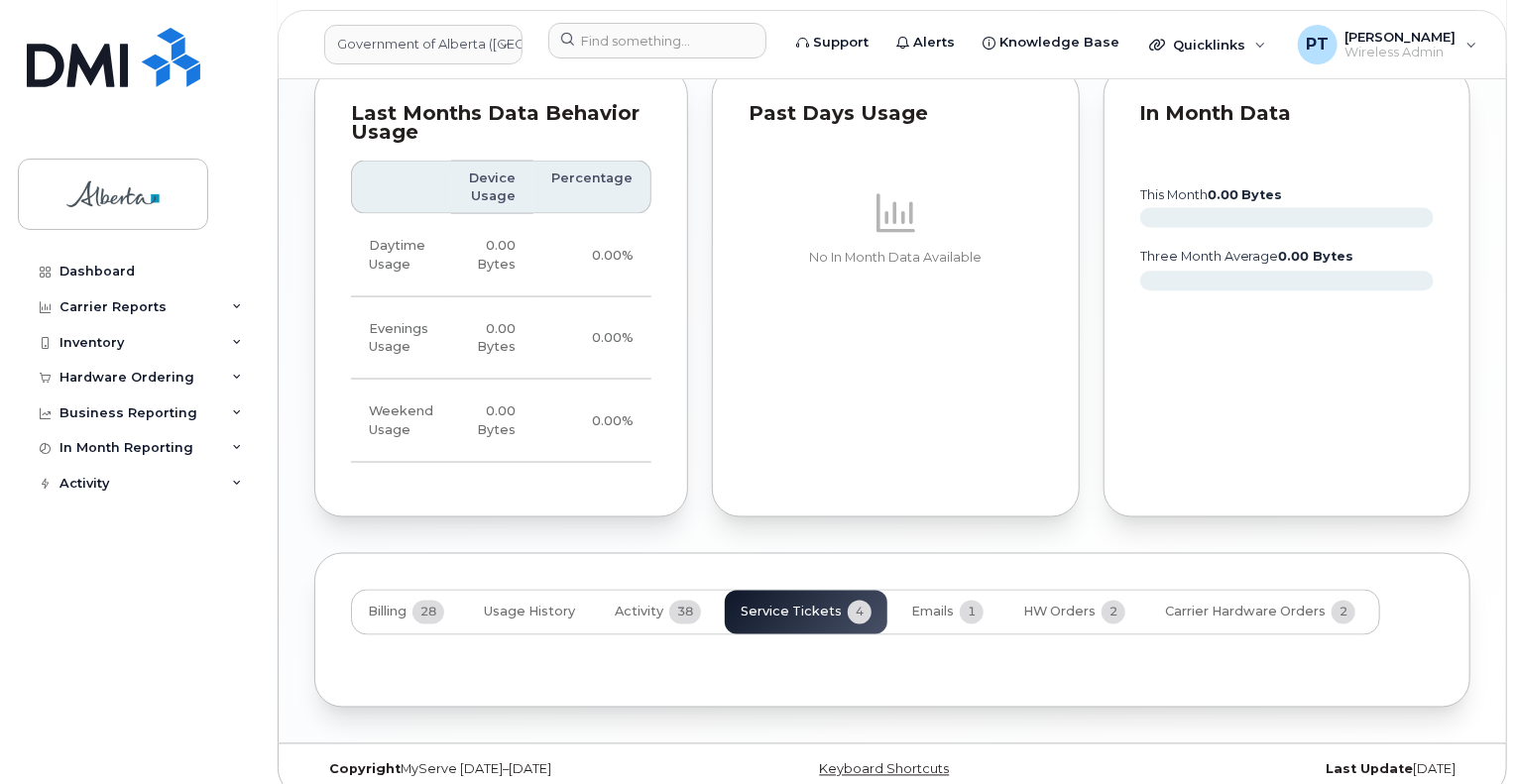 scroll, scrollTop: 1629, scrollLeft: 0, axis: vertical 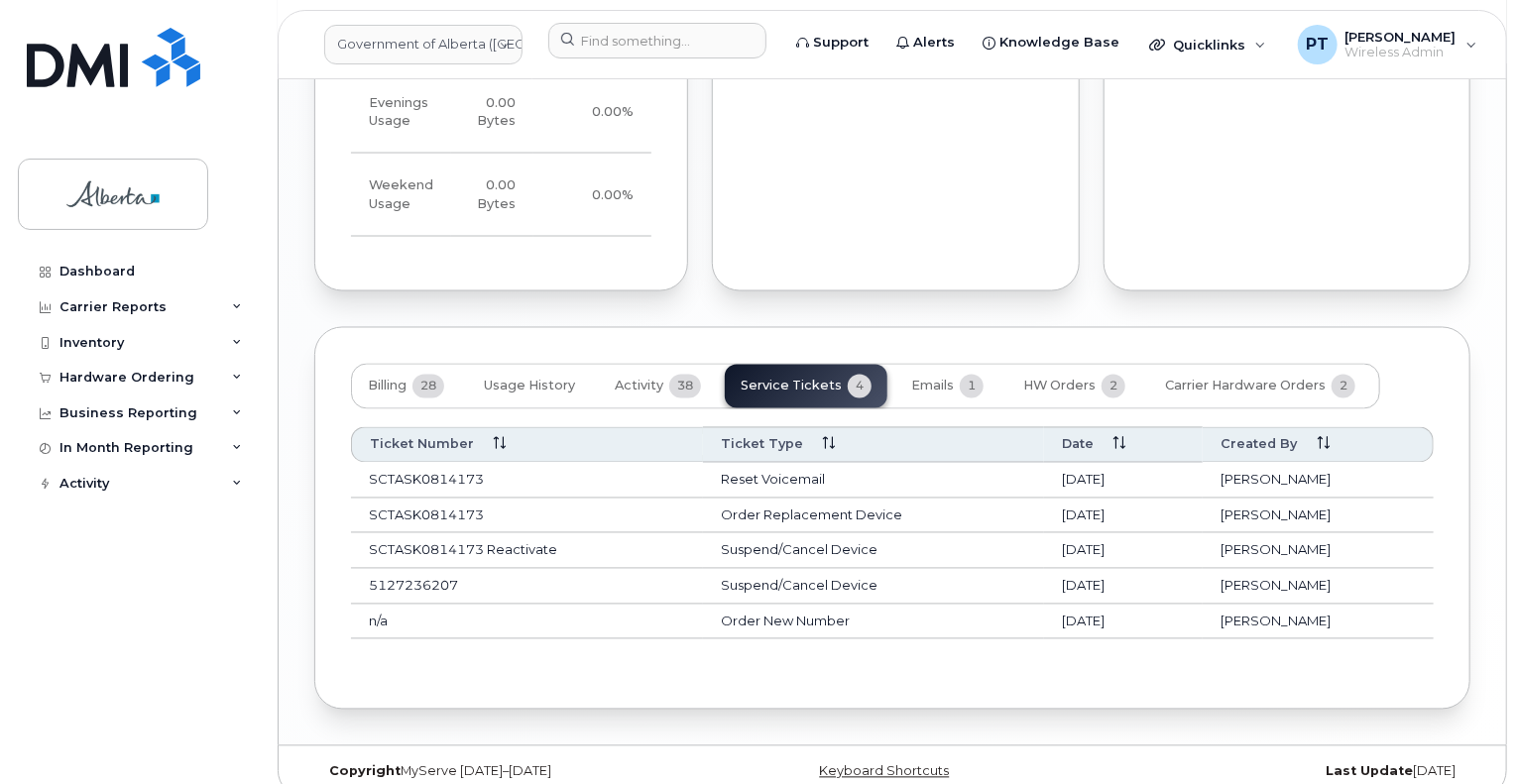 click on "SCTASK0814173 Reactivate" at bounding box center (526, 551) 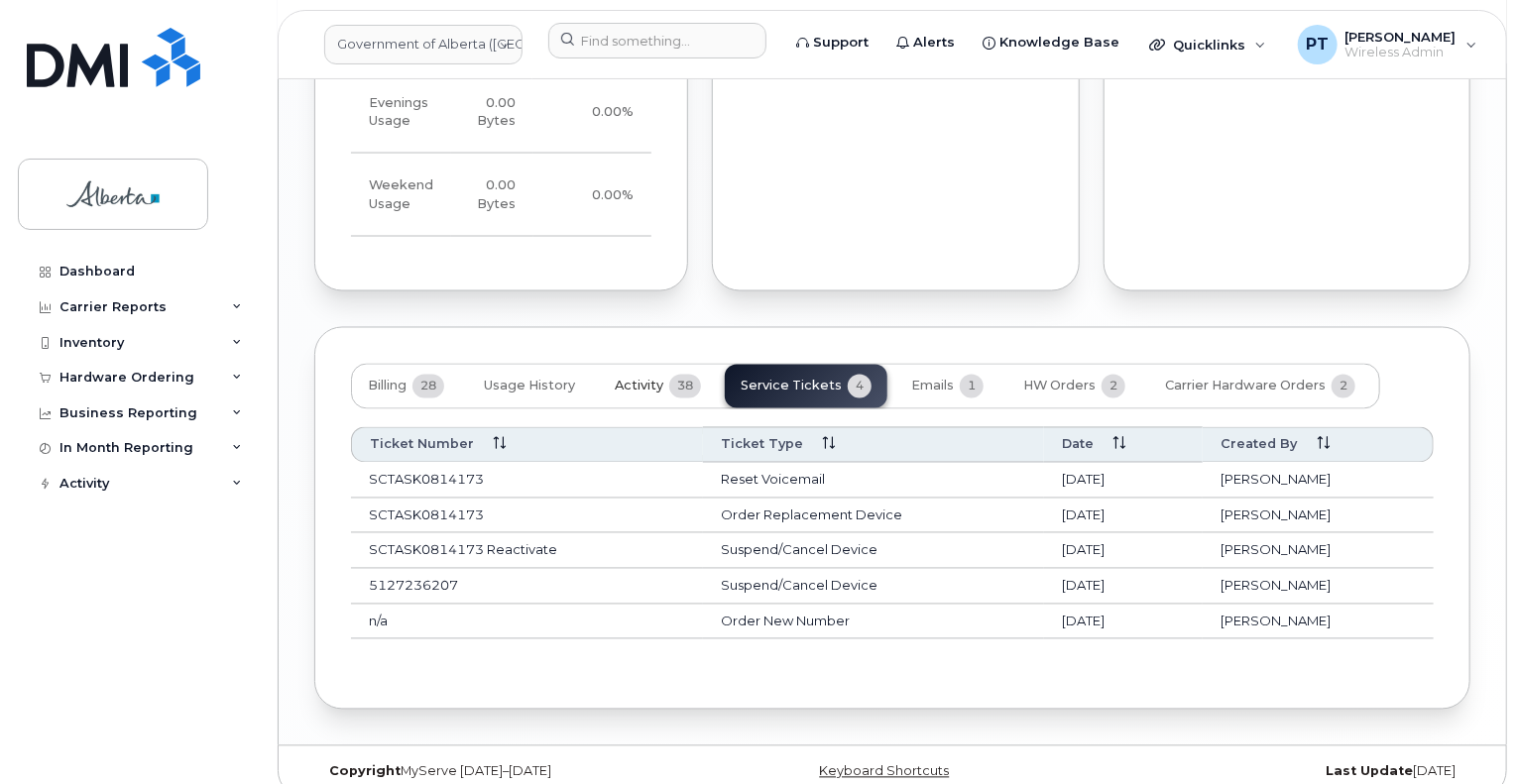 drag, startPoint x: 629, startPoint y: 365, endPoint x: 629, endPoint y: 396, distance: 31 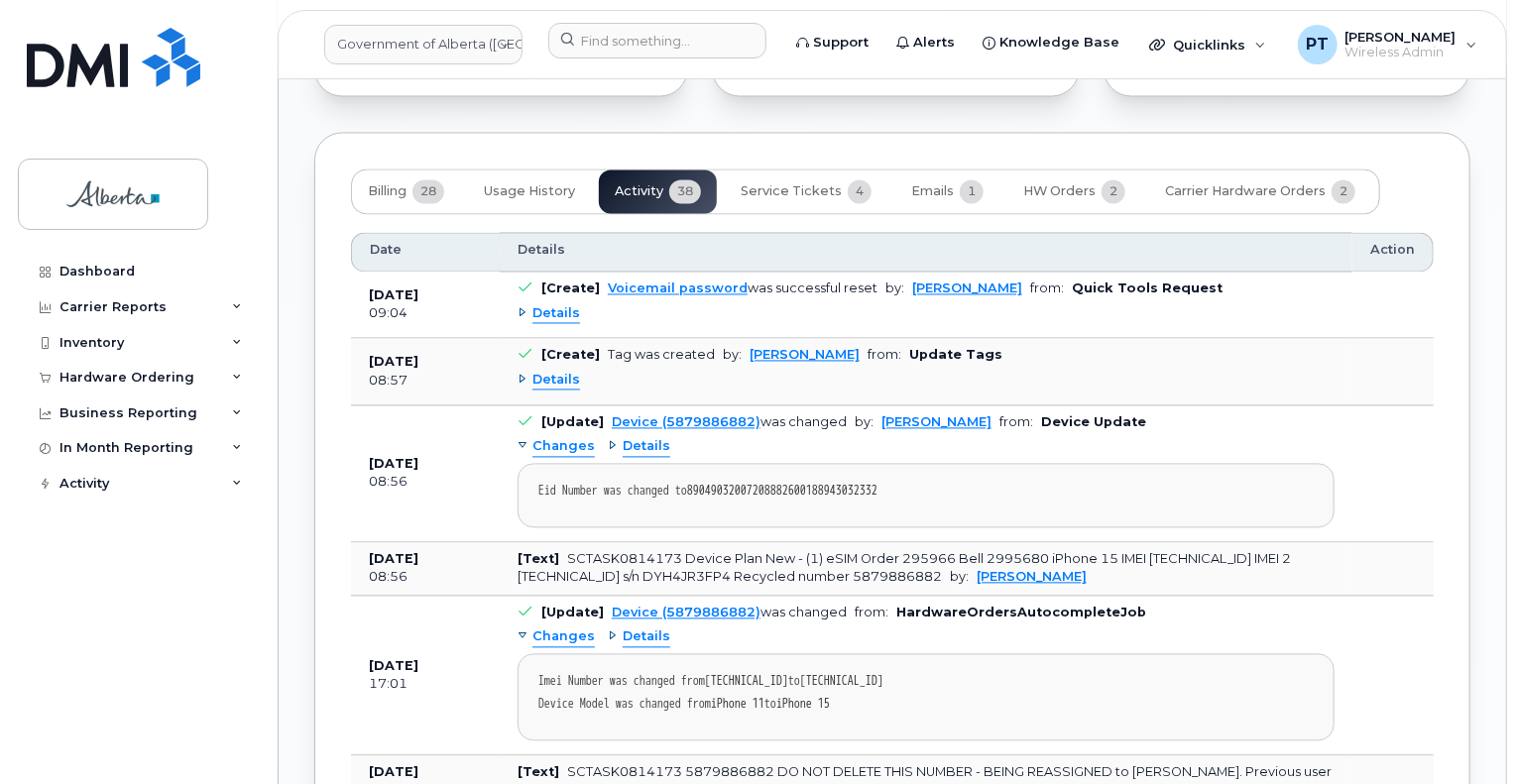scroll, scrollTop: 1332, scrollLeft: 0, axis: vertical 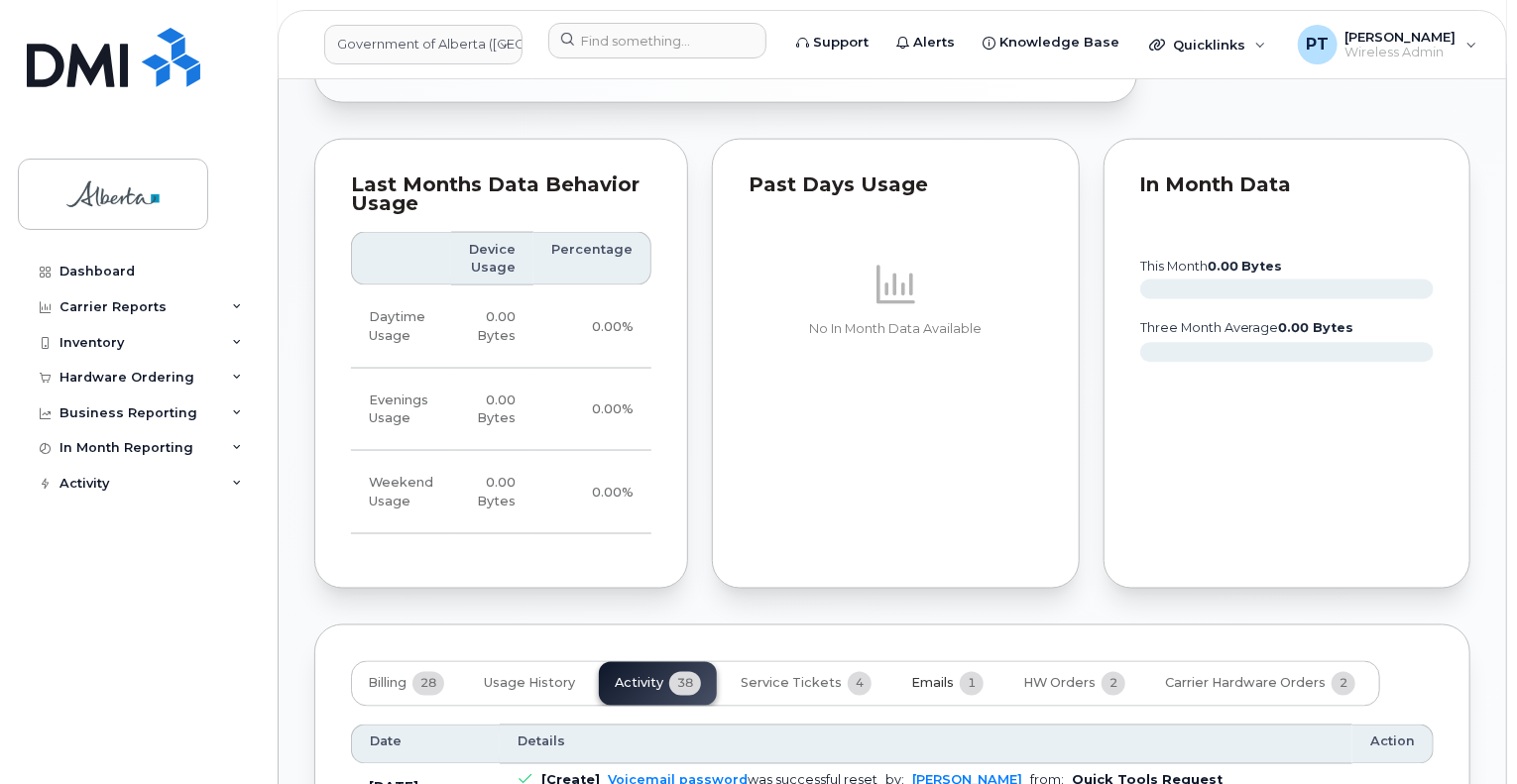 click on "Emails" at bounding box center (932, 684) 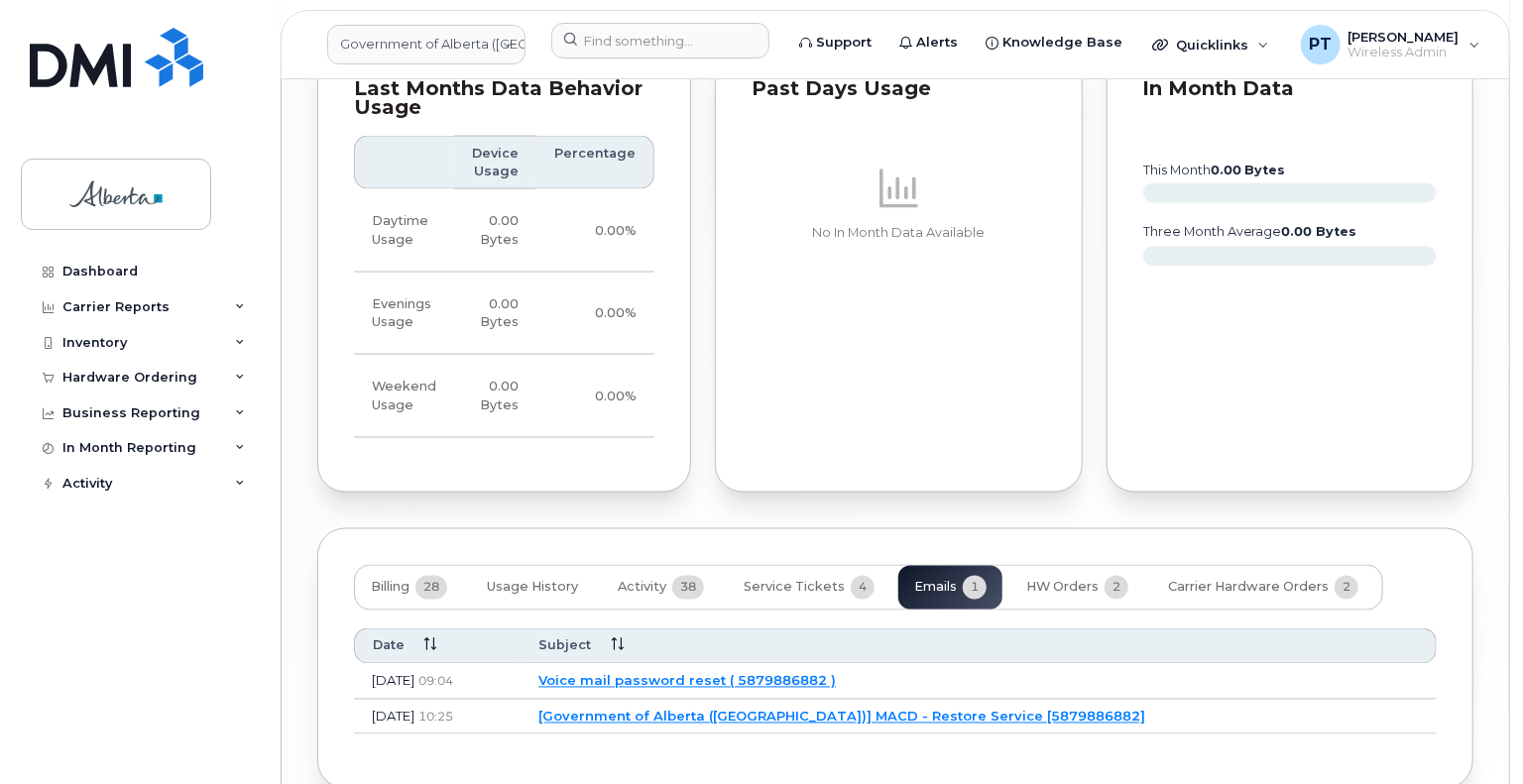 scroll, scrollTop: 1509, scrollLeft: 0, axis: vertical 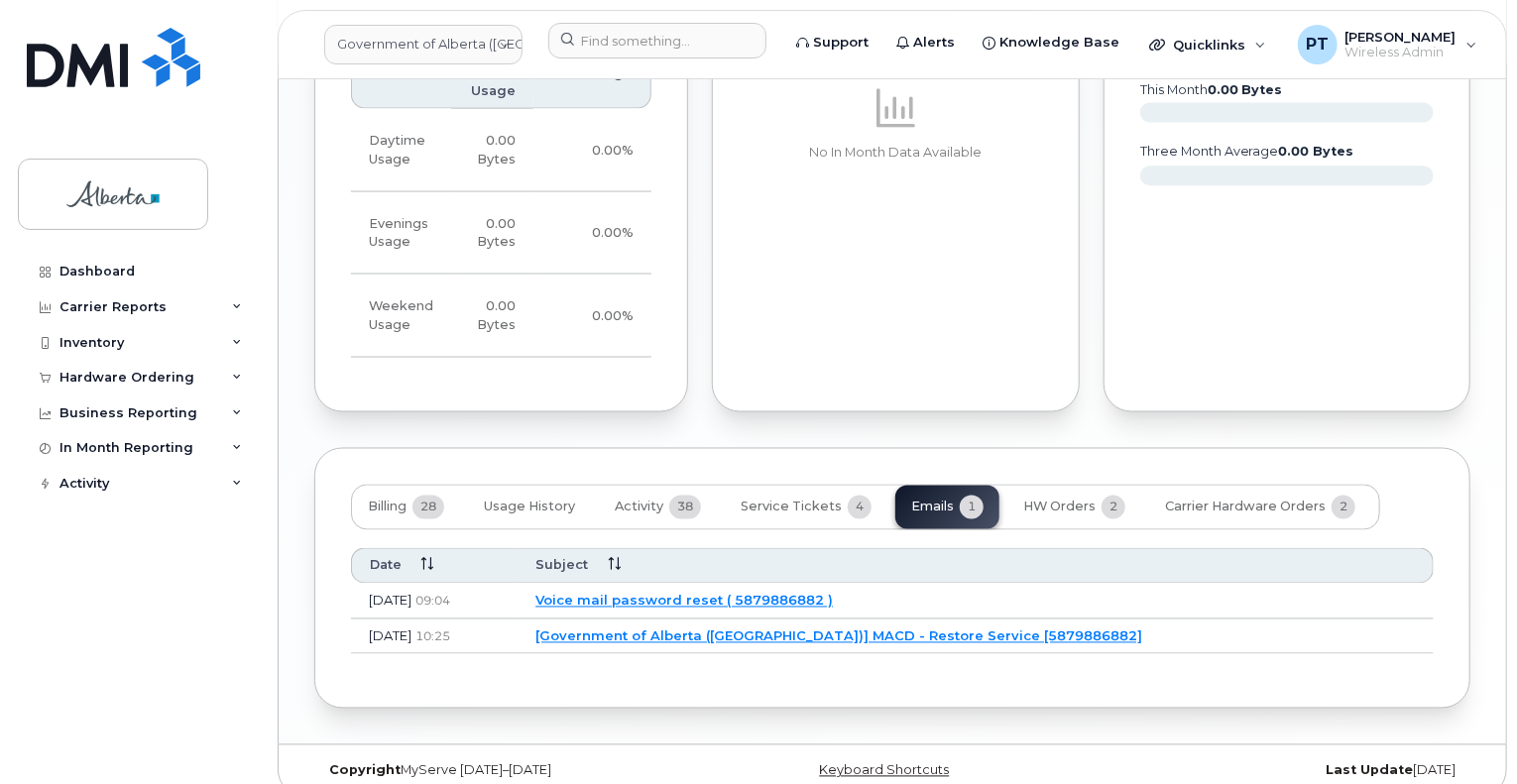 click on "[Government of Alberta (GOA)] MACD - Restore Service [5879886882]" at bounding box center [839, 636] 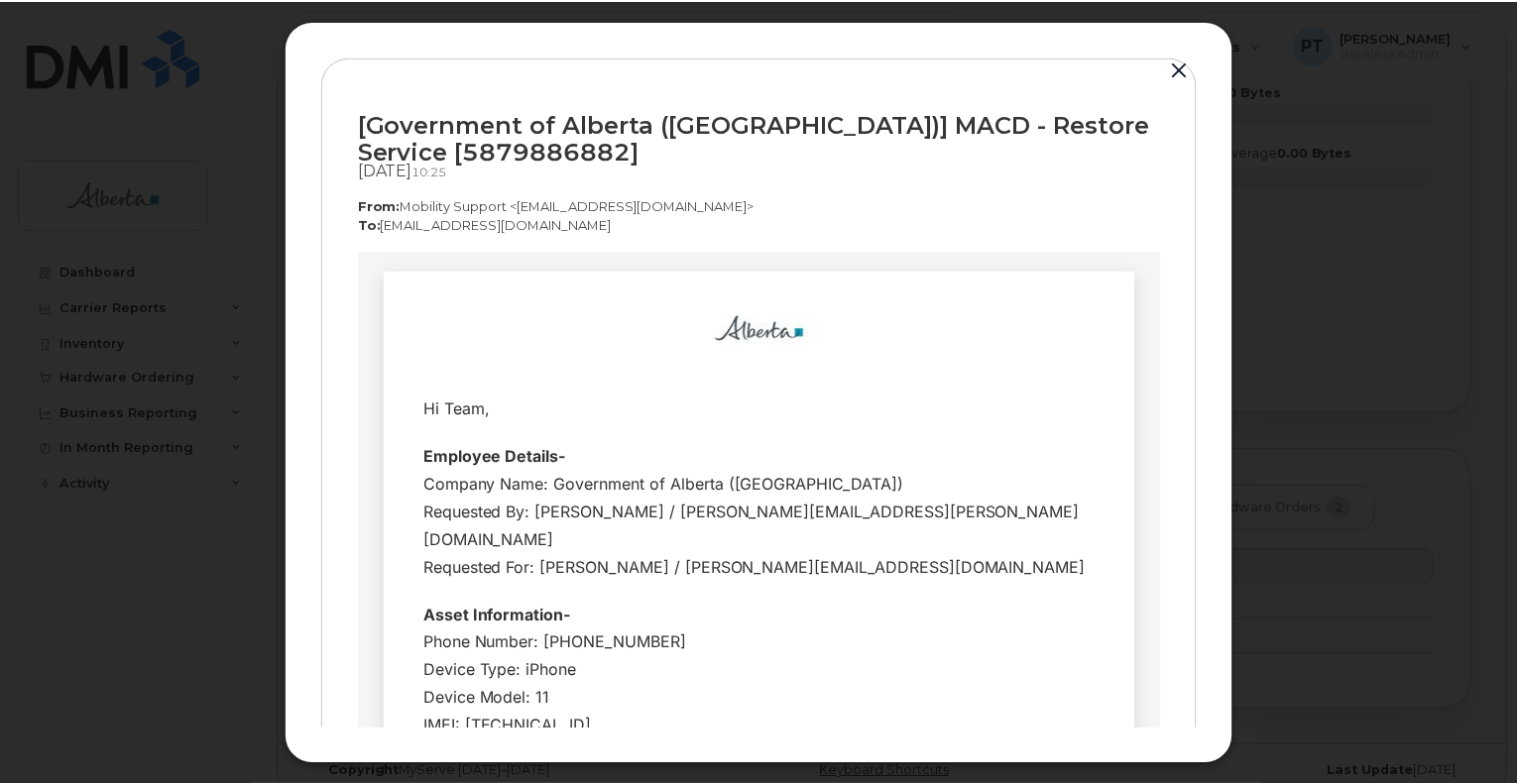 scroll, scrollTop: 0, scrollLeft: 0, axis: both 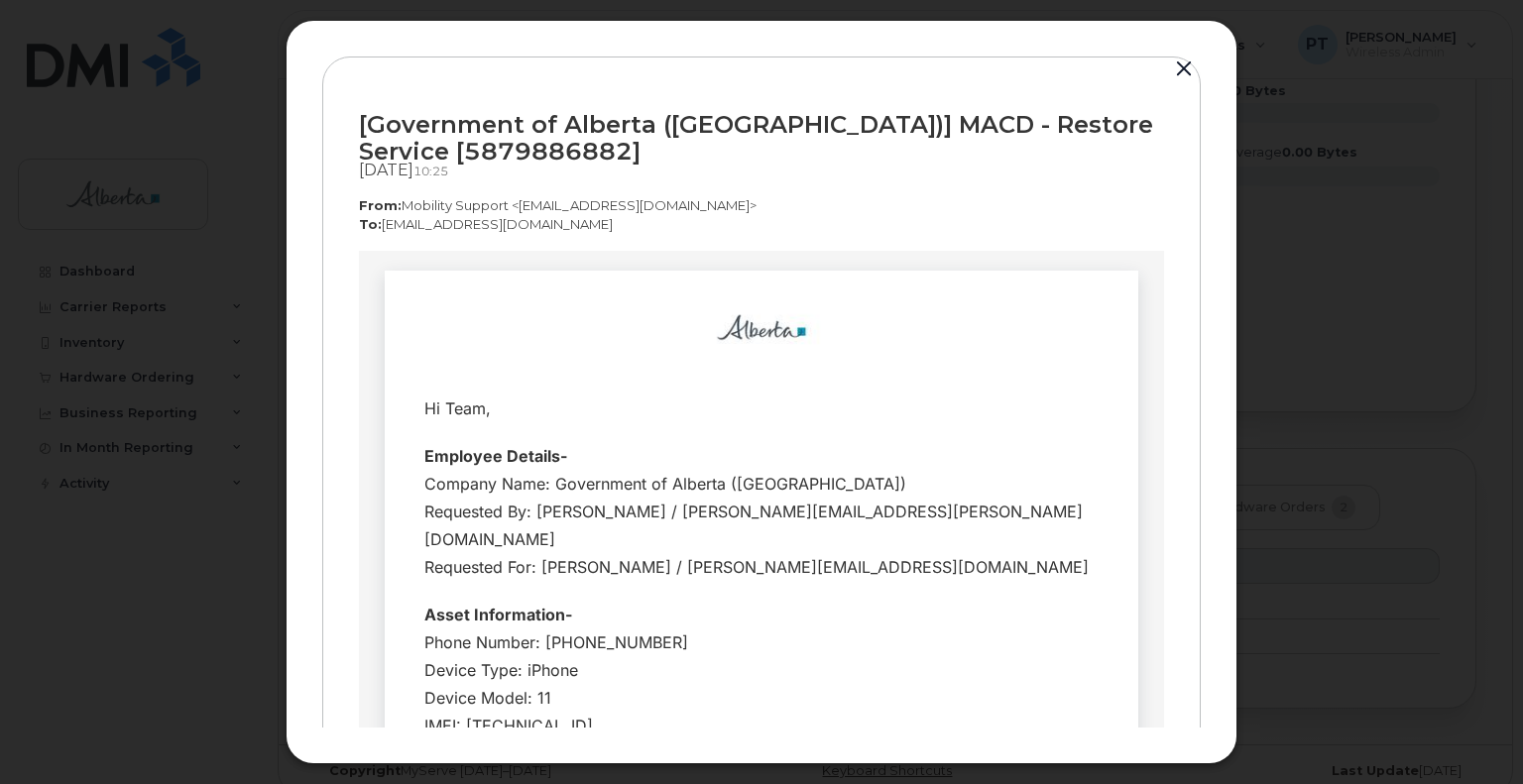 click at bounding box center [1184, 69] 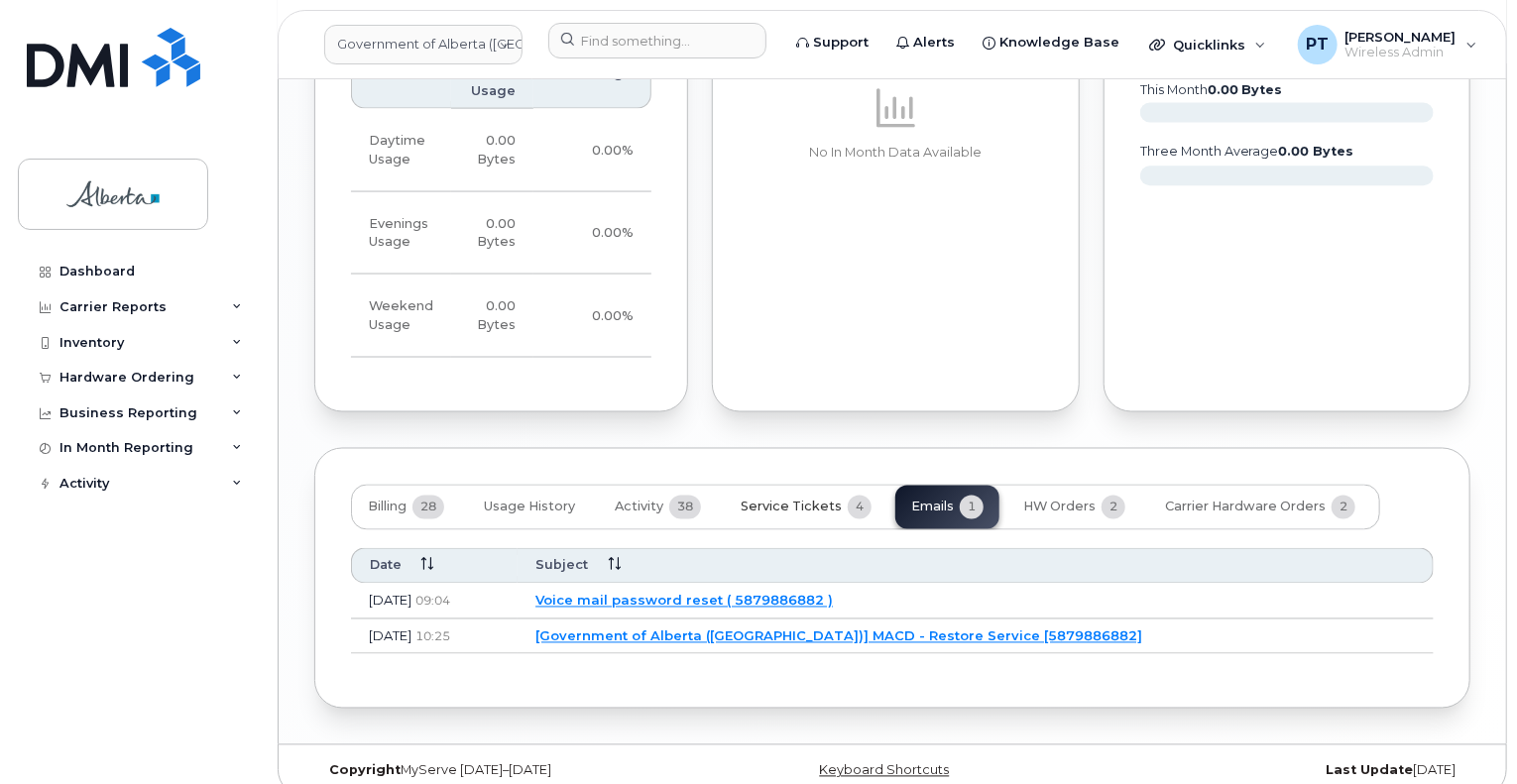 click on "Service Tickets" at bounding box center [791, 507] 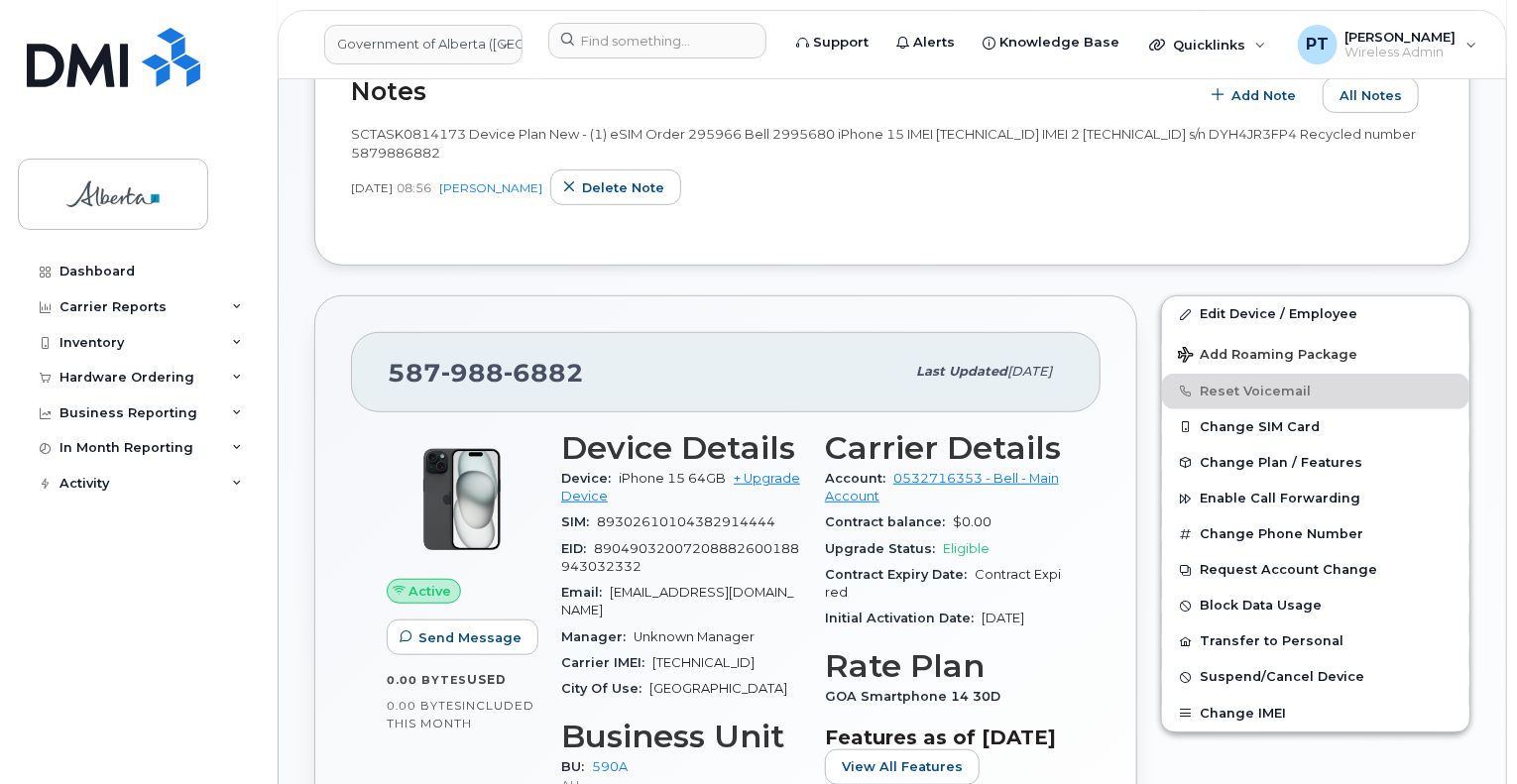 scroll, scrollTop: 0, scrollLeft: 0, axis: both 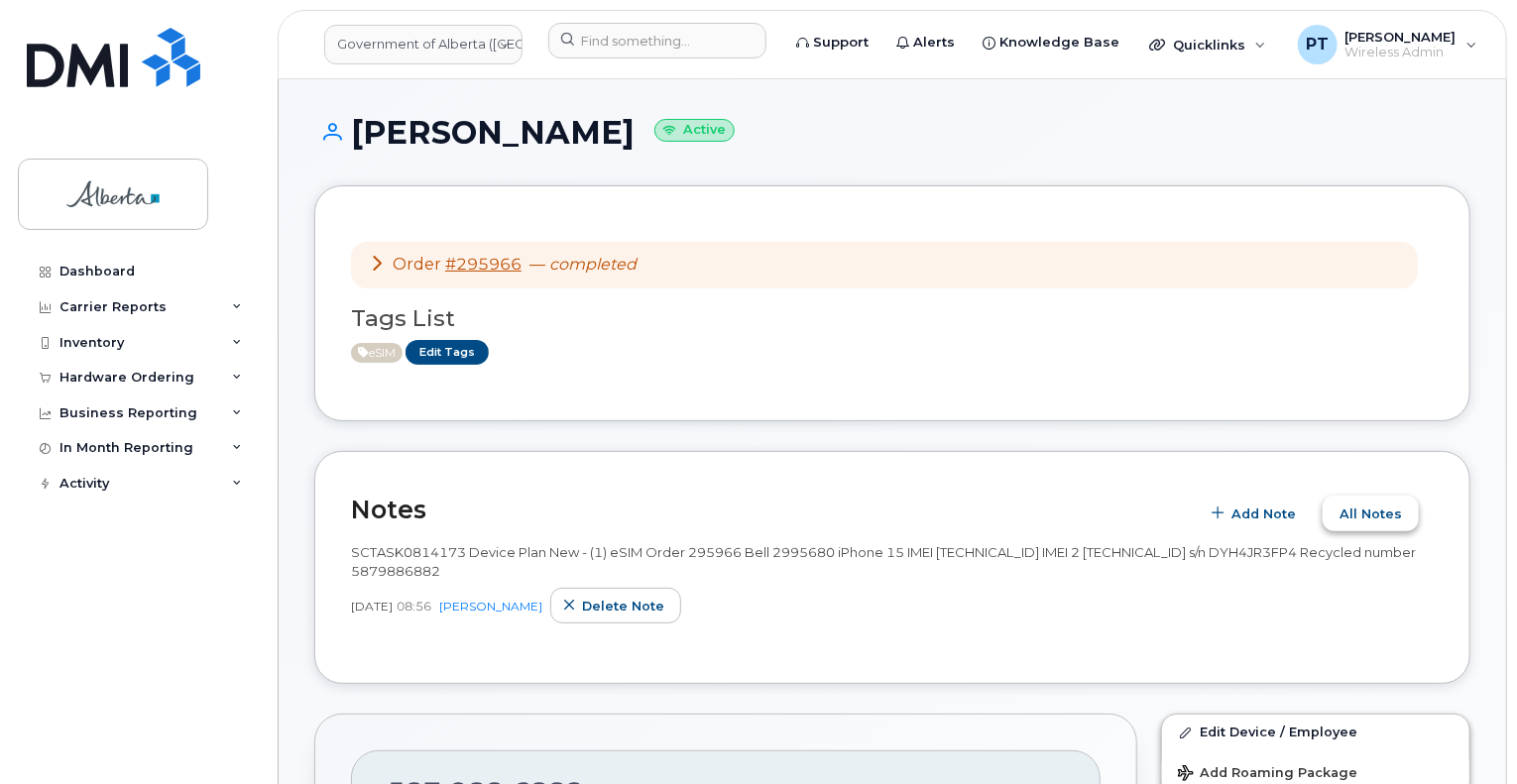 click on "All Notes" at bounding box center (1370, 513) 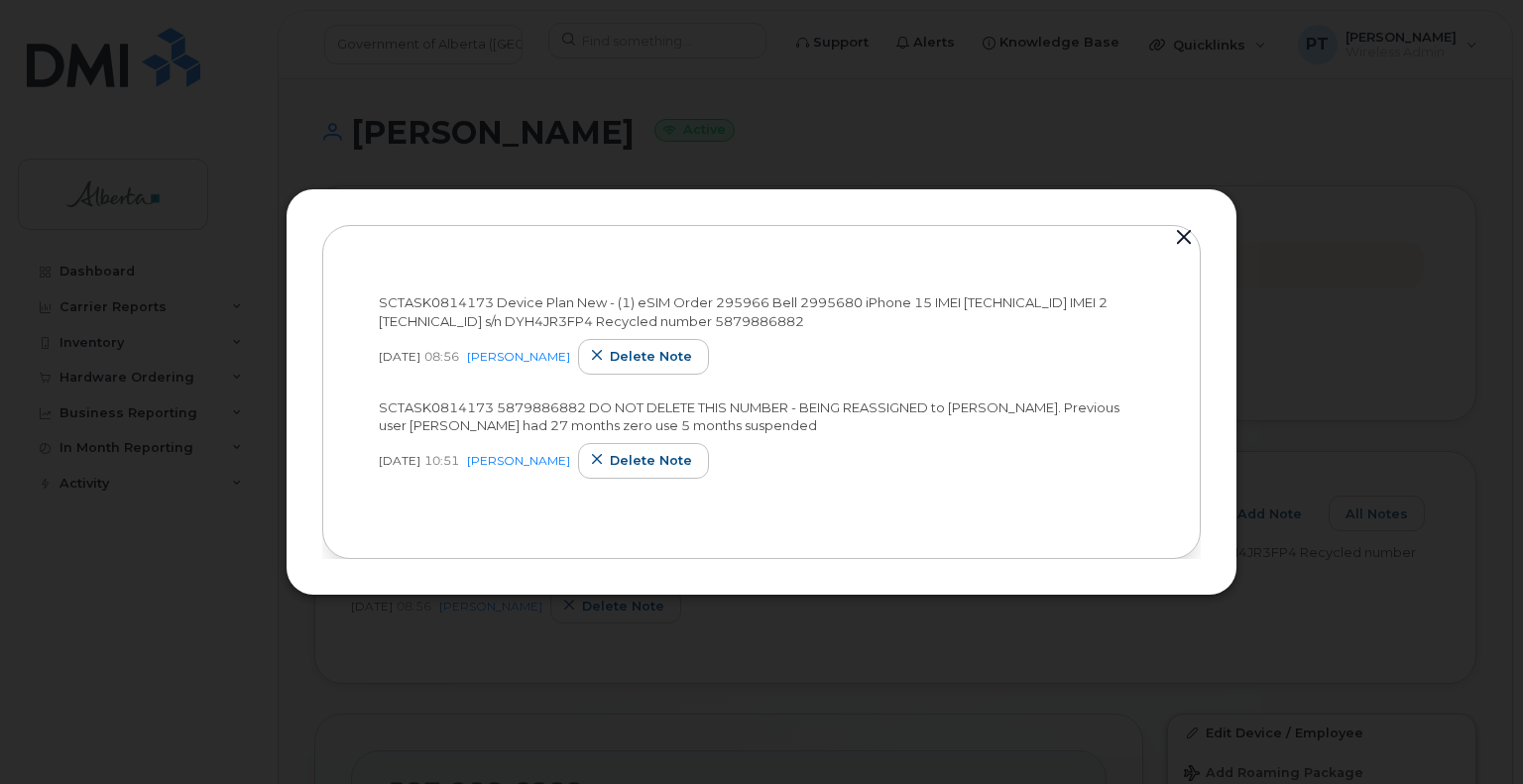 click at bounding box center [1184, 238] 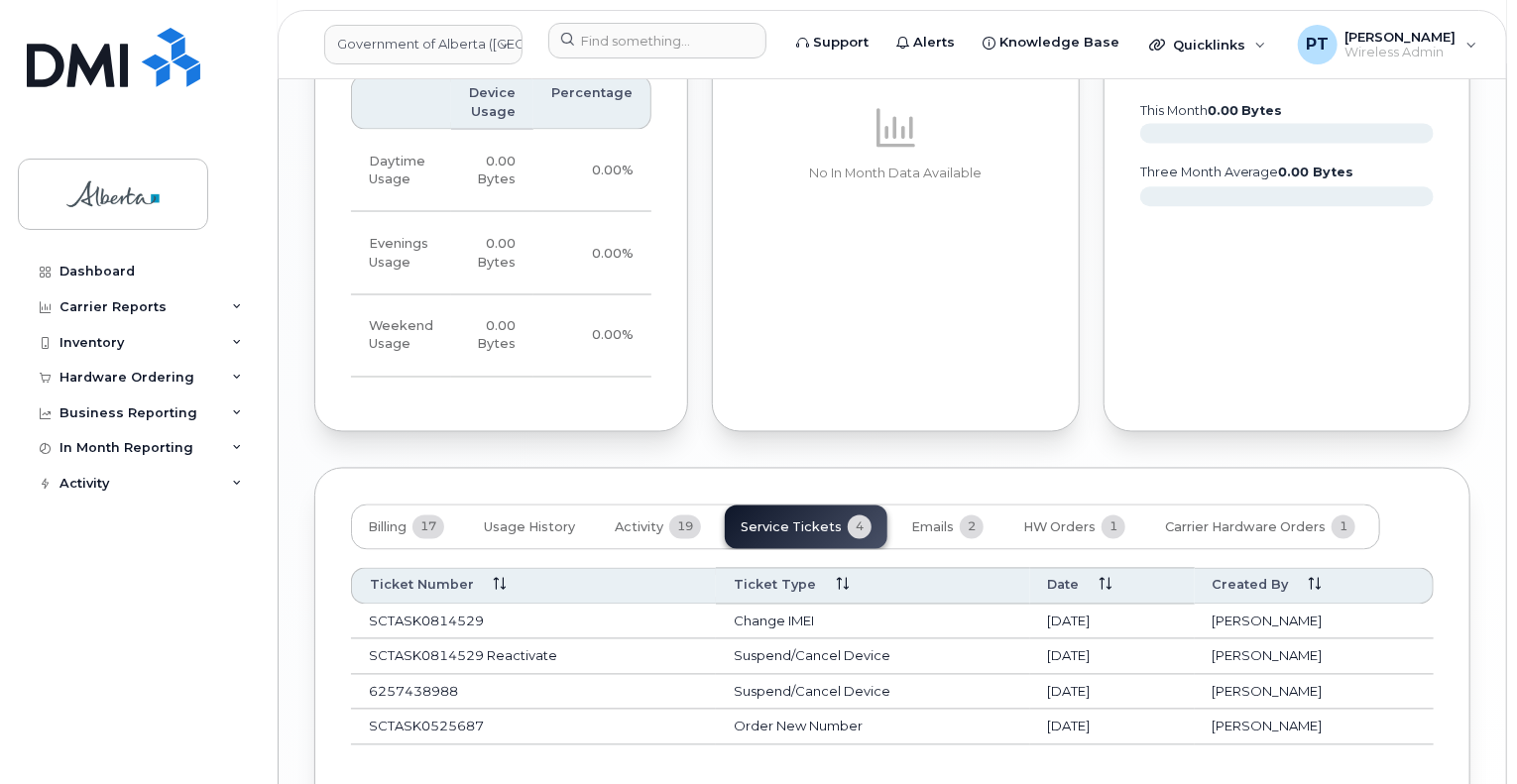 scroll, scrollTop: 1717, scrollLeft: 0, axis: vertical 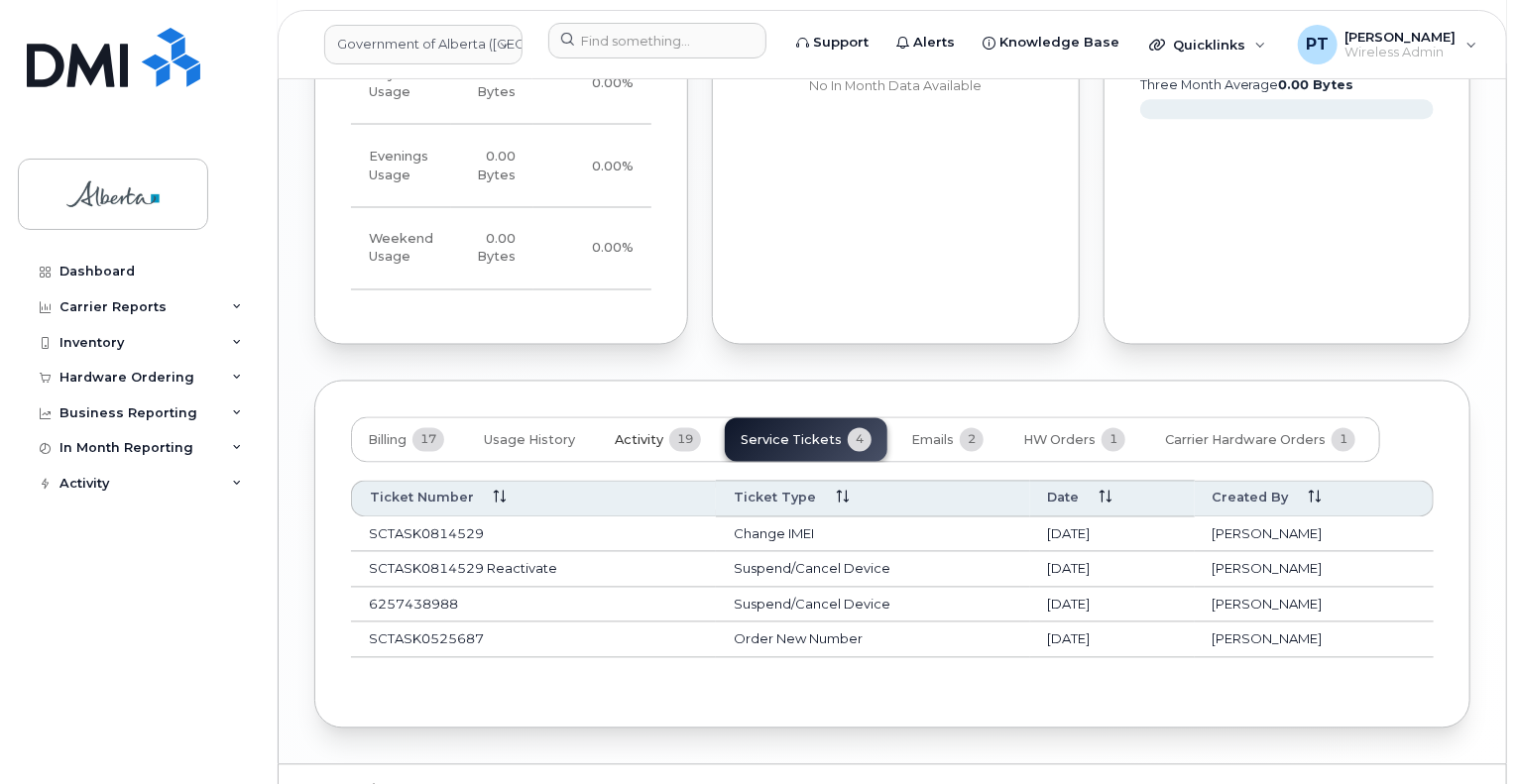 click on "Activity 19" 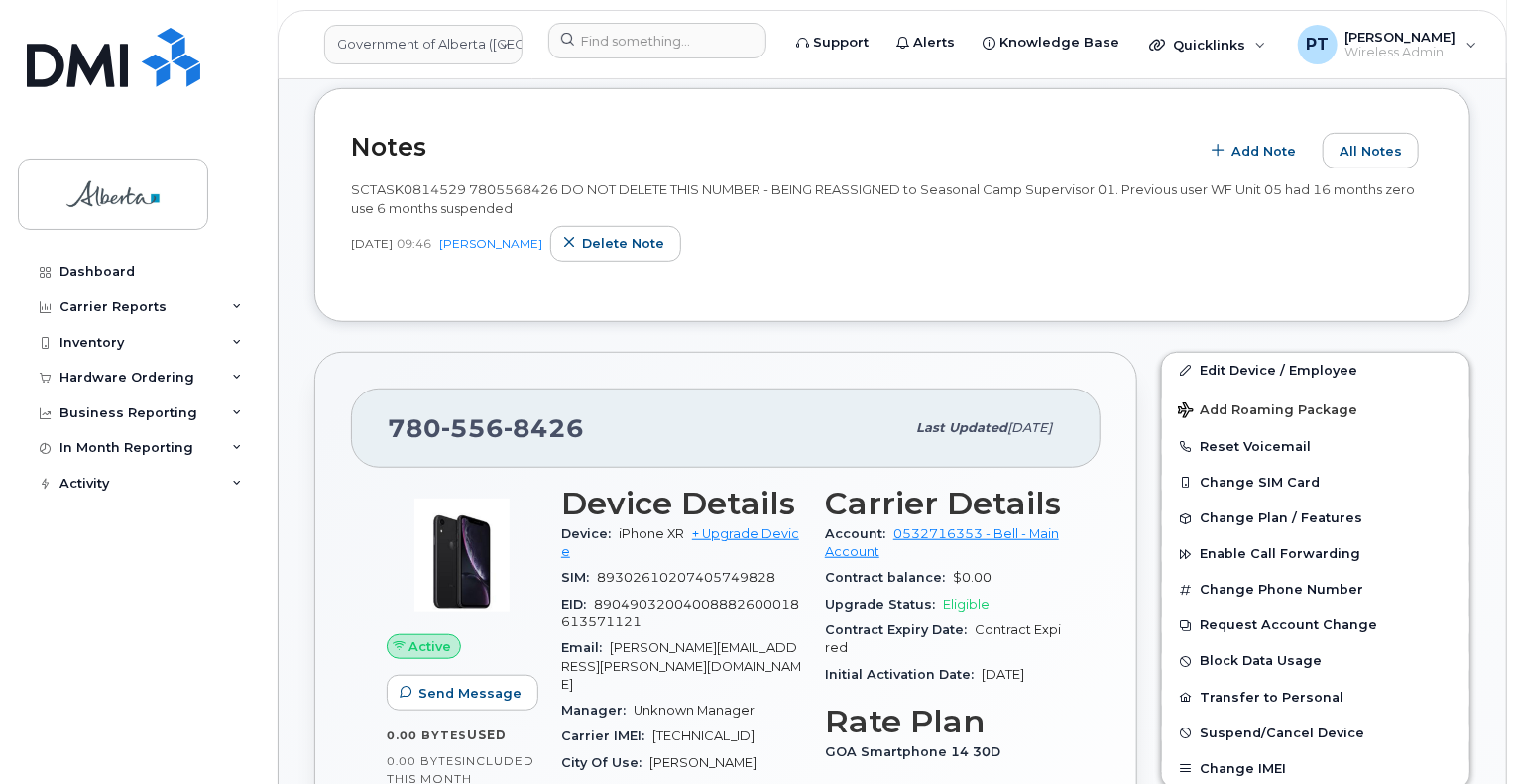 scroll, scrollTop: 428, scrollLeft: 0, axis: vertical 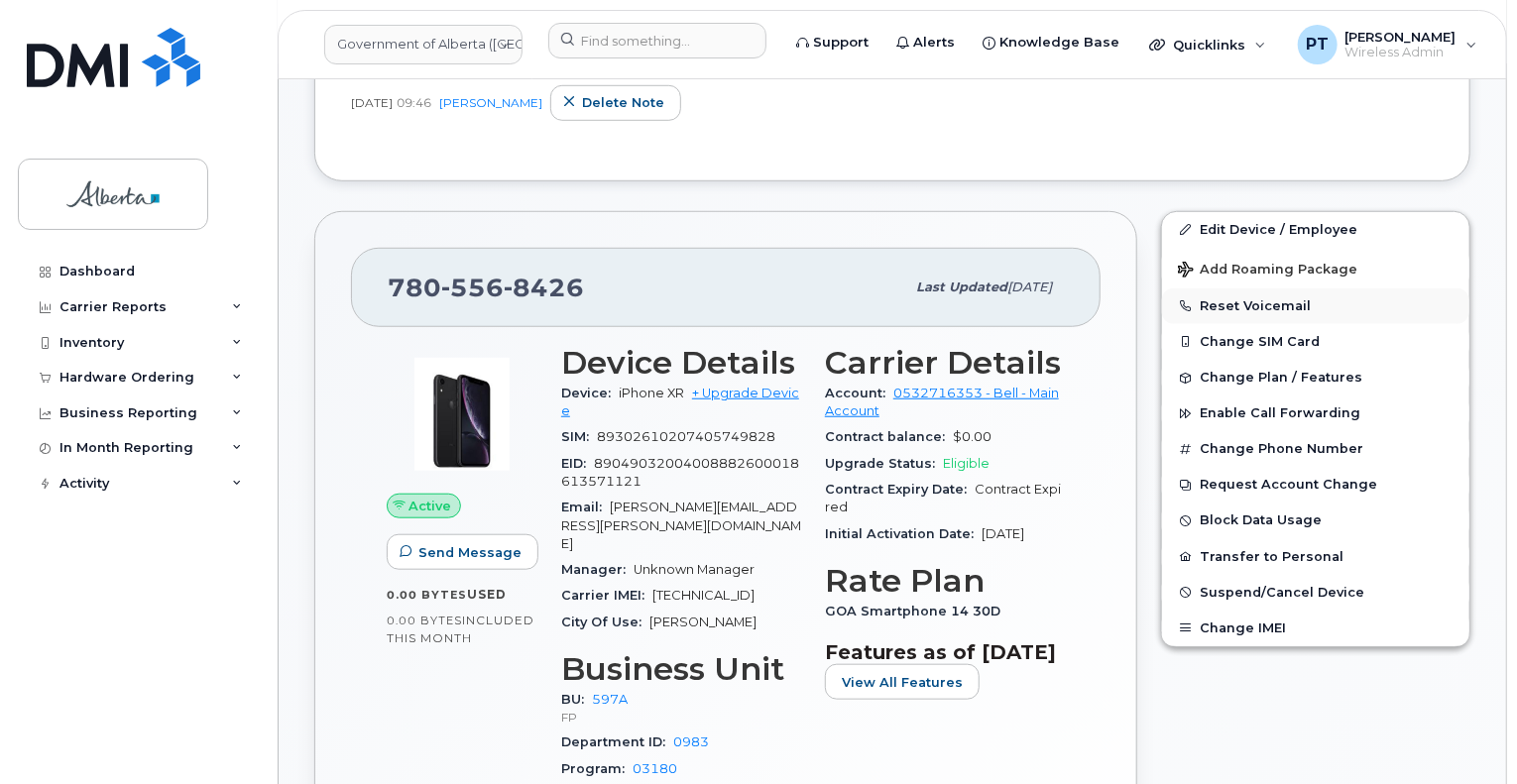 click on "Reset Voicemail" at bounding box center [1316, 306] 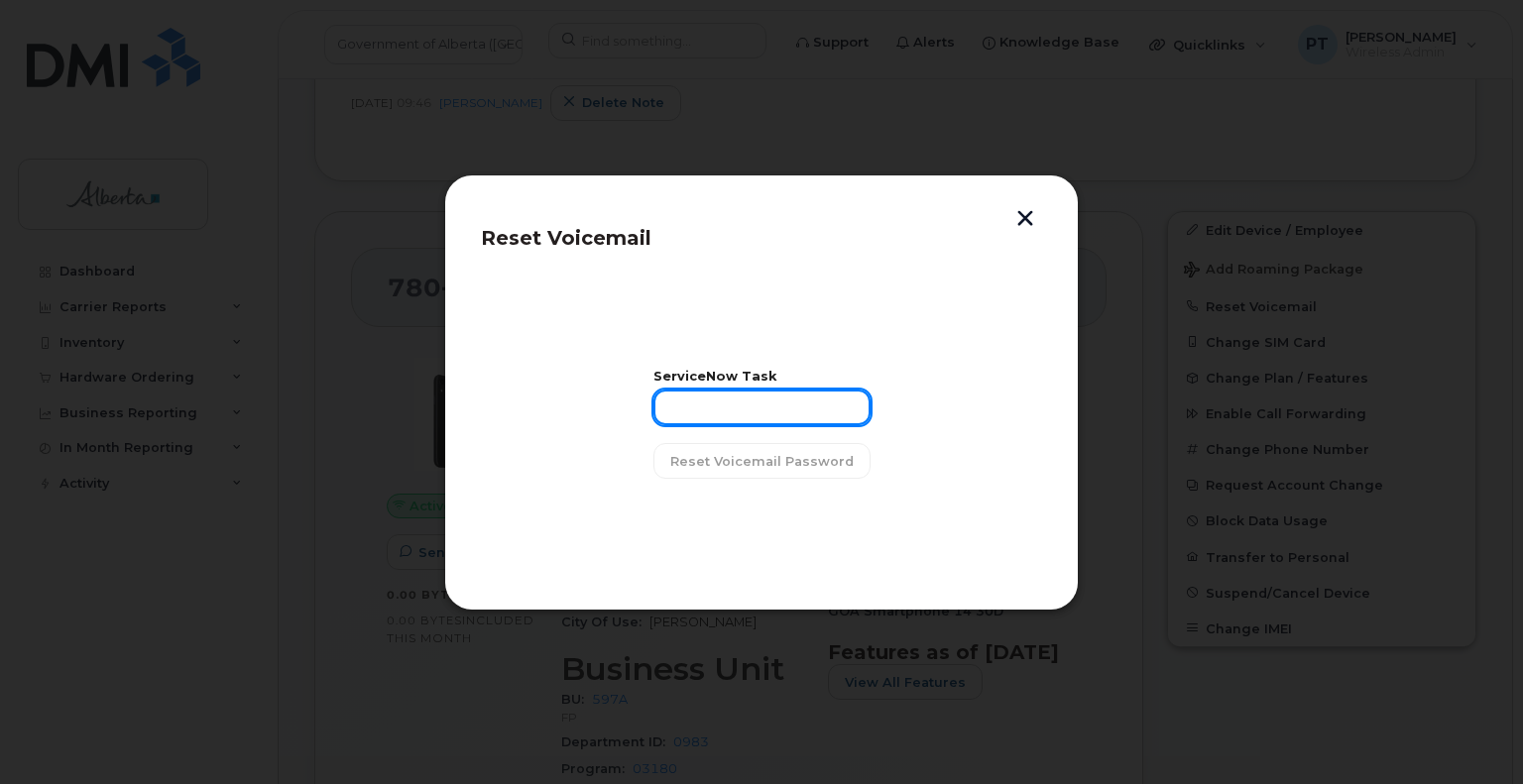 click at bounding box center (762, 407) 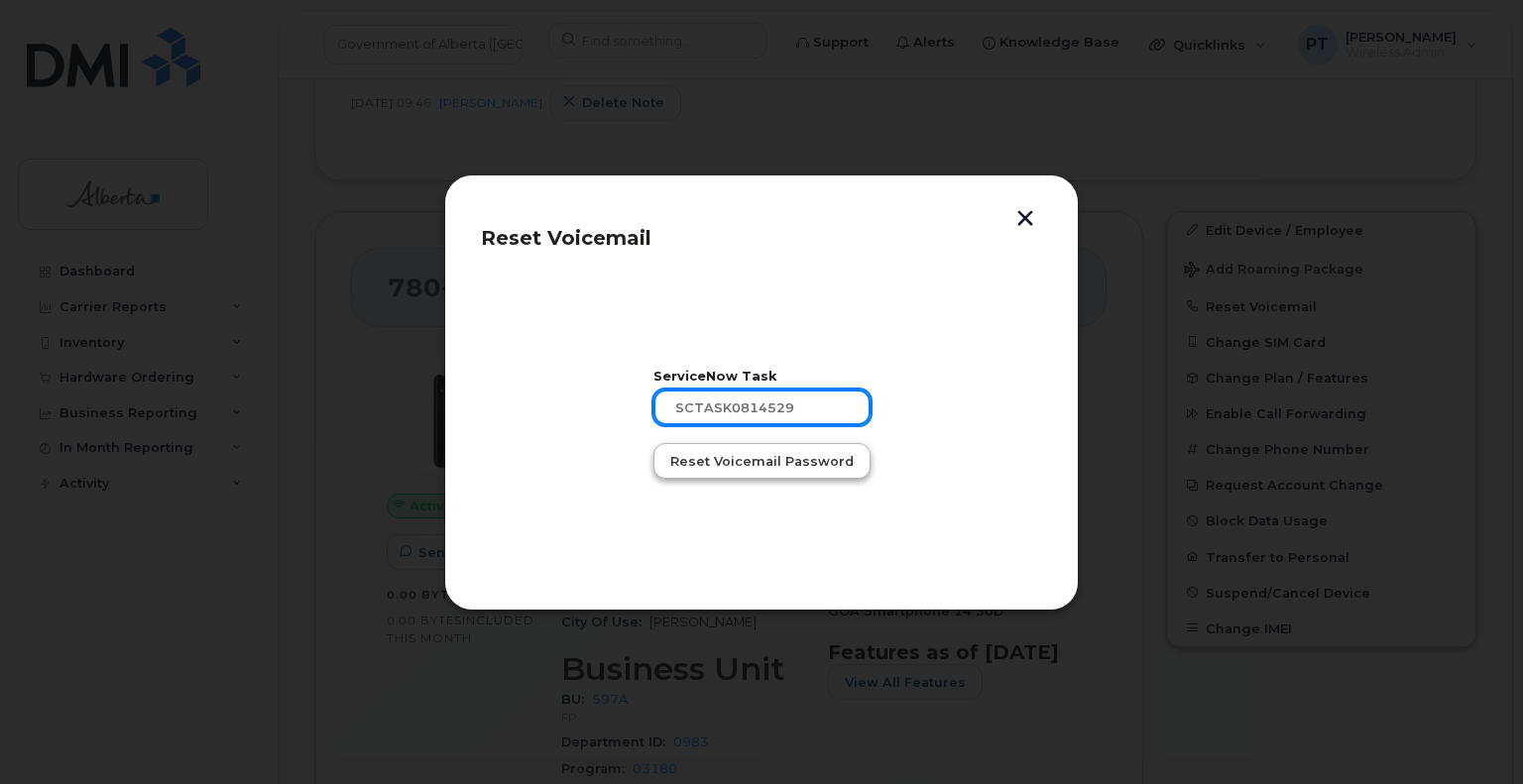 type on "SCTASK0814529" 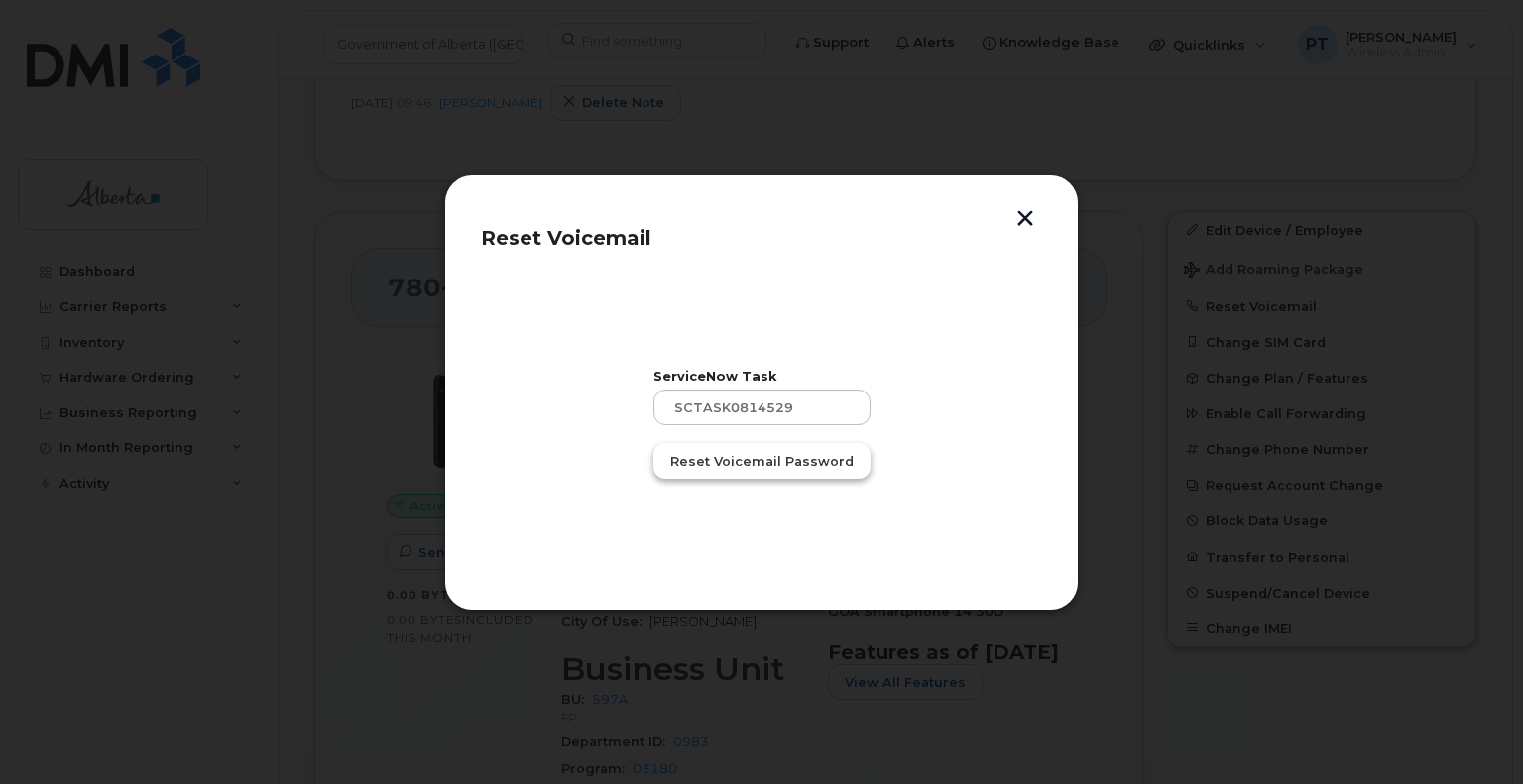 click on "Reset Voicemail Password" at bounding box center [762, 461] 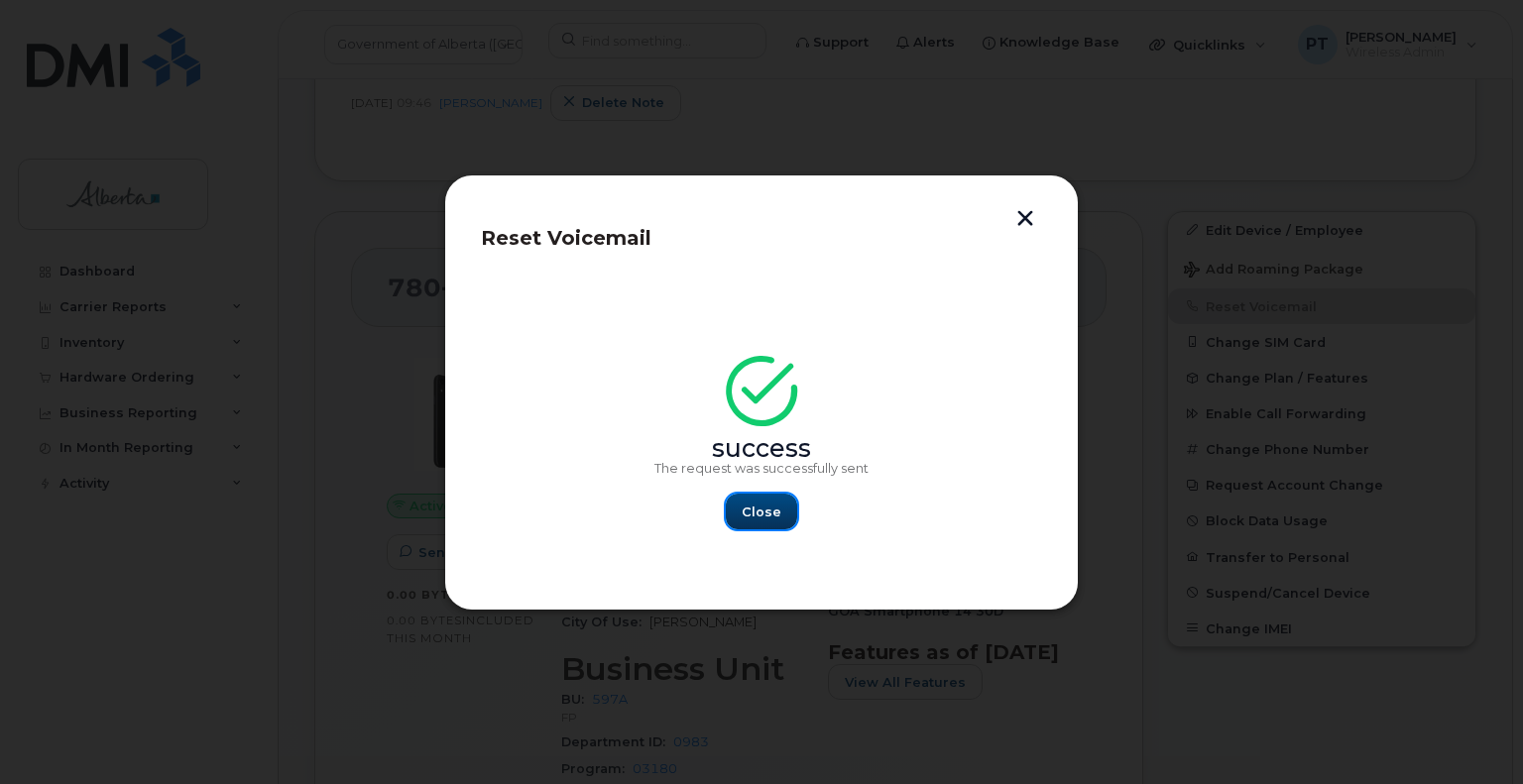 click on "Close" at bounding box center [762, 511] 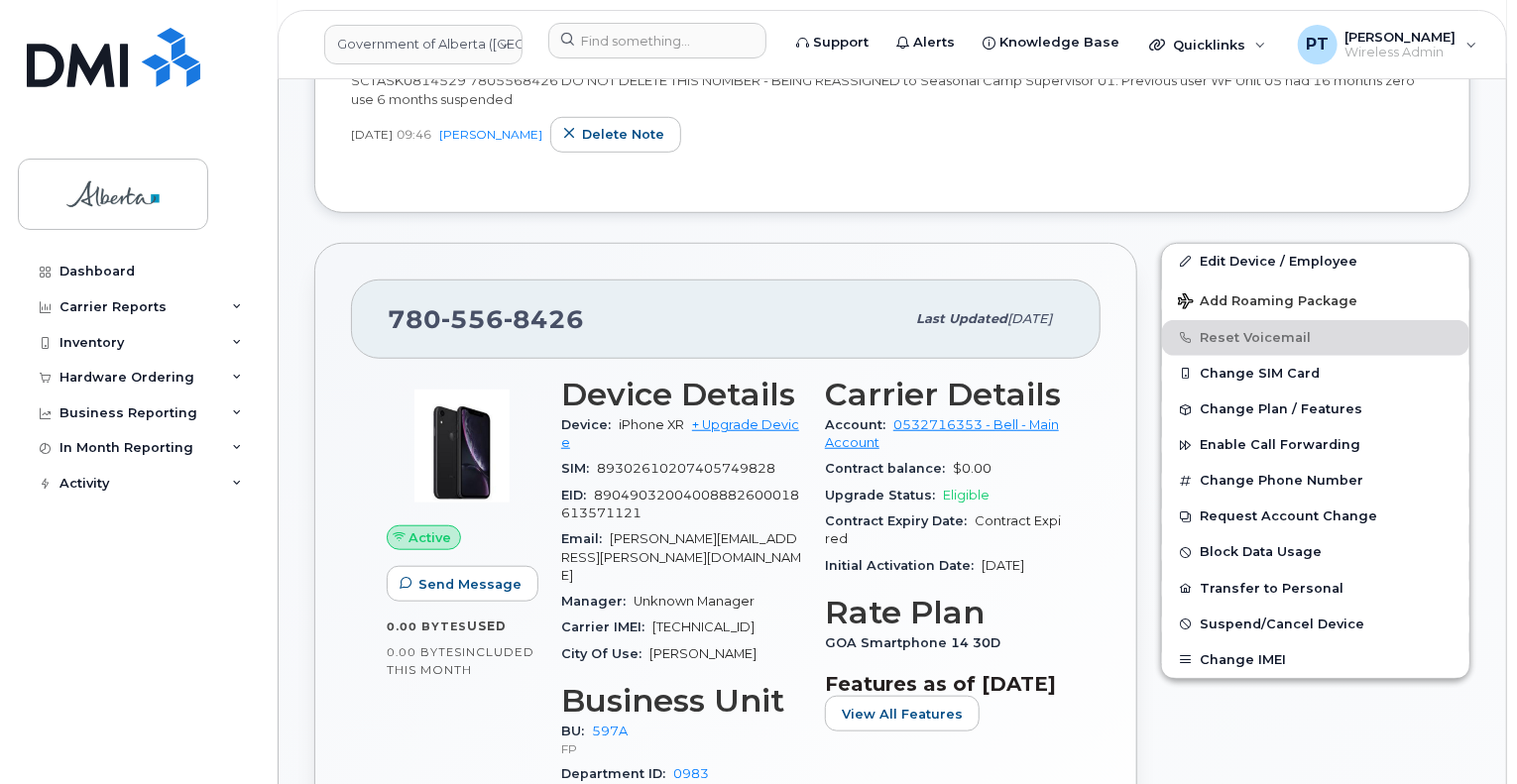 scroll, scrollTop: 991, scrollLeft: 0, axis: vertical 